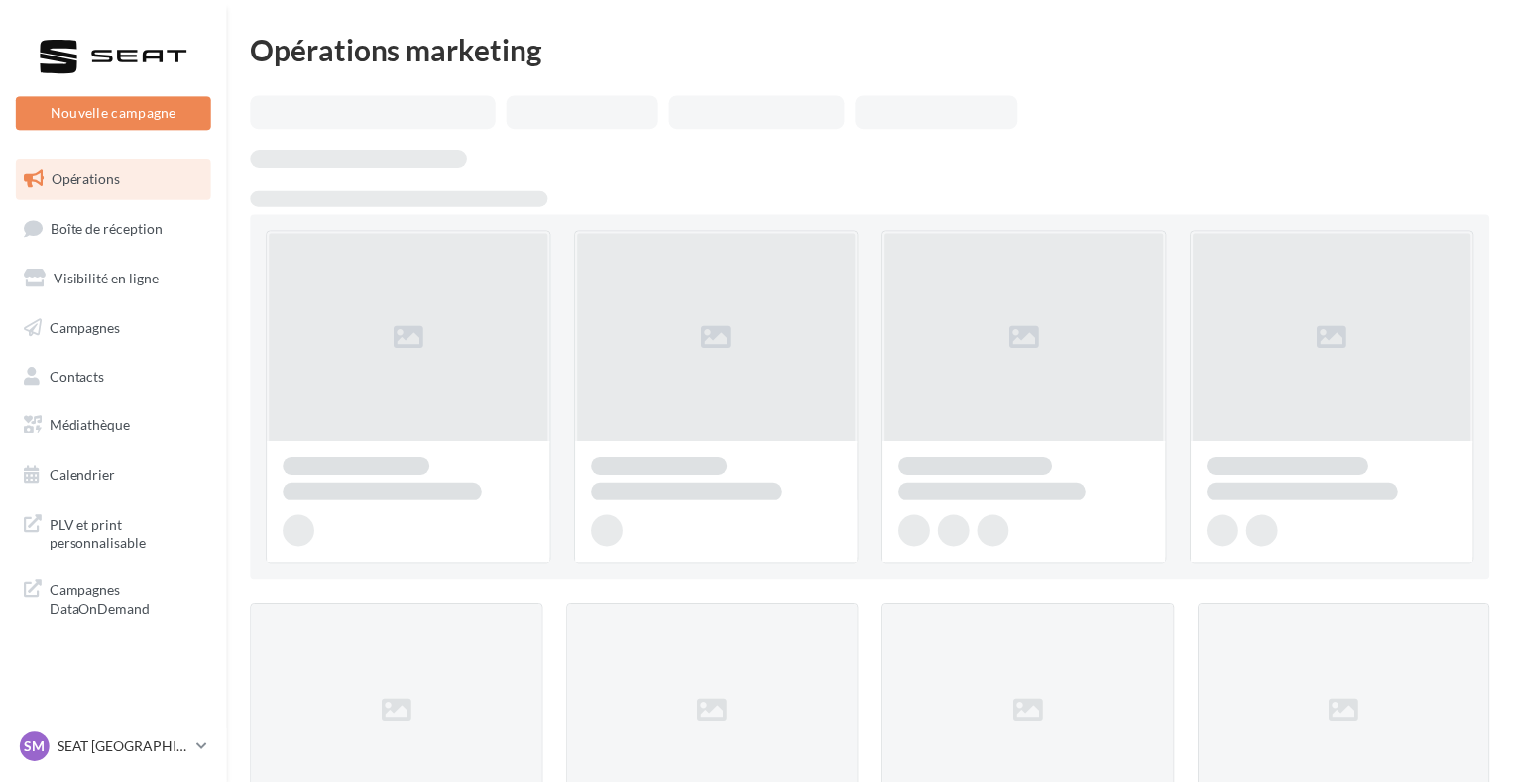 scroll, scrollTop: 0, scrollLeft: 0, axis: both 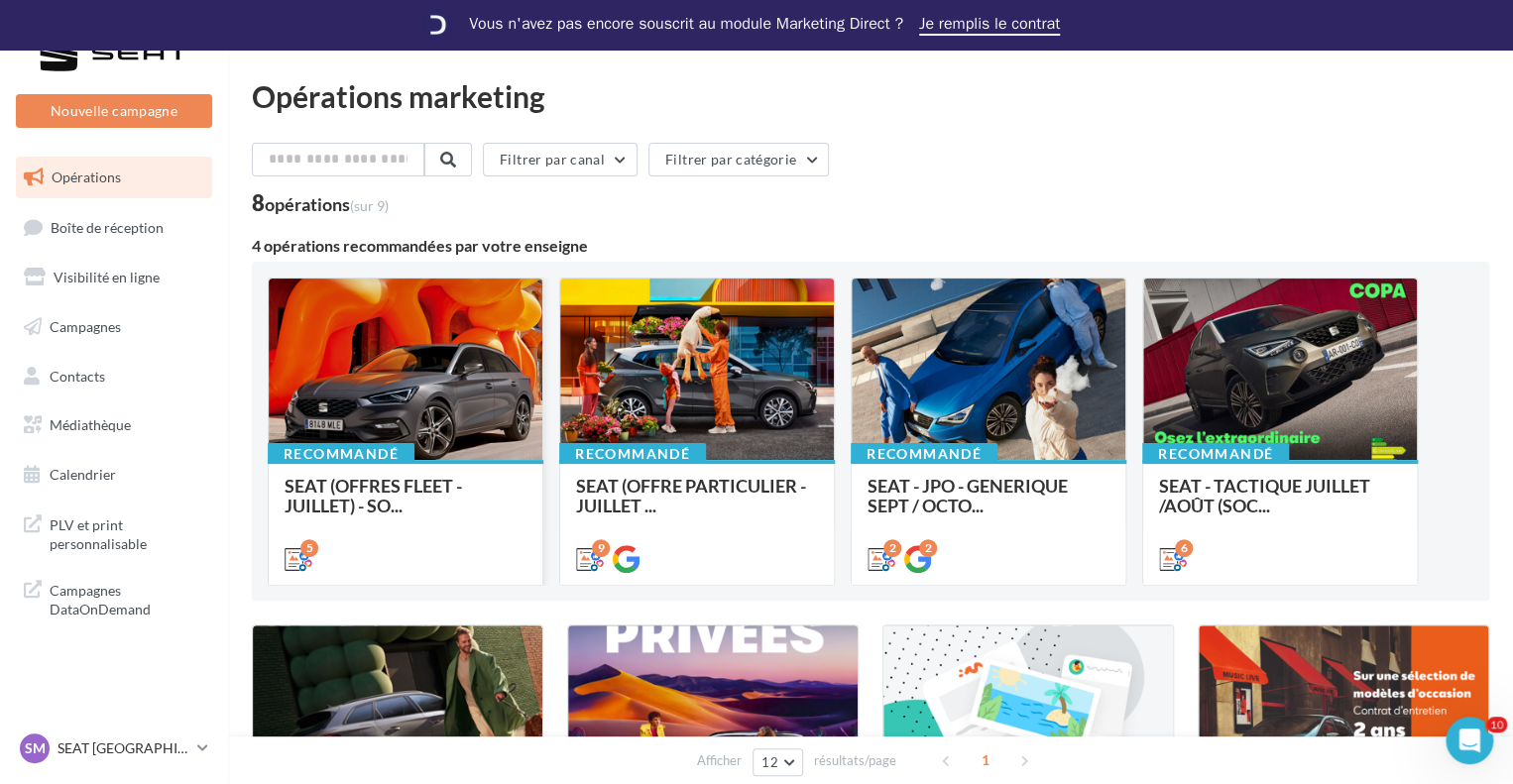click at bounding box center [406, 371] 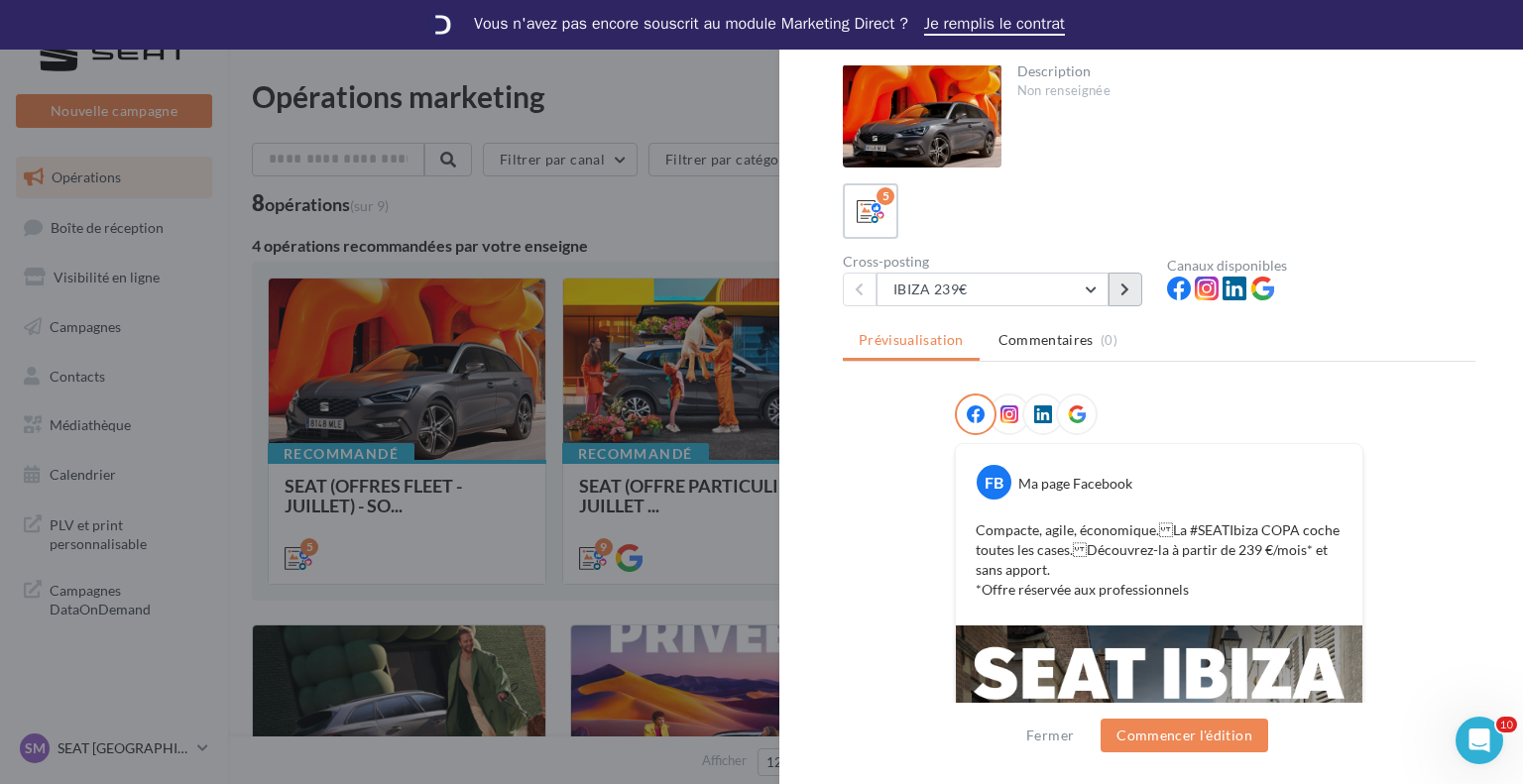 scroll, scrollTop: 0, scrollLeft: 0, axis: both 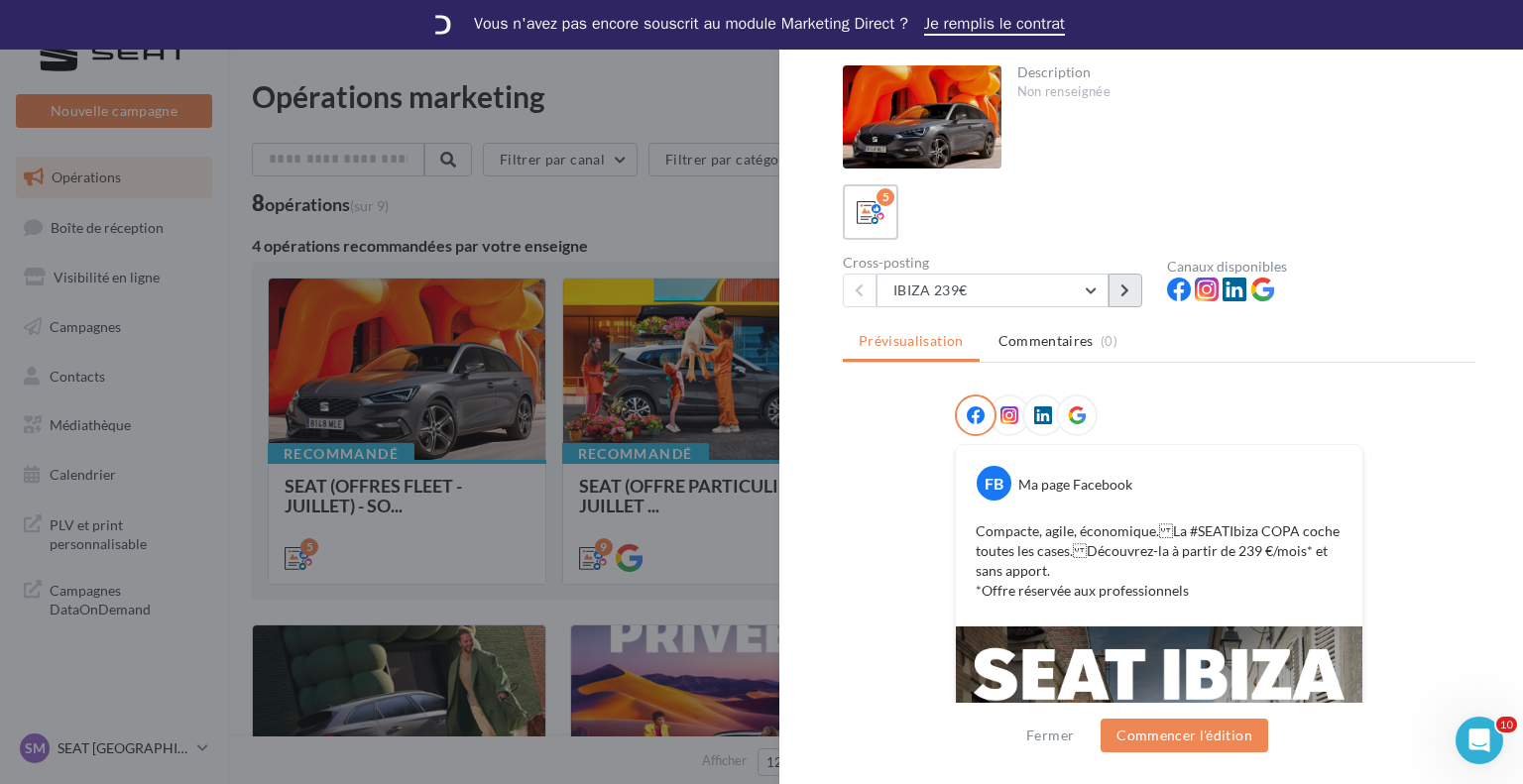 click at bounding box center (1125, 290) 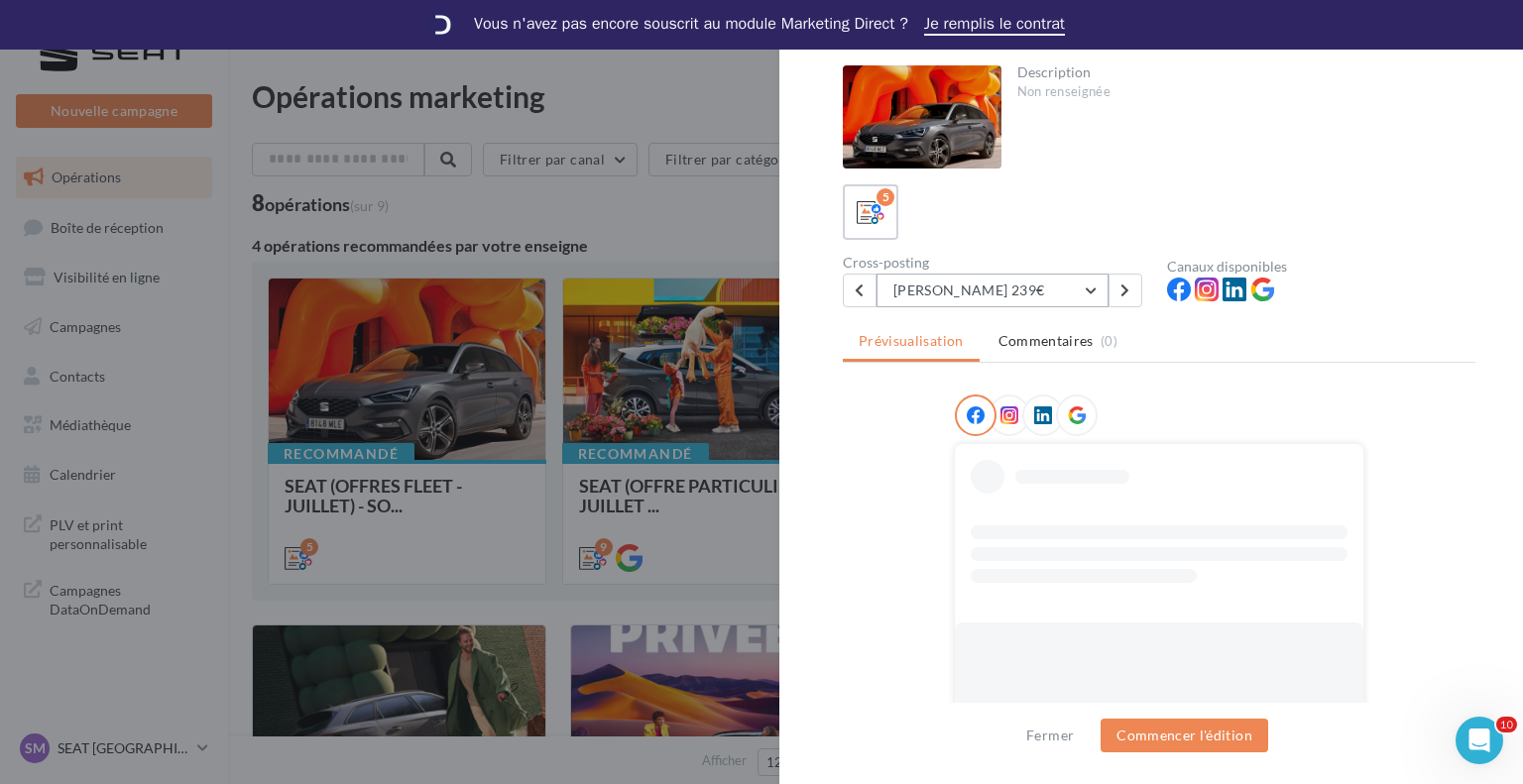 click on "ARONA 239€" at bounding box center (993, 290) 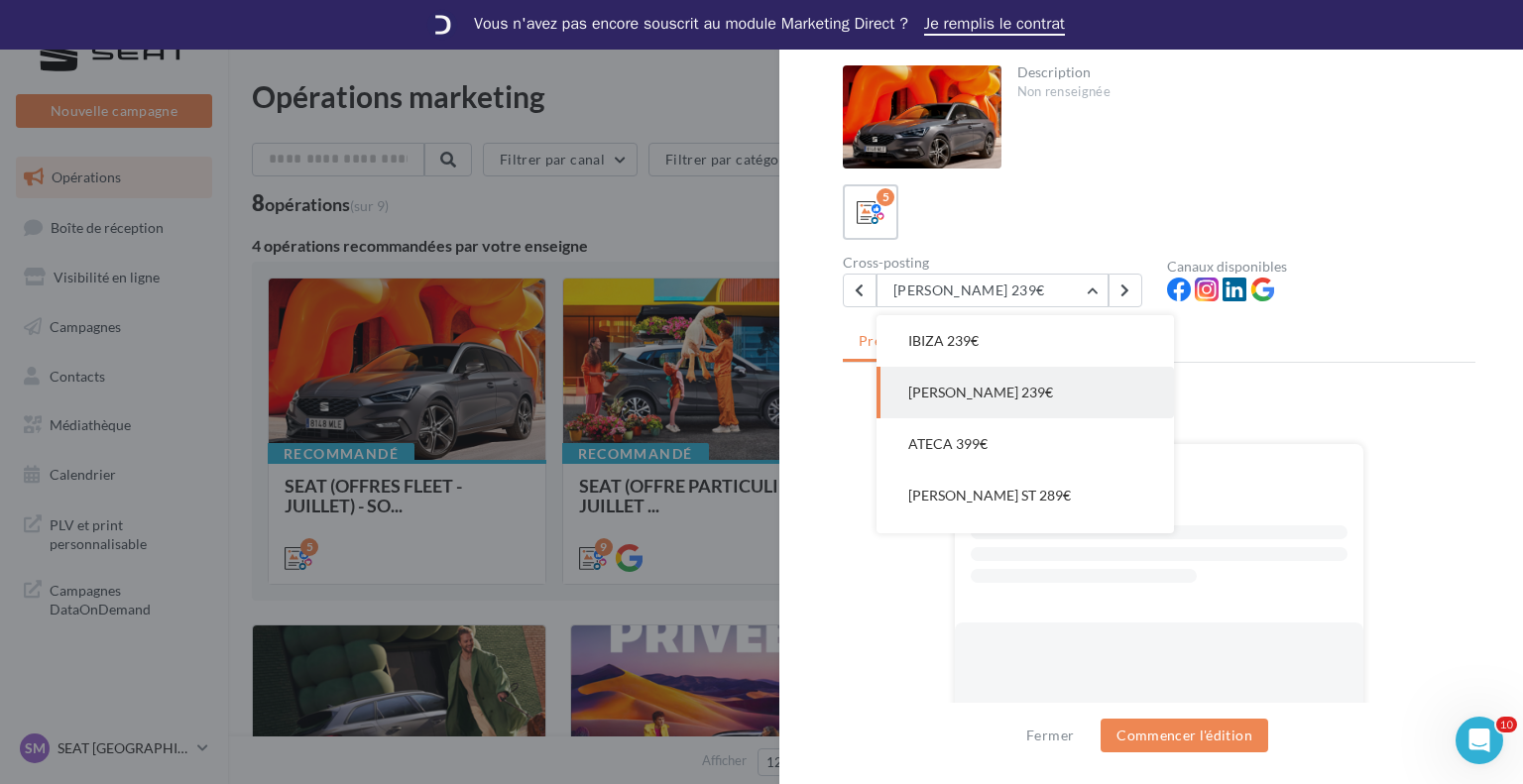 click on "5" at bounding box center (1159, 212) 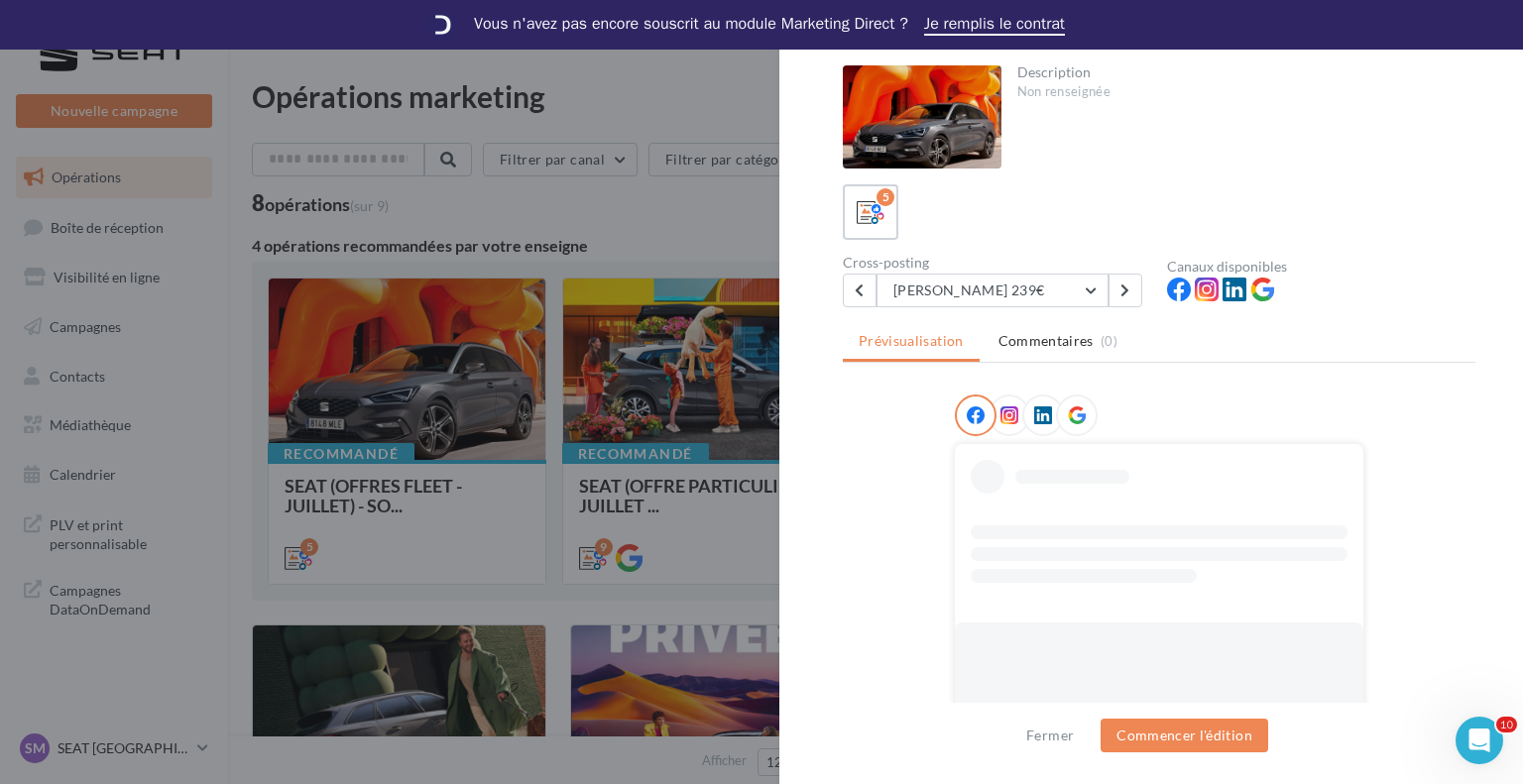 click at bounding box center (762, 392) 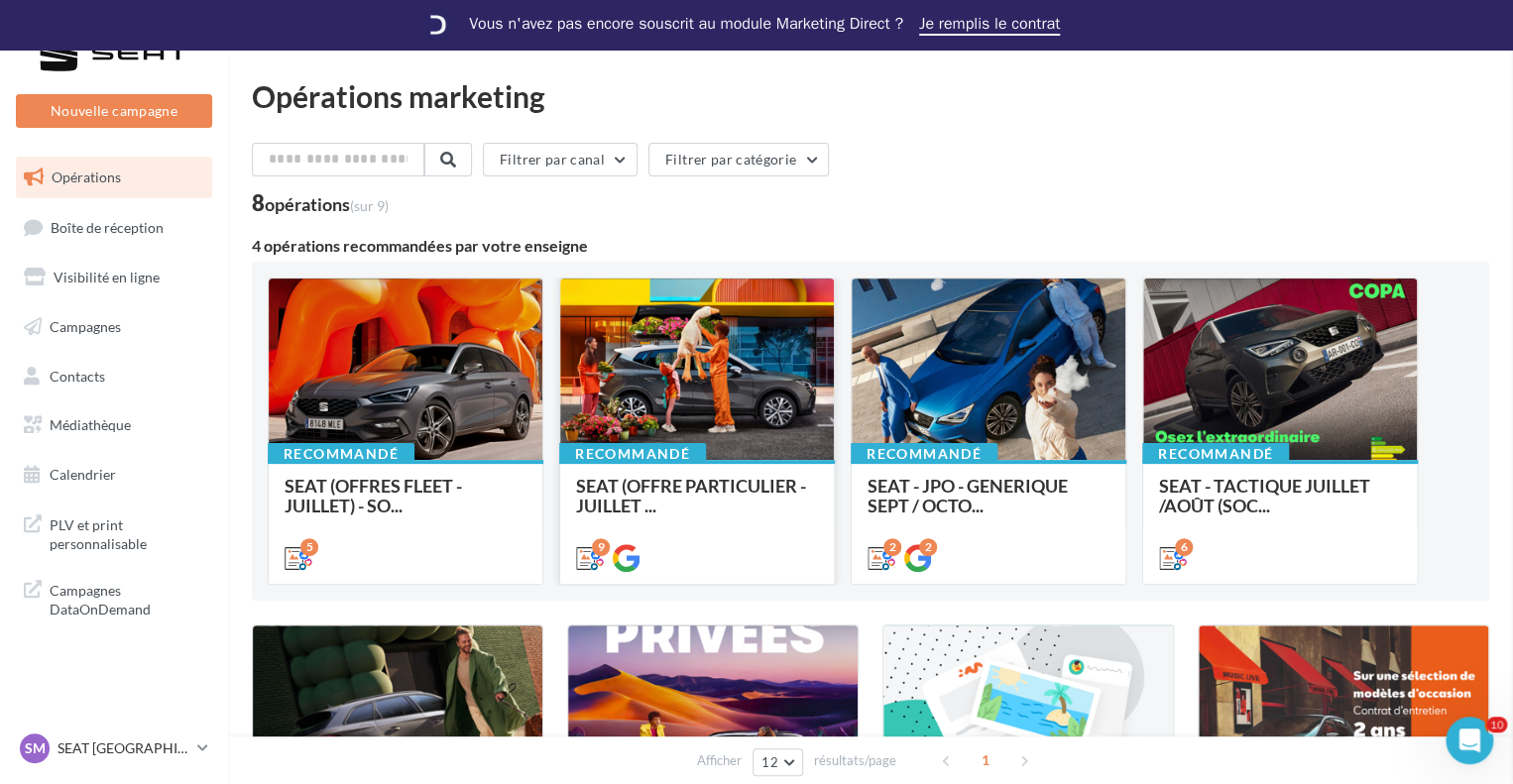 click at bounding box center [697, 371] 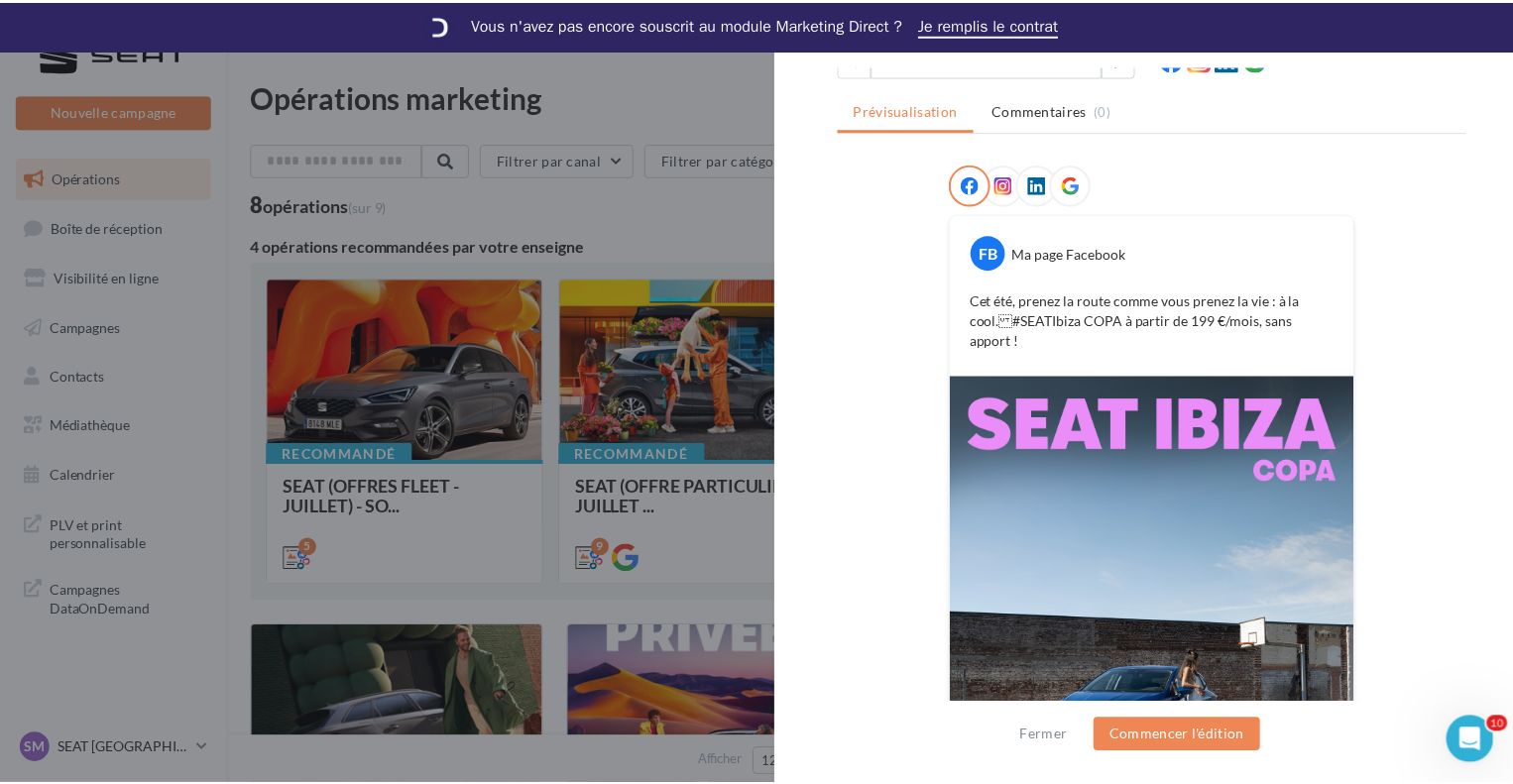 scroll, scrollTop: 397, scrollLeft: 0, axis: vertical 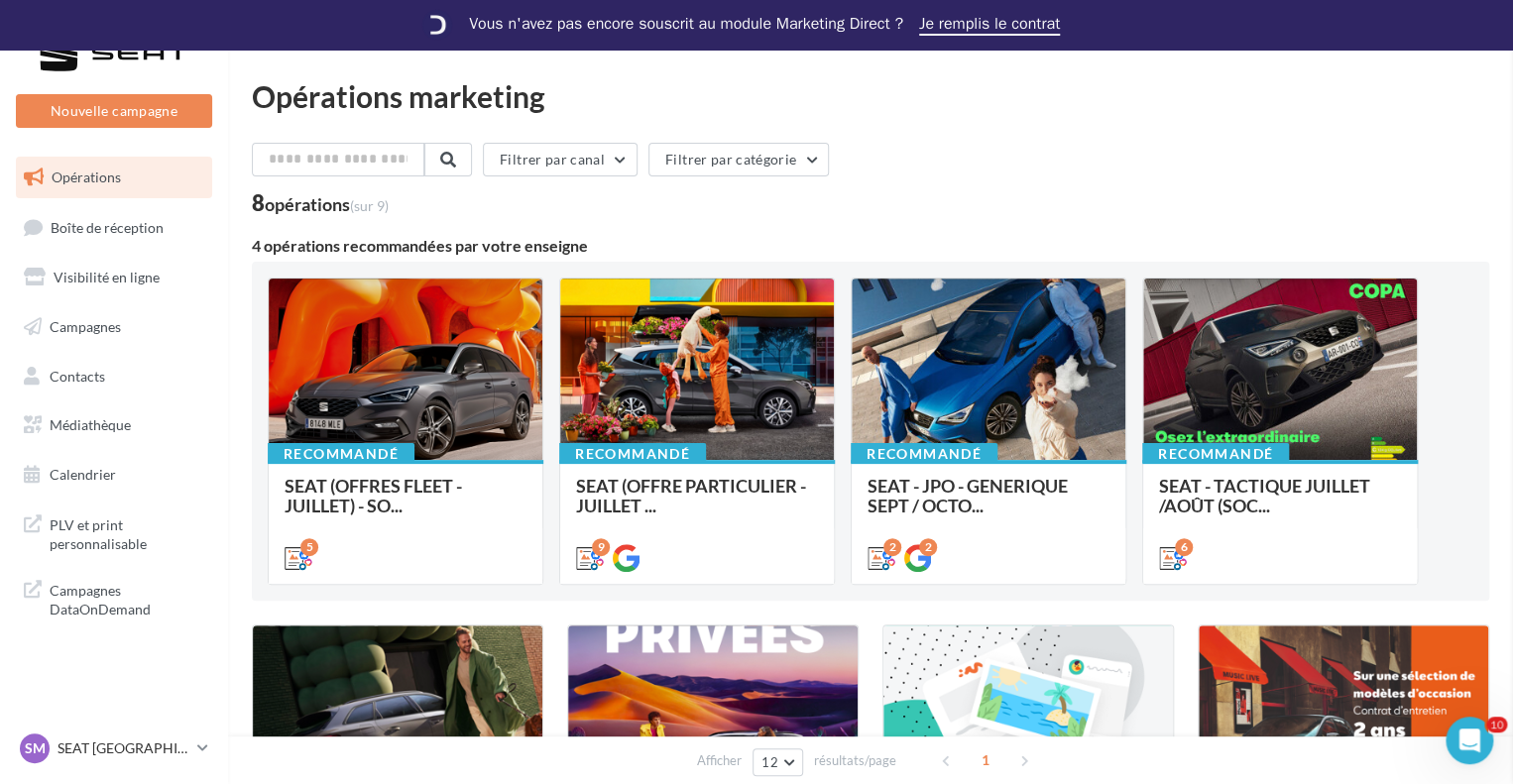 click at bounding box center (2270, 392) 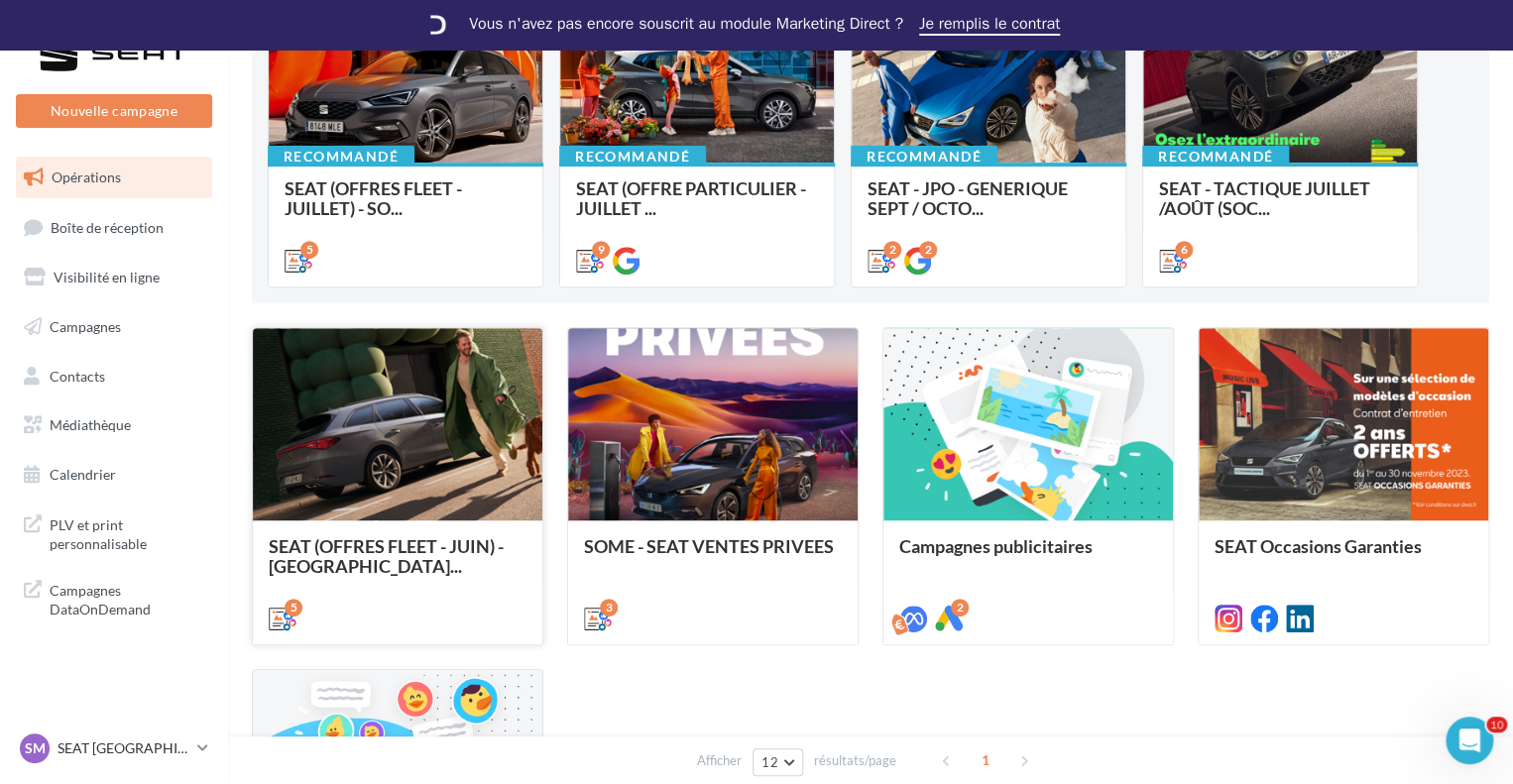 scroll, scrollTop: 198, scrollLeft: 0, axis: vertical 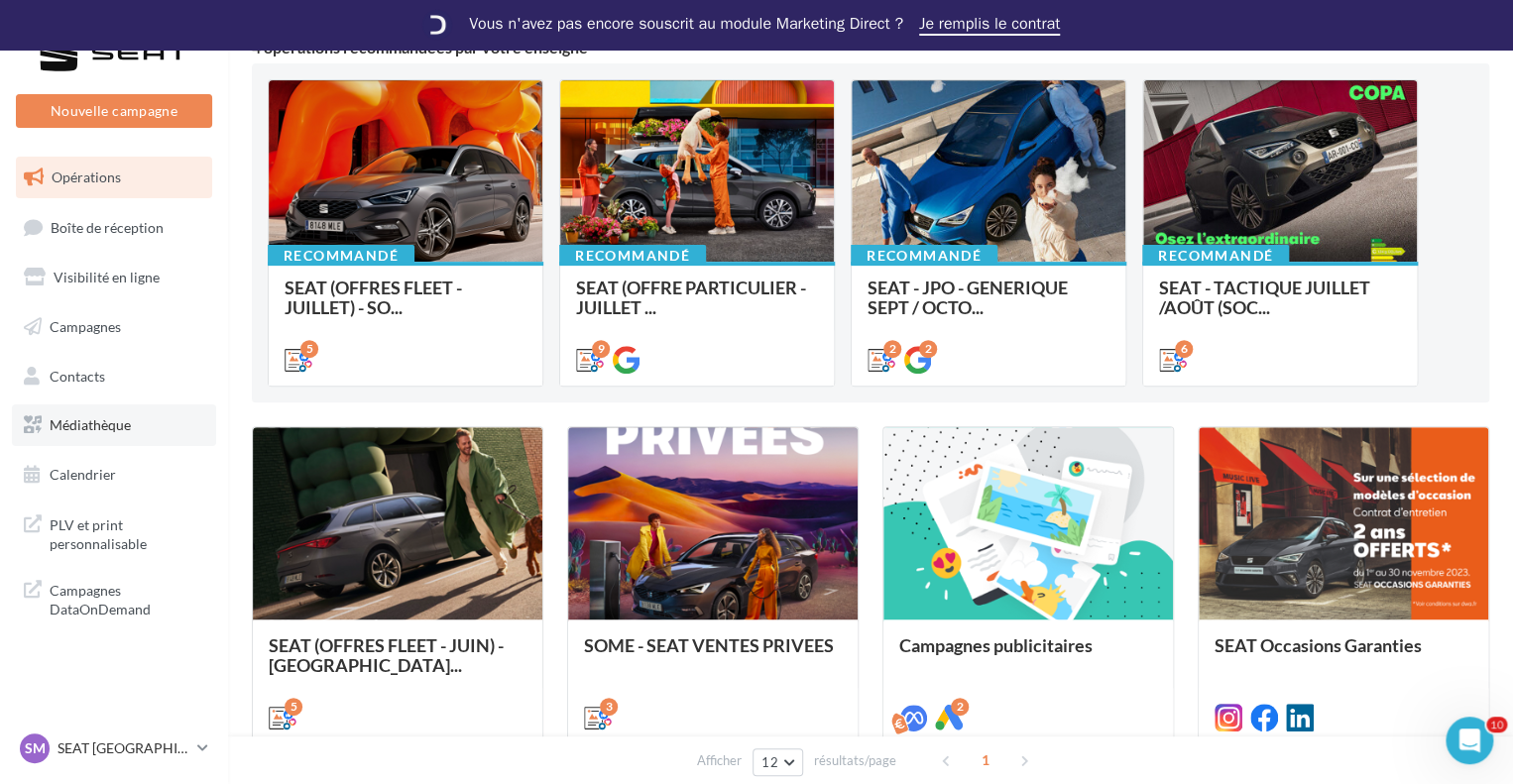 click on "Médiathèque" at bounding box center (90, 424) 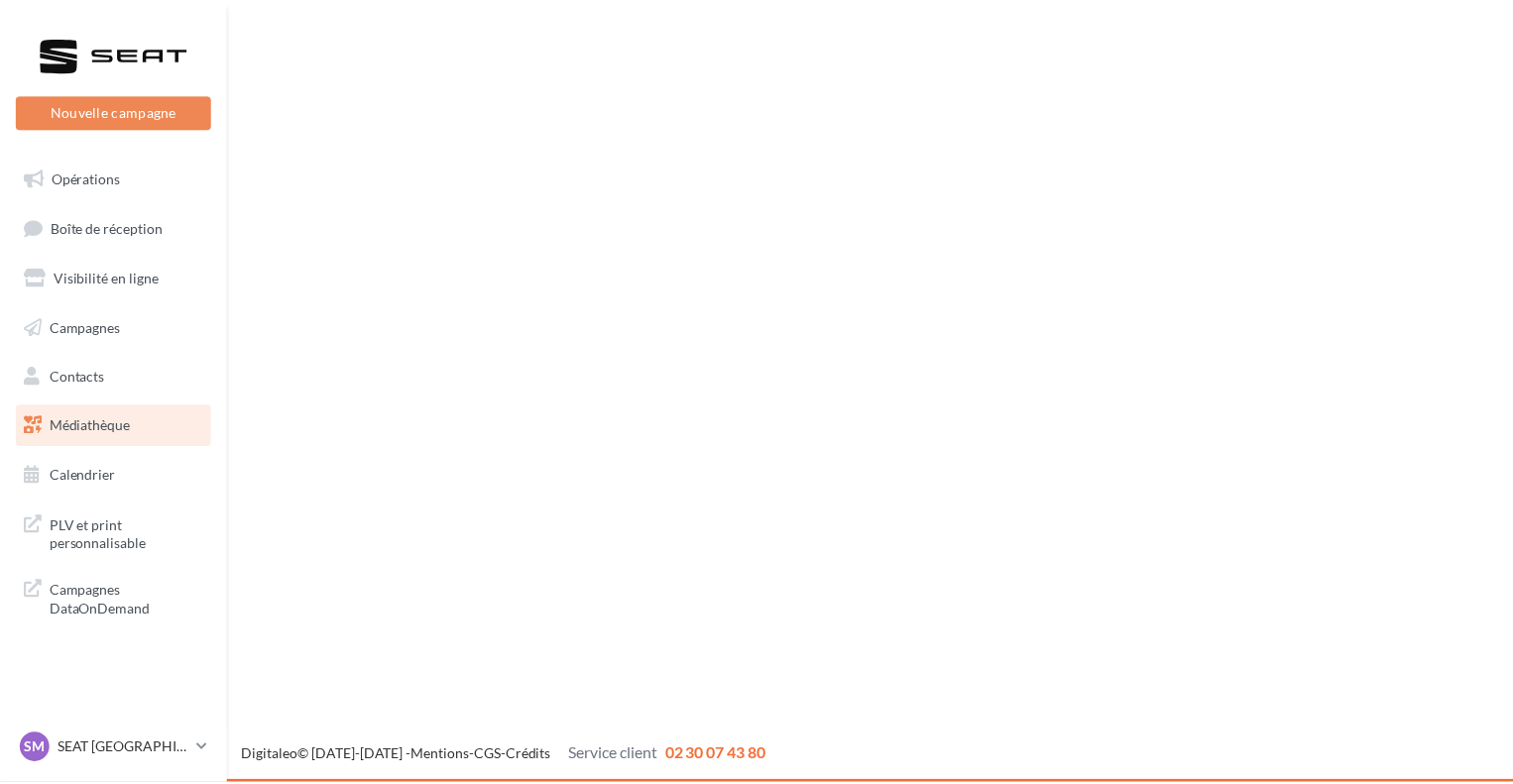 scroll, scrollTop: 0, scrollLeft: 0, axis: both 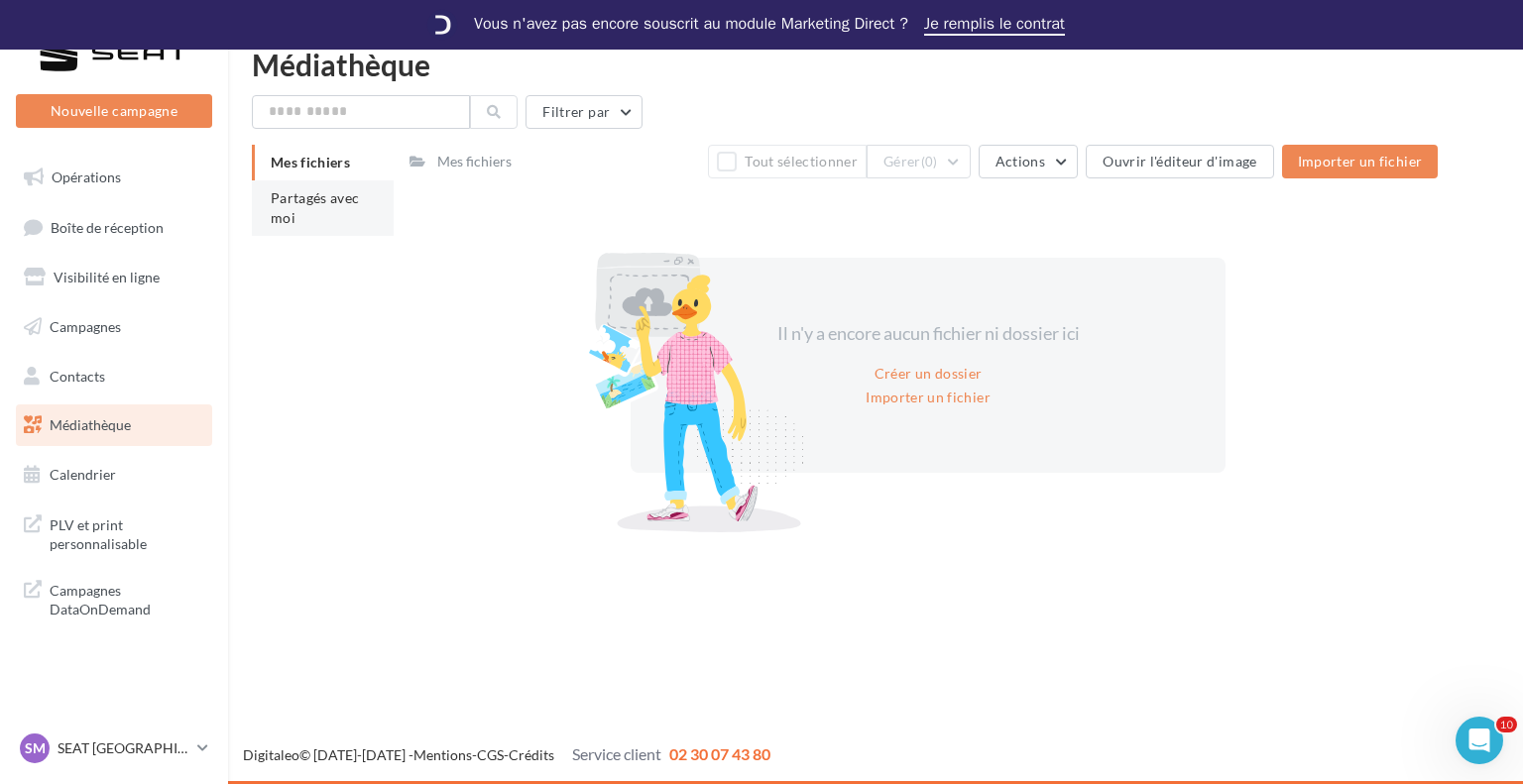 click on "Partagés avec moi" at bounding box center [322, 208] 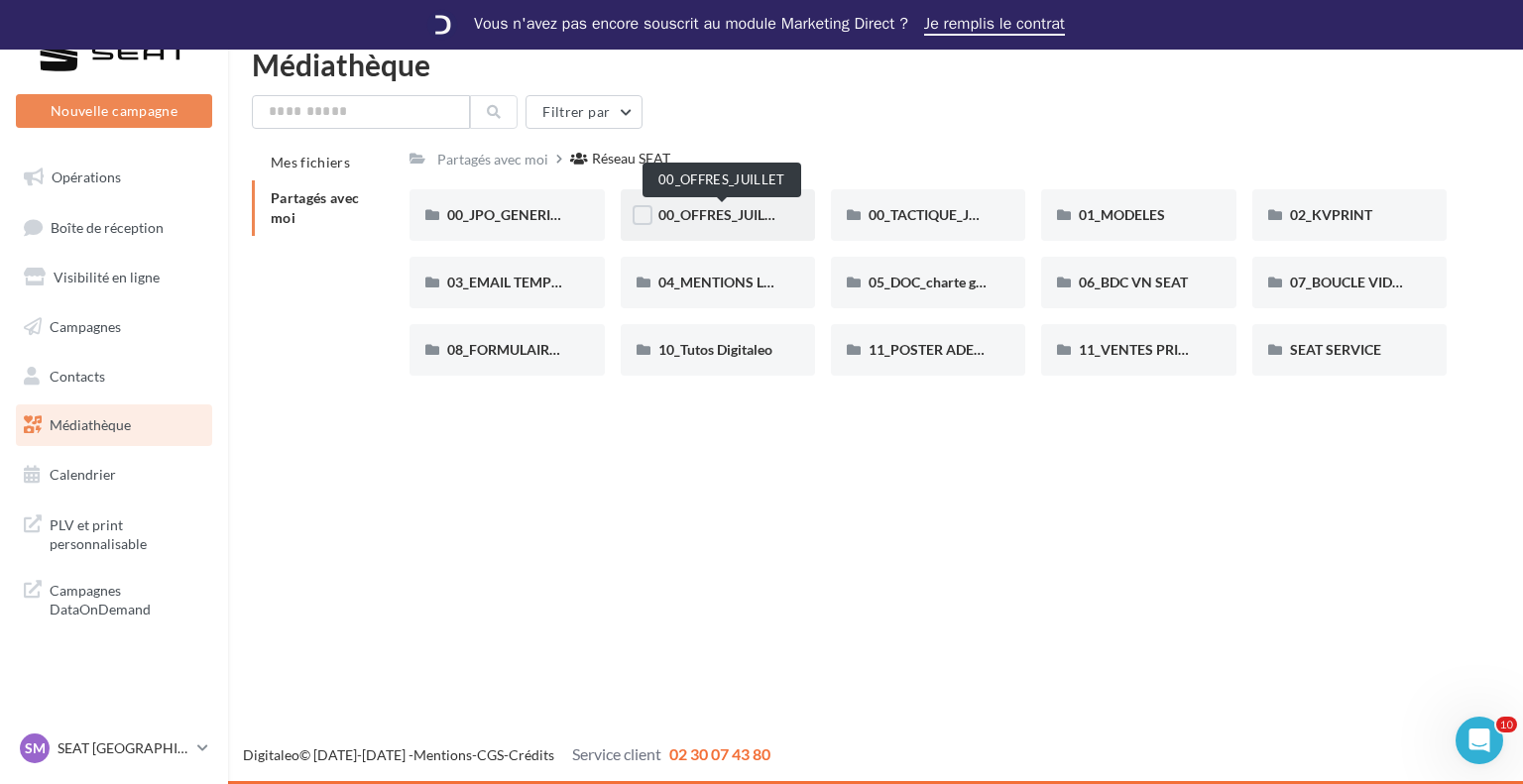 click on "00_OFFRES_JUILLET" at bounding box center [723, 214] 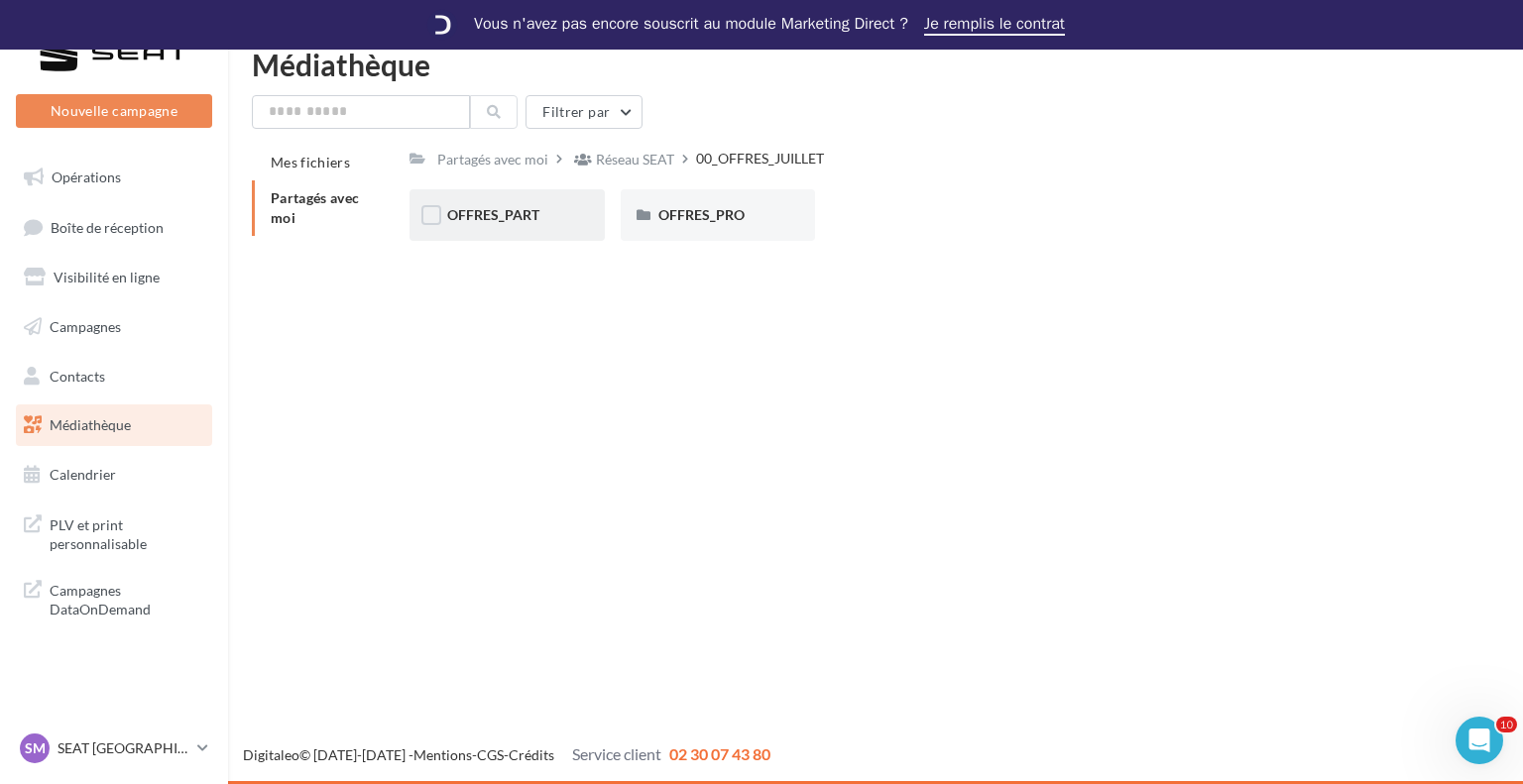 click on "OFFRES_PART" at bounding box center (493, 214) 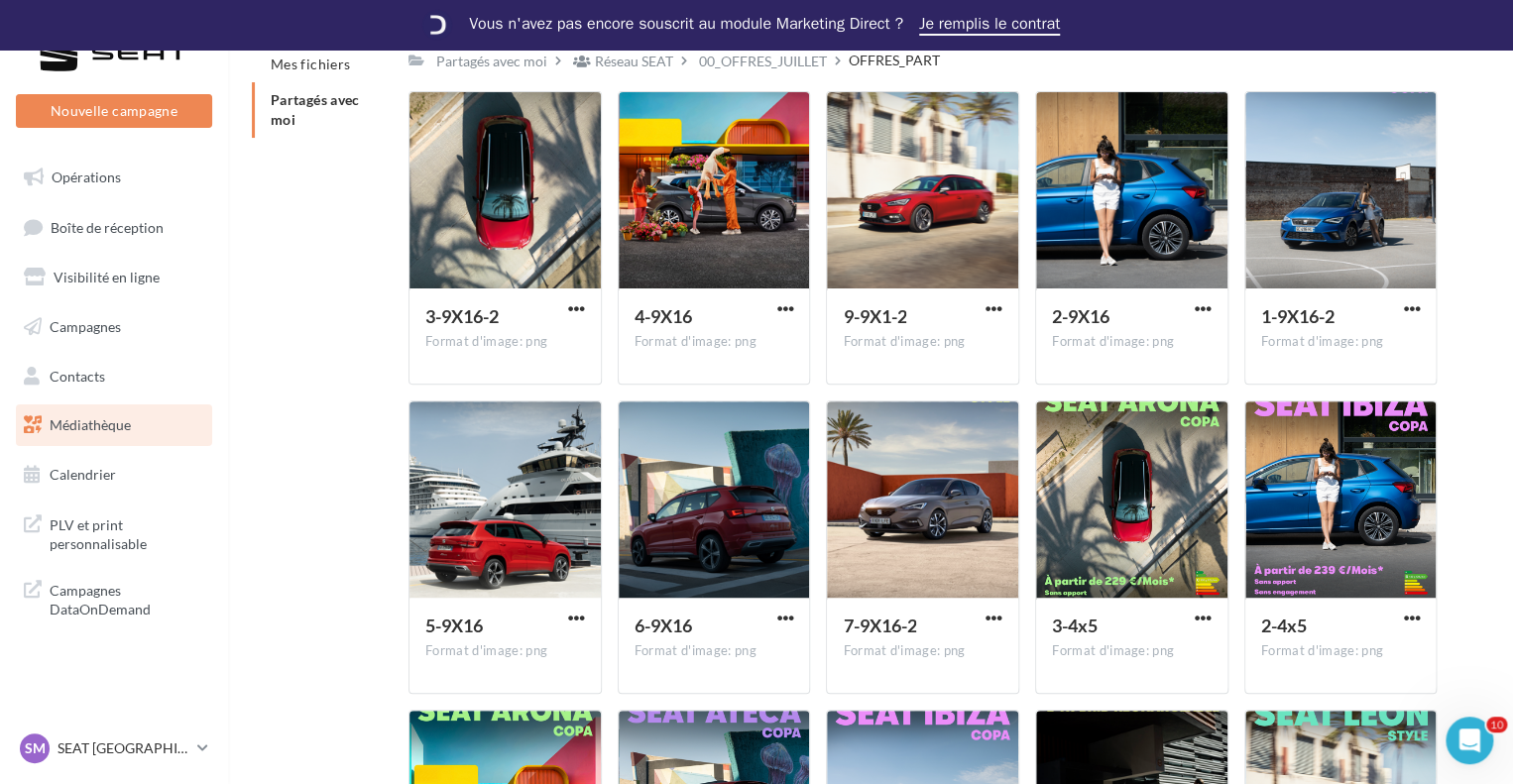 scroll, scrollTop: 99, scrollLeft: 0, axis: vertical 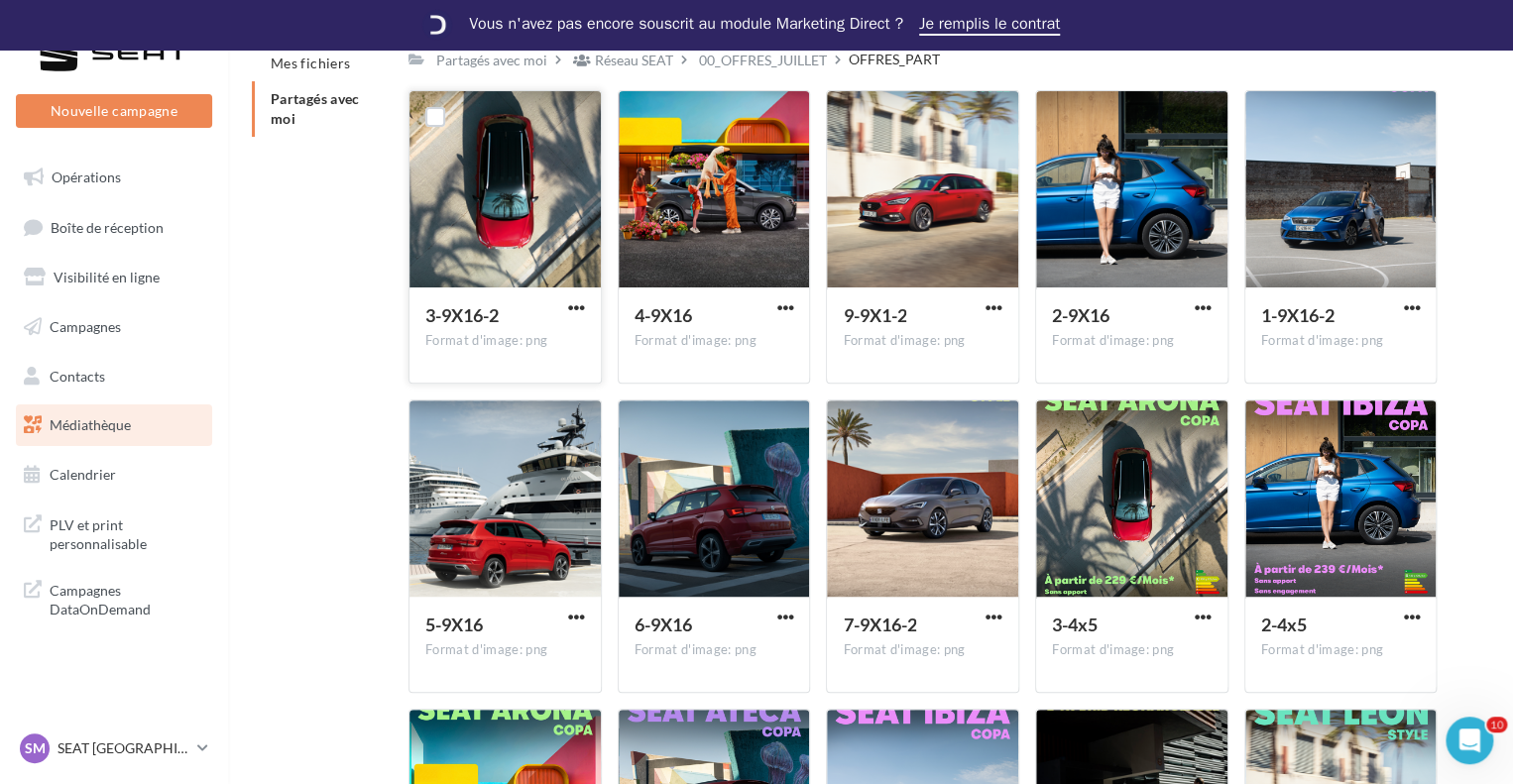 click on "3-9X16-2  Format d'image: png" at bounding box center (505, 334) 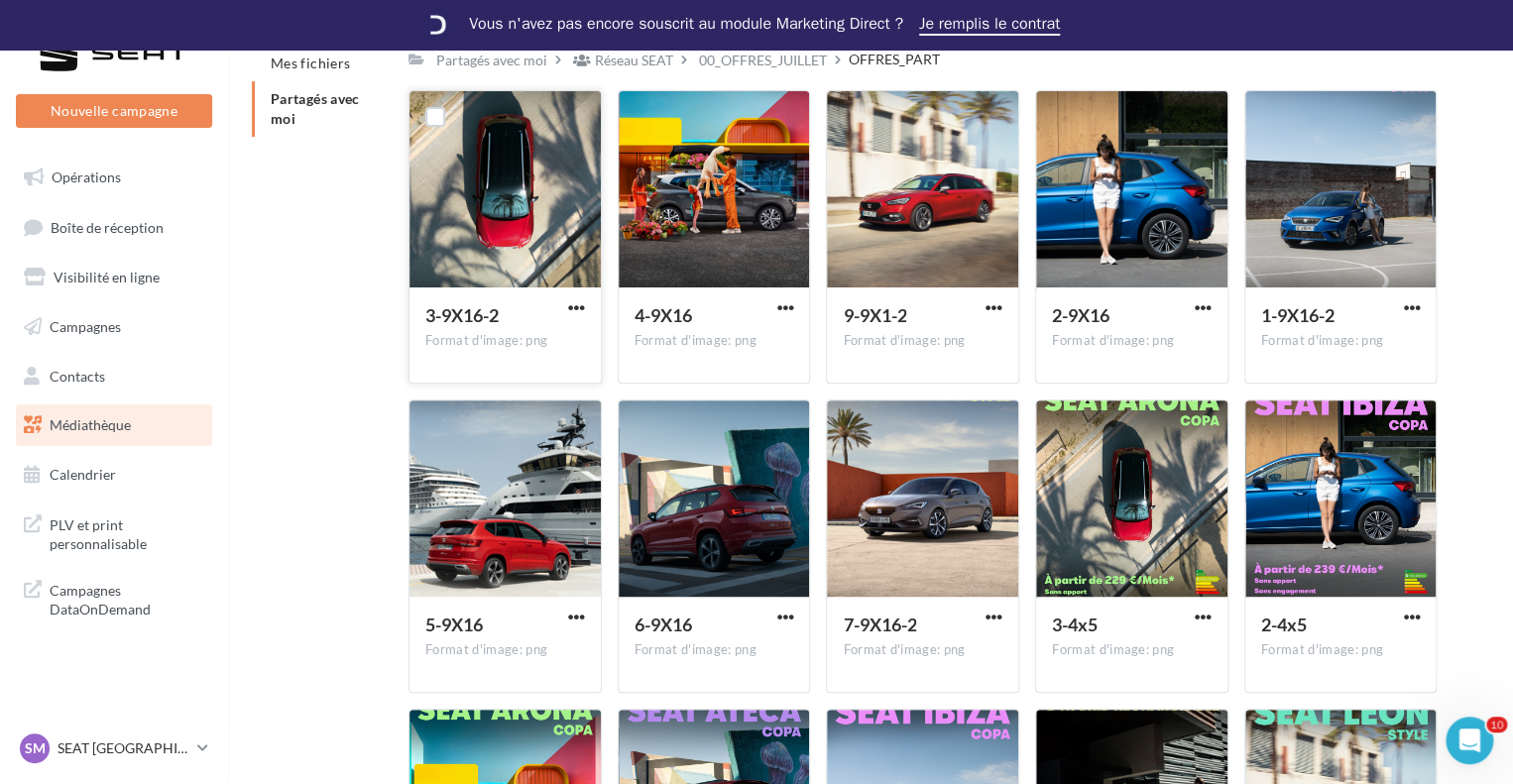 click at bounding box center (576, 307) 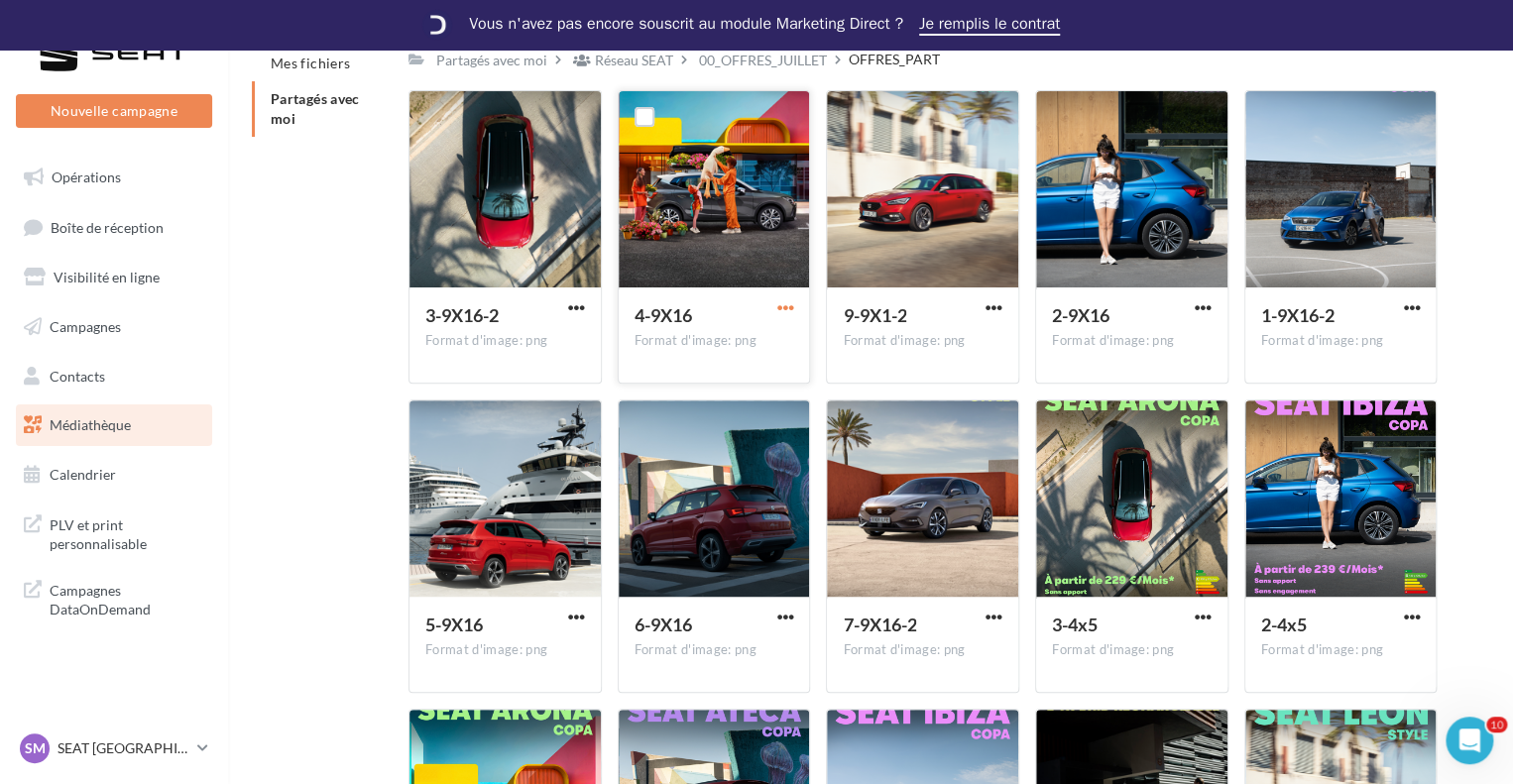 drag, startPoint x: 801, startPoint y: 310, endPoint x: 791, endPoint y: 309, distance: 10.049876 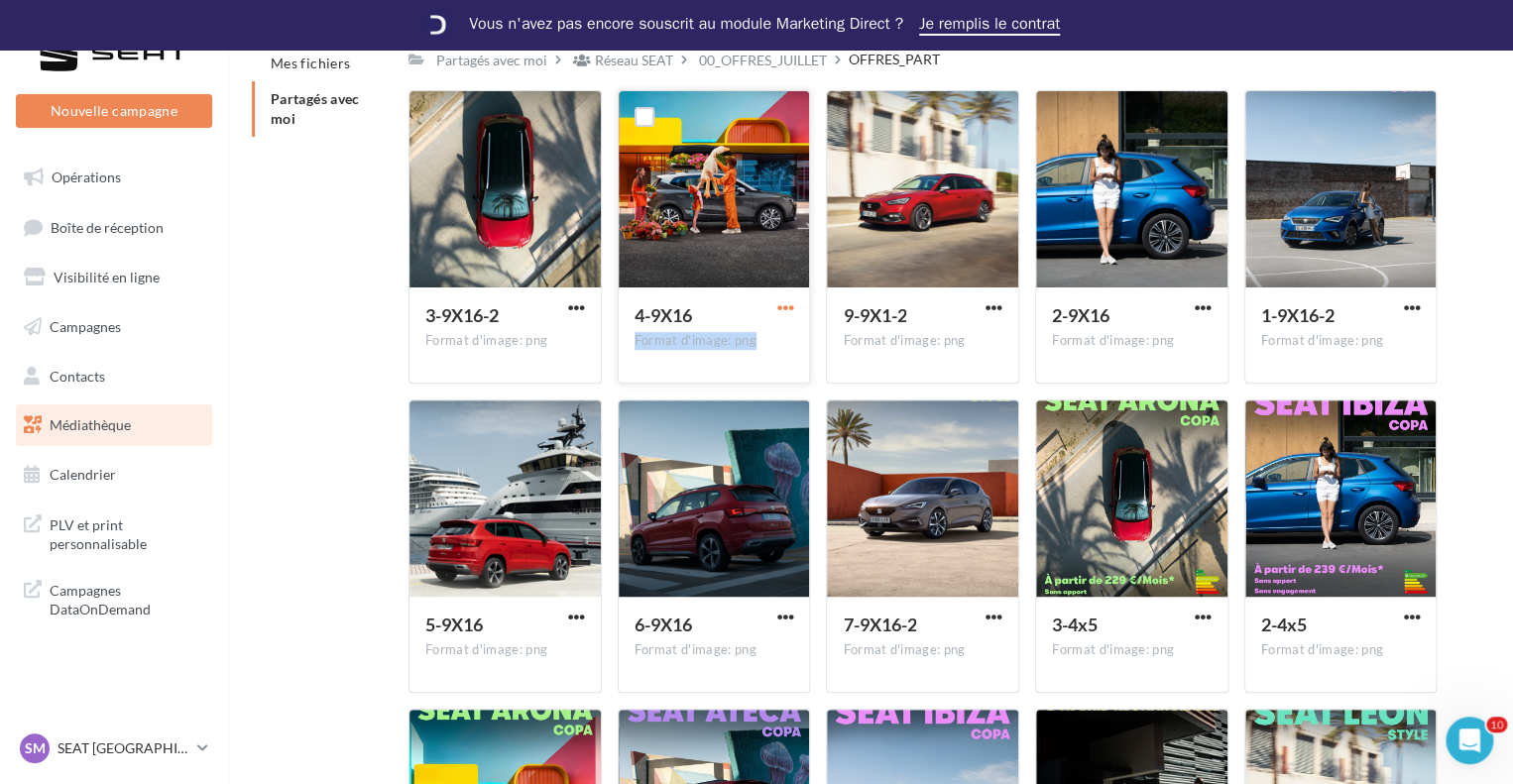 click at bounding box center (784, 307) 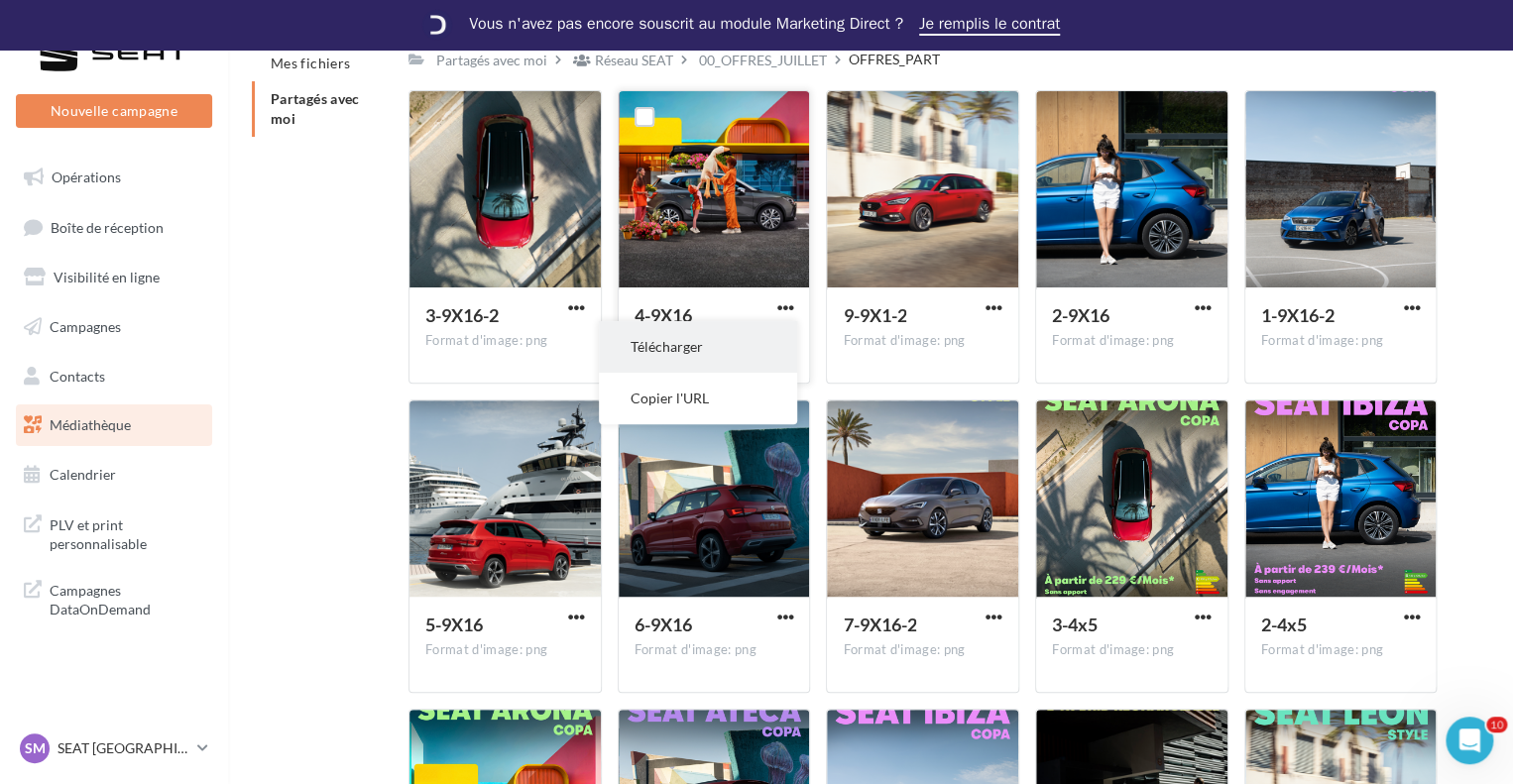 click on "Télécharger" at bounding box center [698, 347] 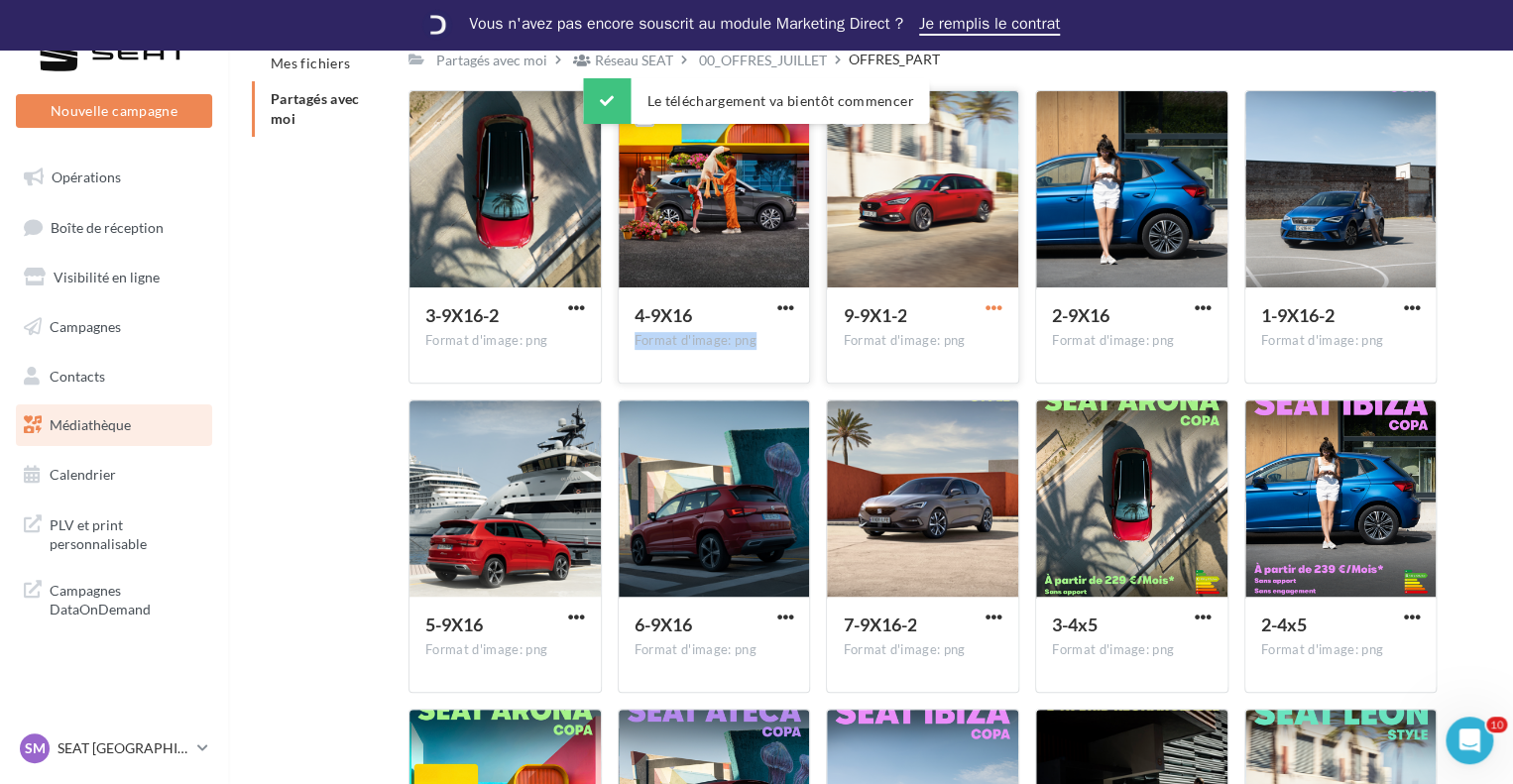 click at bounding box center [993, 307] 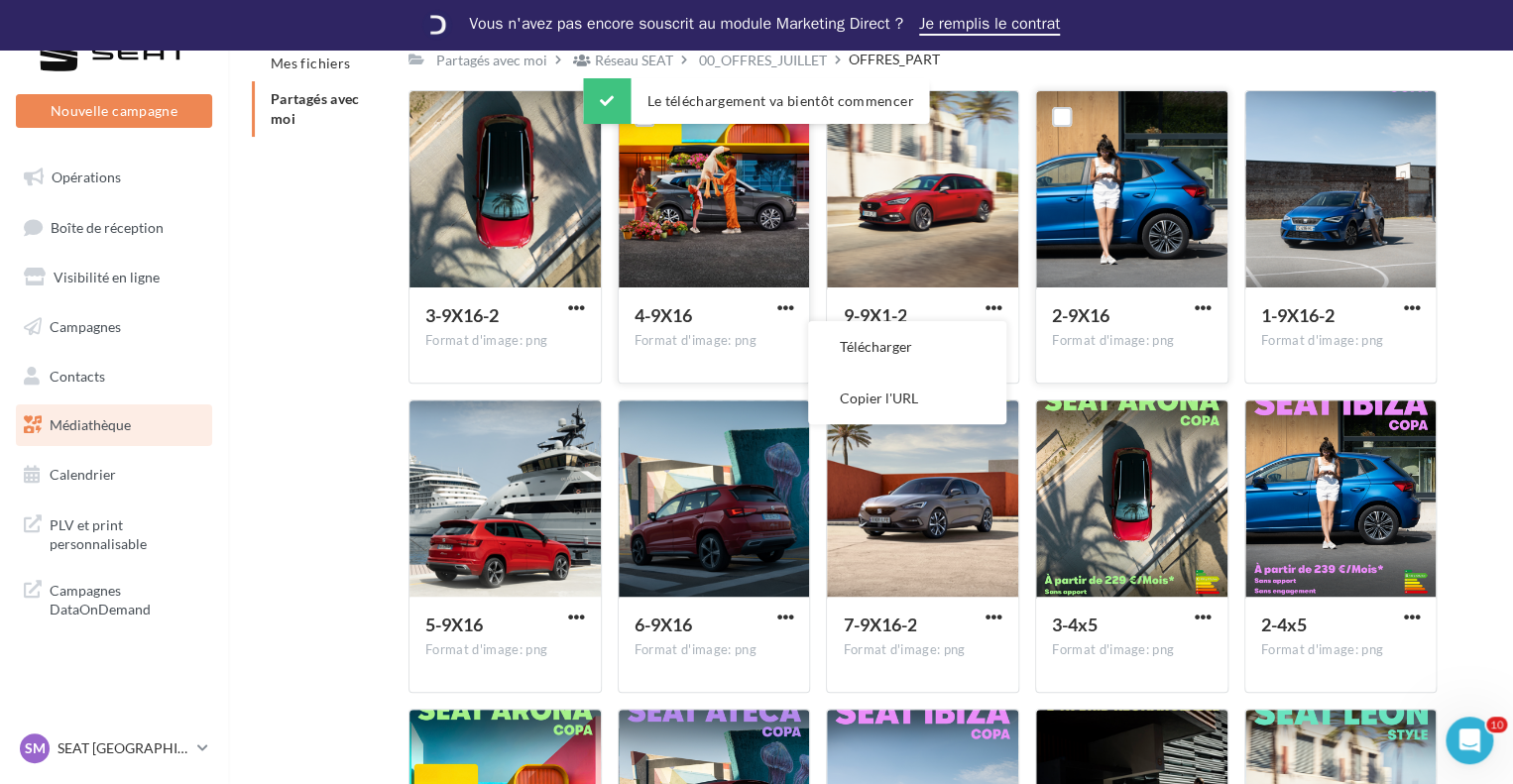 click on "2-9X16" at bounding box center (1119, 317) 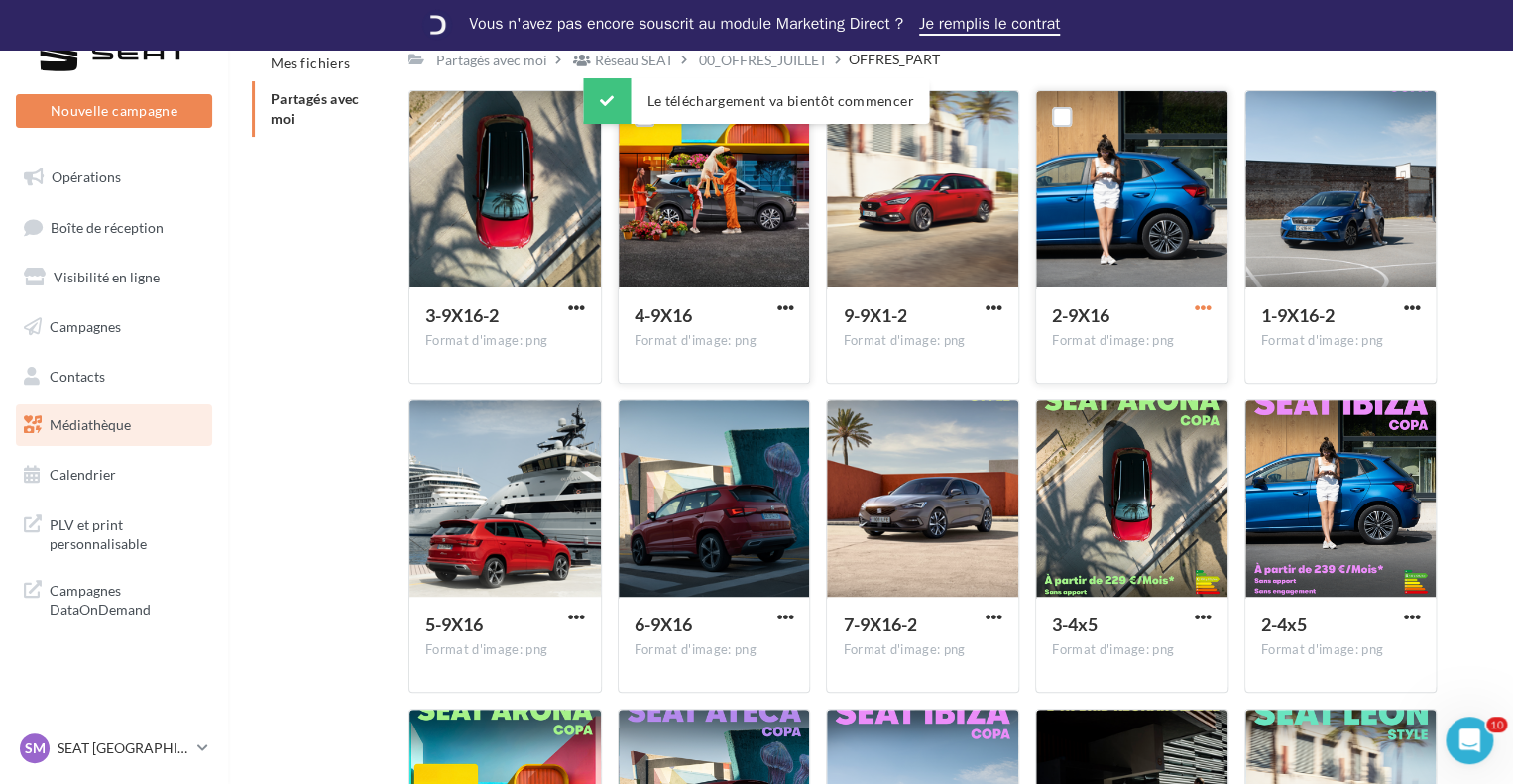 click at bounding box center [1203, 307] 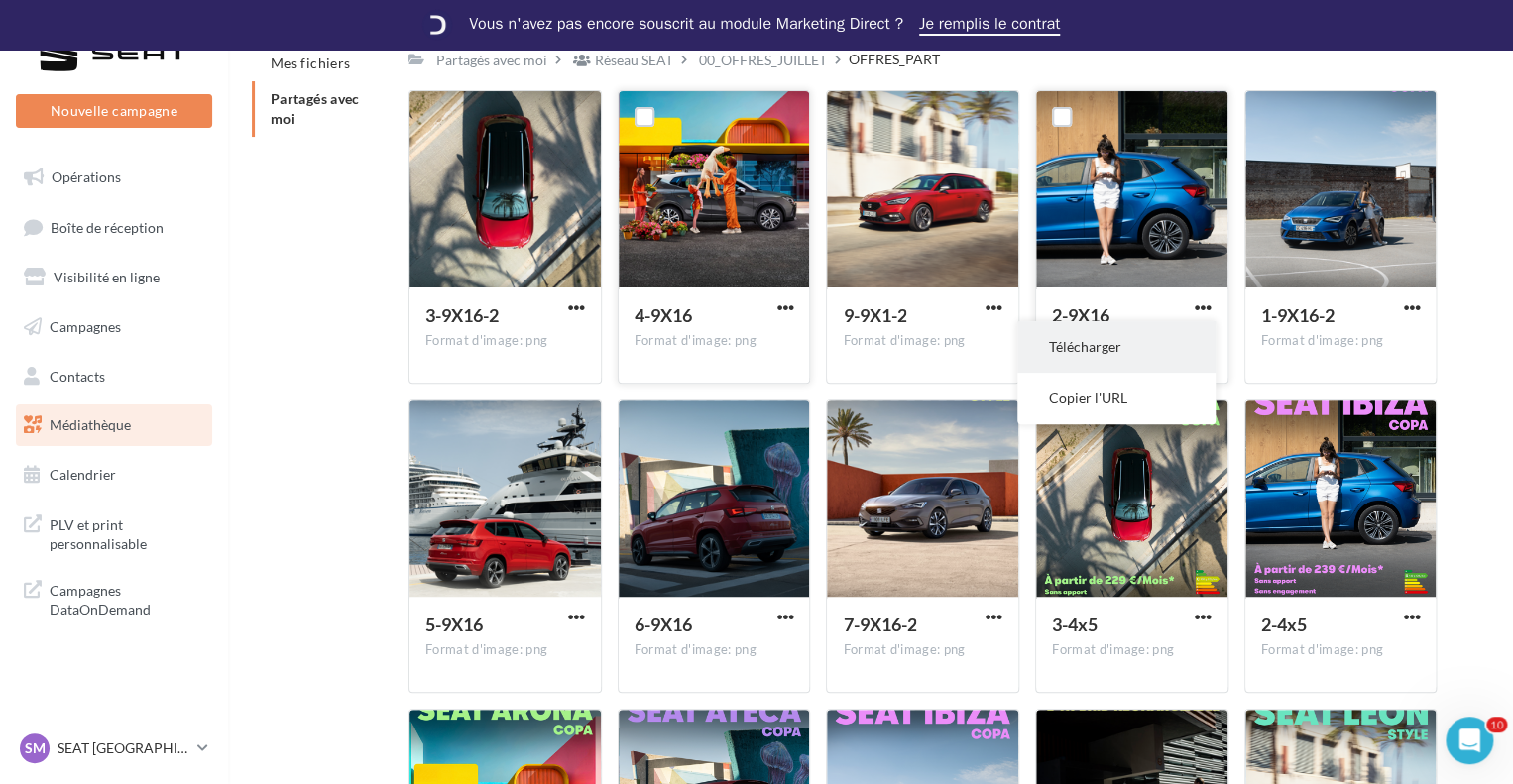 click on "Télécharger" at bounding box center (1116, 347) 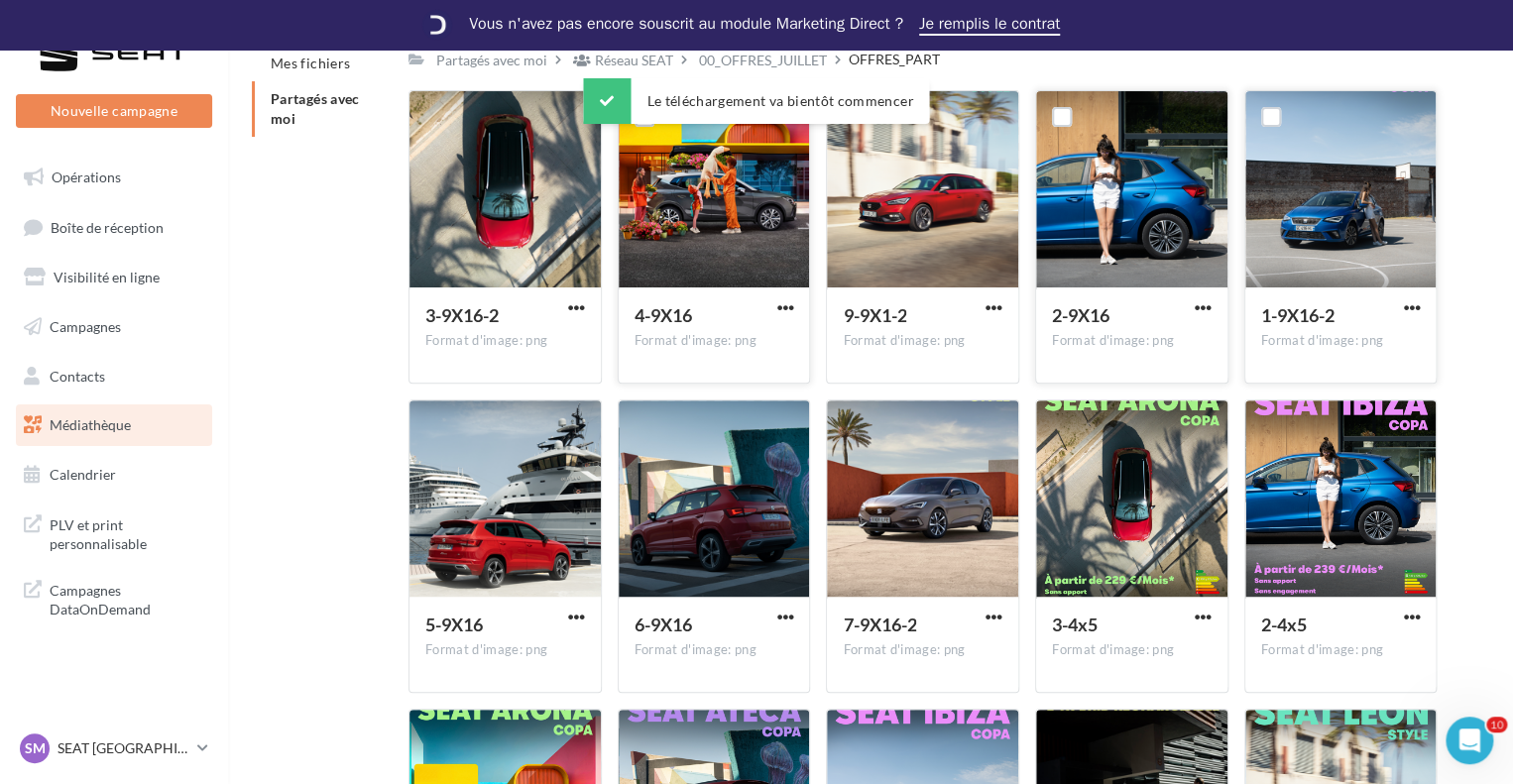 drag, startPoint x: 1408, startPoint y: 300, endPoint x: 1388, endPoint y: 318, distance: 26.907248 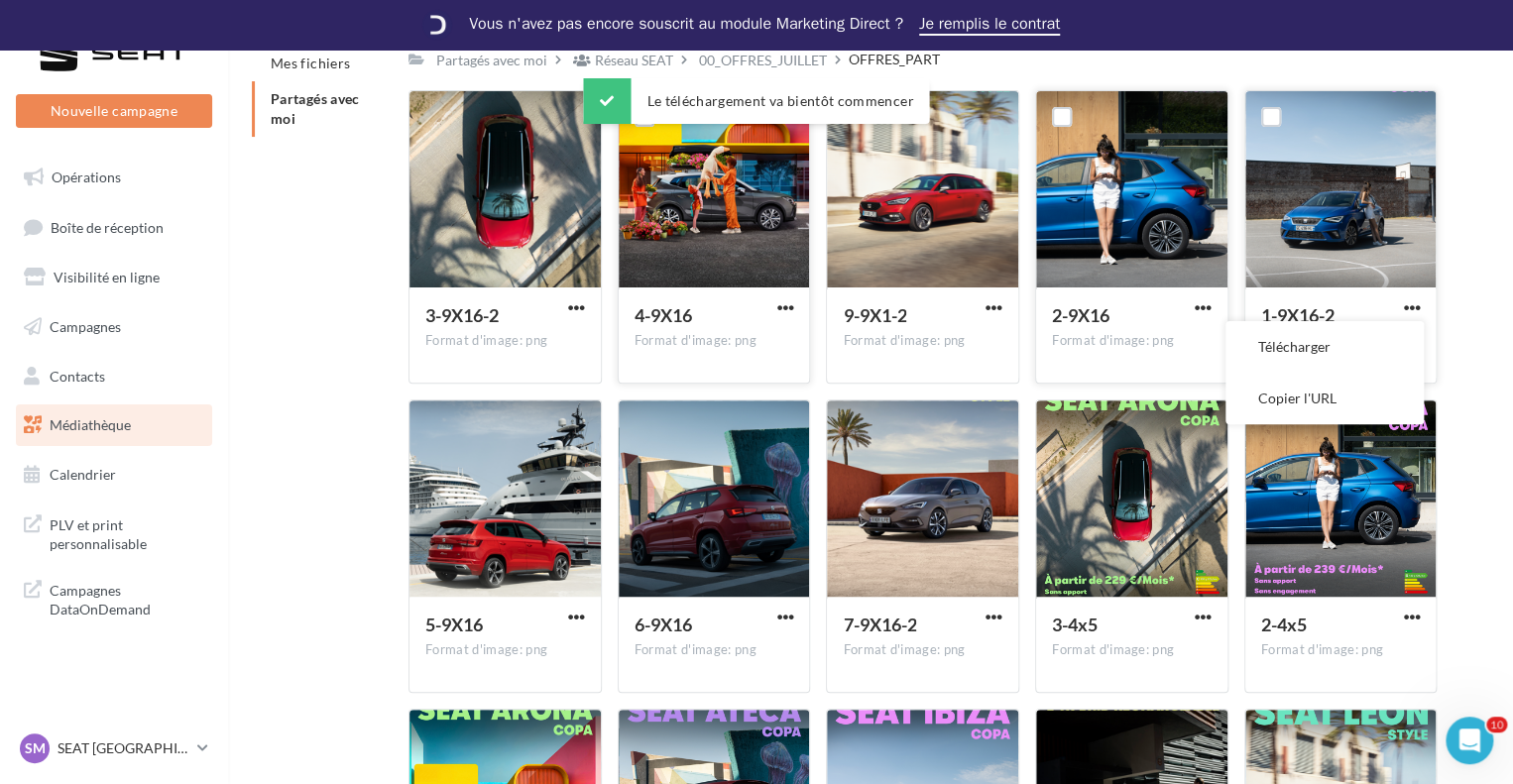 click on "Télécharger" at bounding box center (1325, 347) 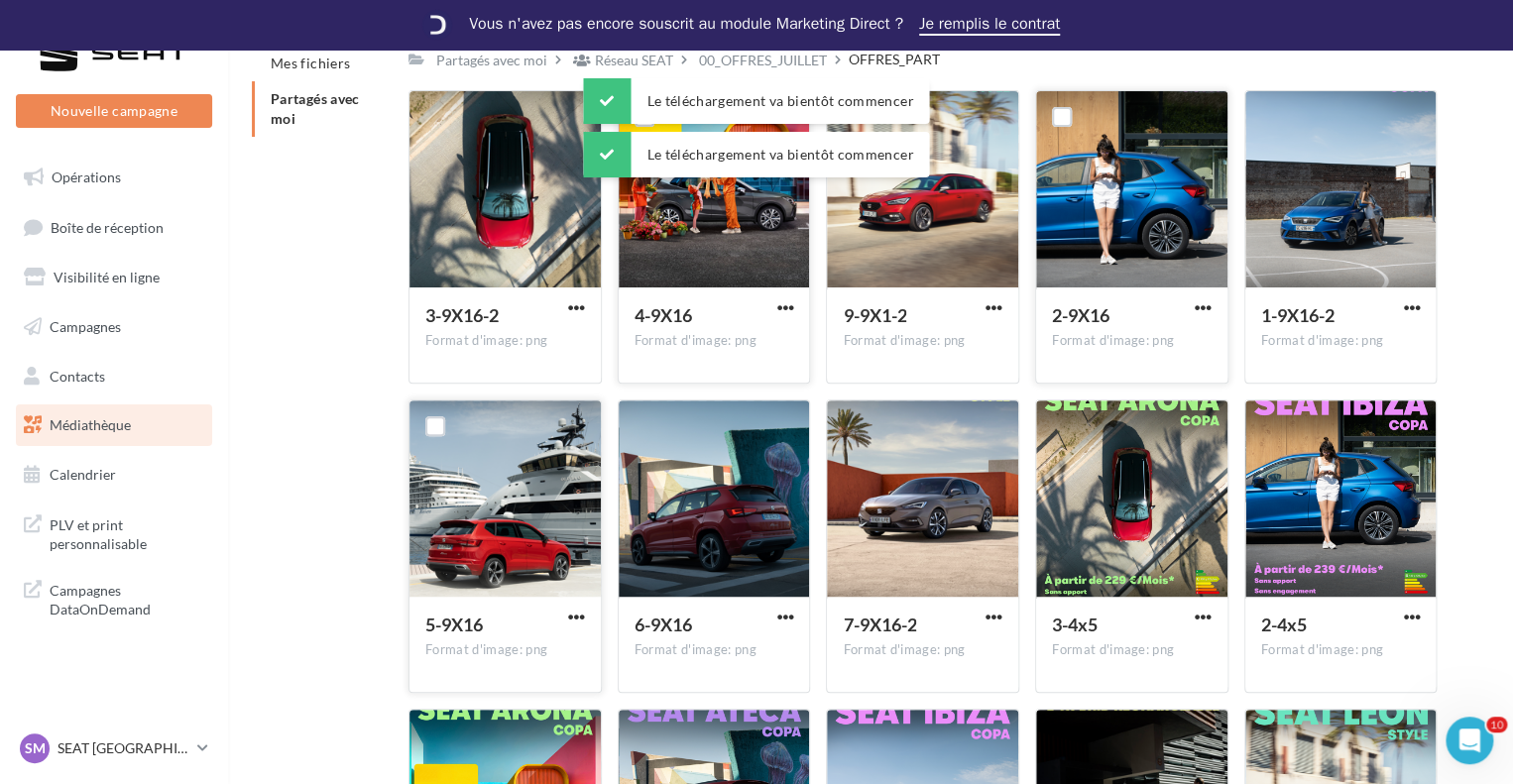 click on "5-9X16" at bounding box center [505, 626] 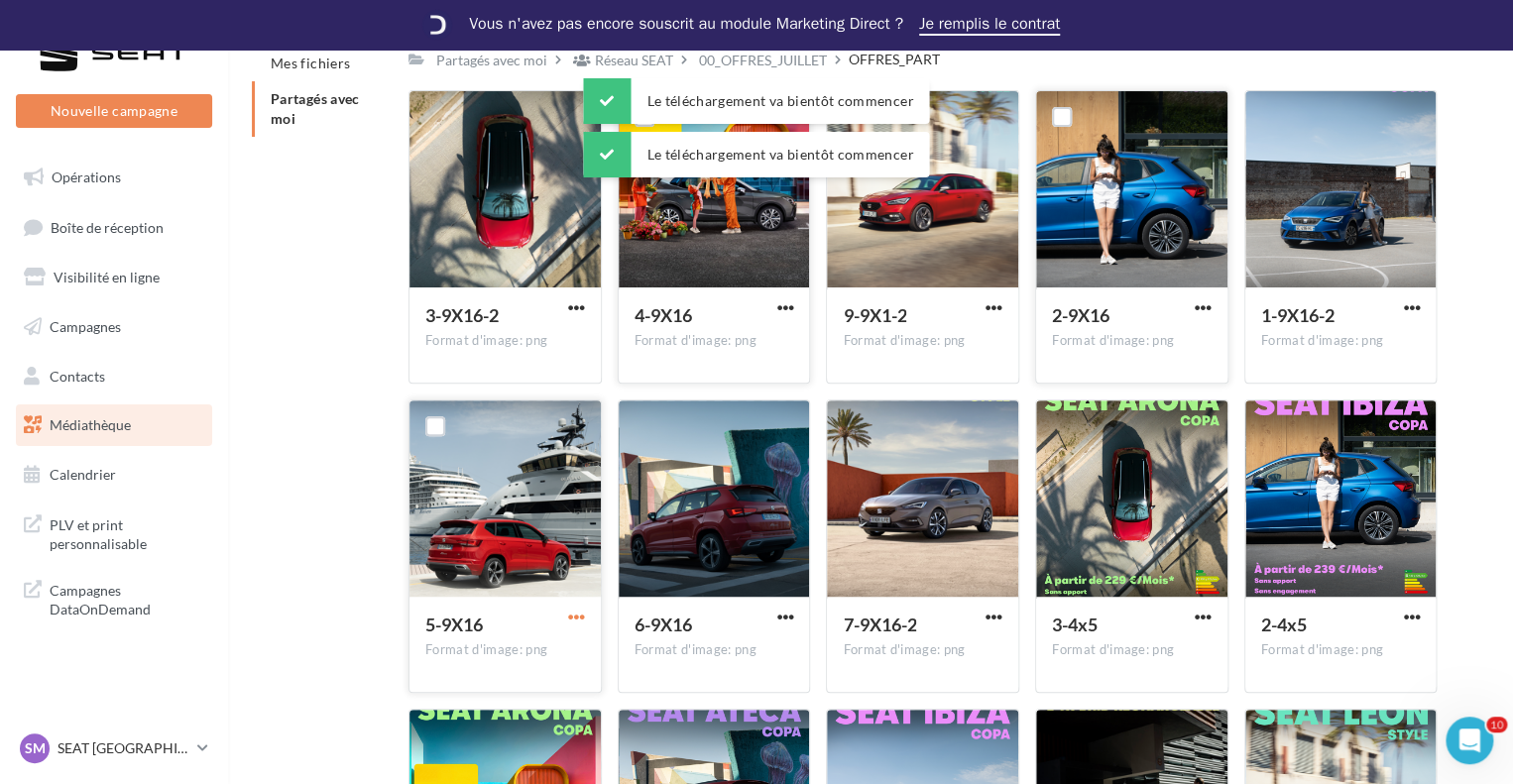 click at bounding box center [576, 616] 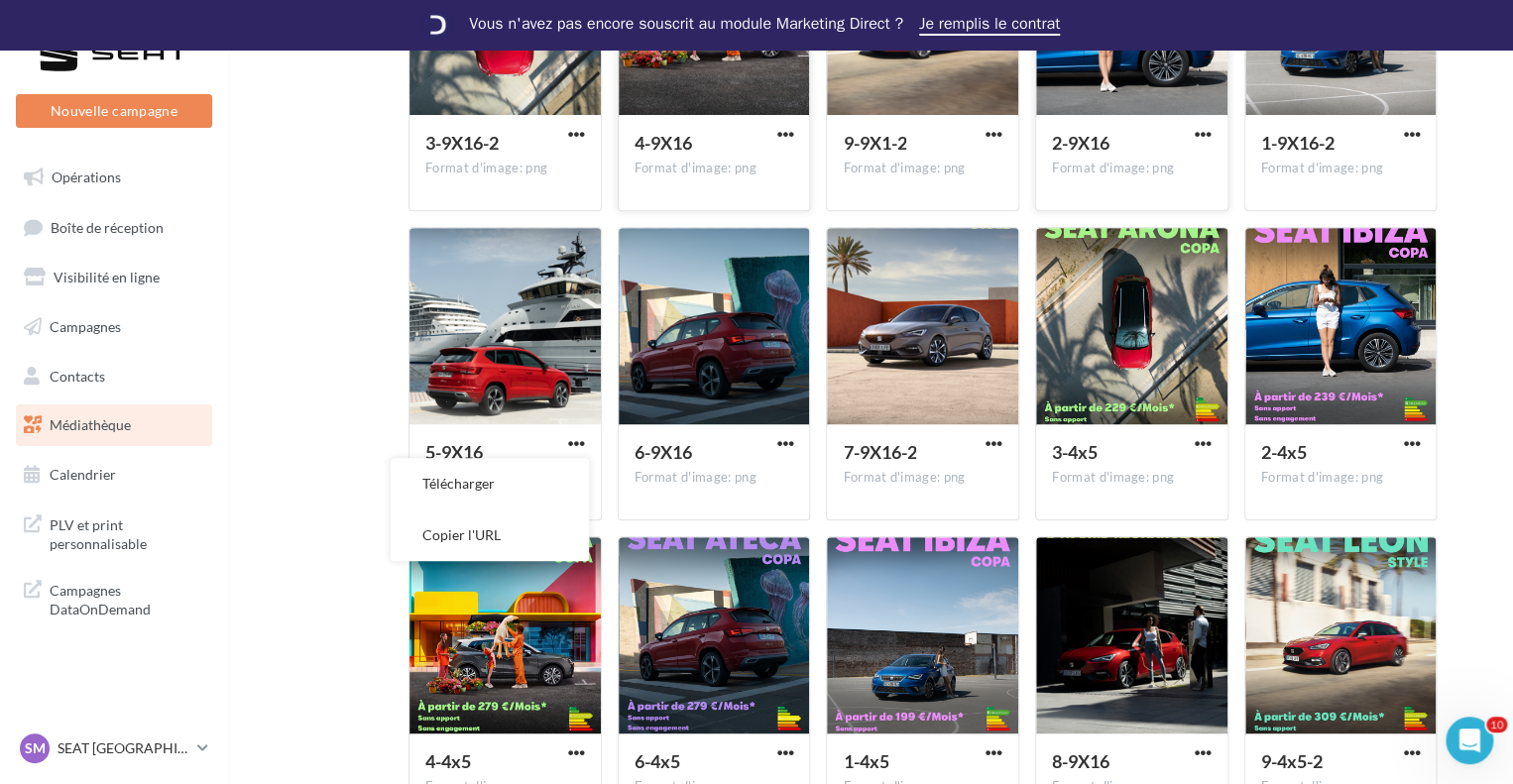 scroll, scrollTop: 297, scrollLeft: 0, axis: vertical 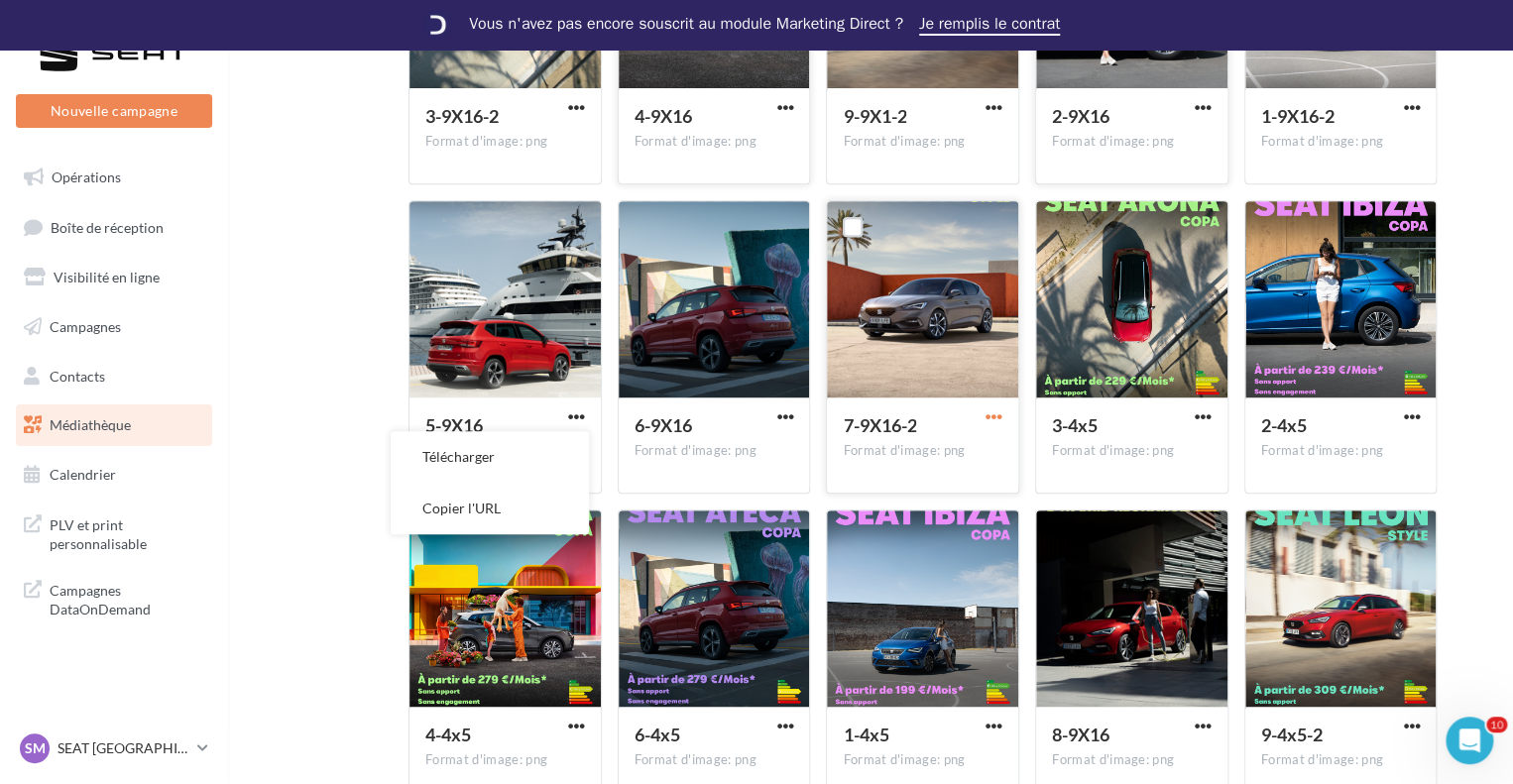 click at bounding box center (993, 416) 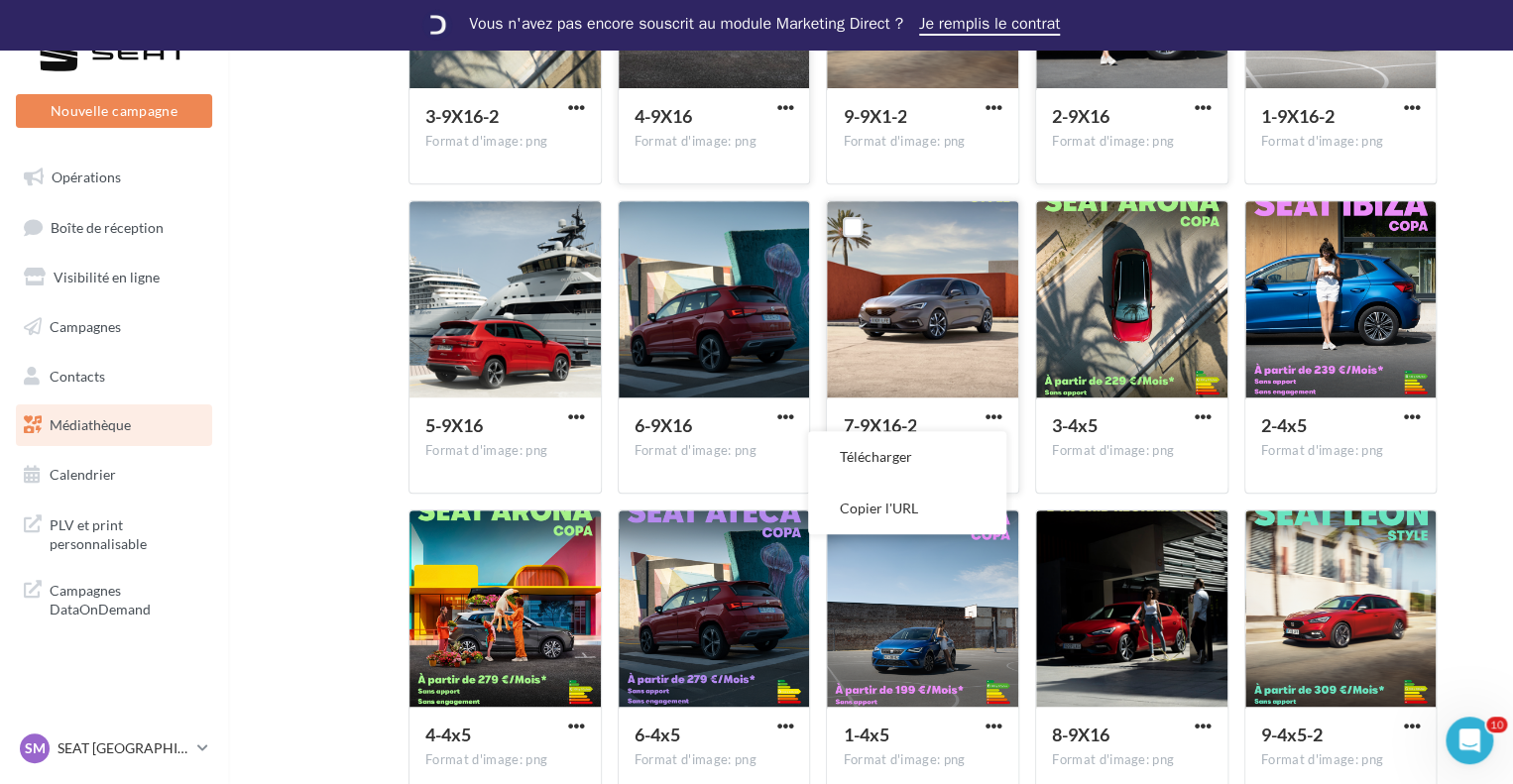 drag, startPoint x: 975, startPoint y: 451, endPoint x: 987, endPoint y: 447, distance: 12.649111 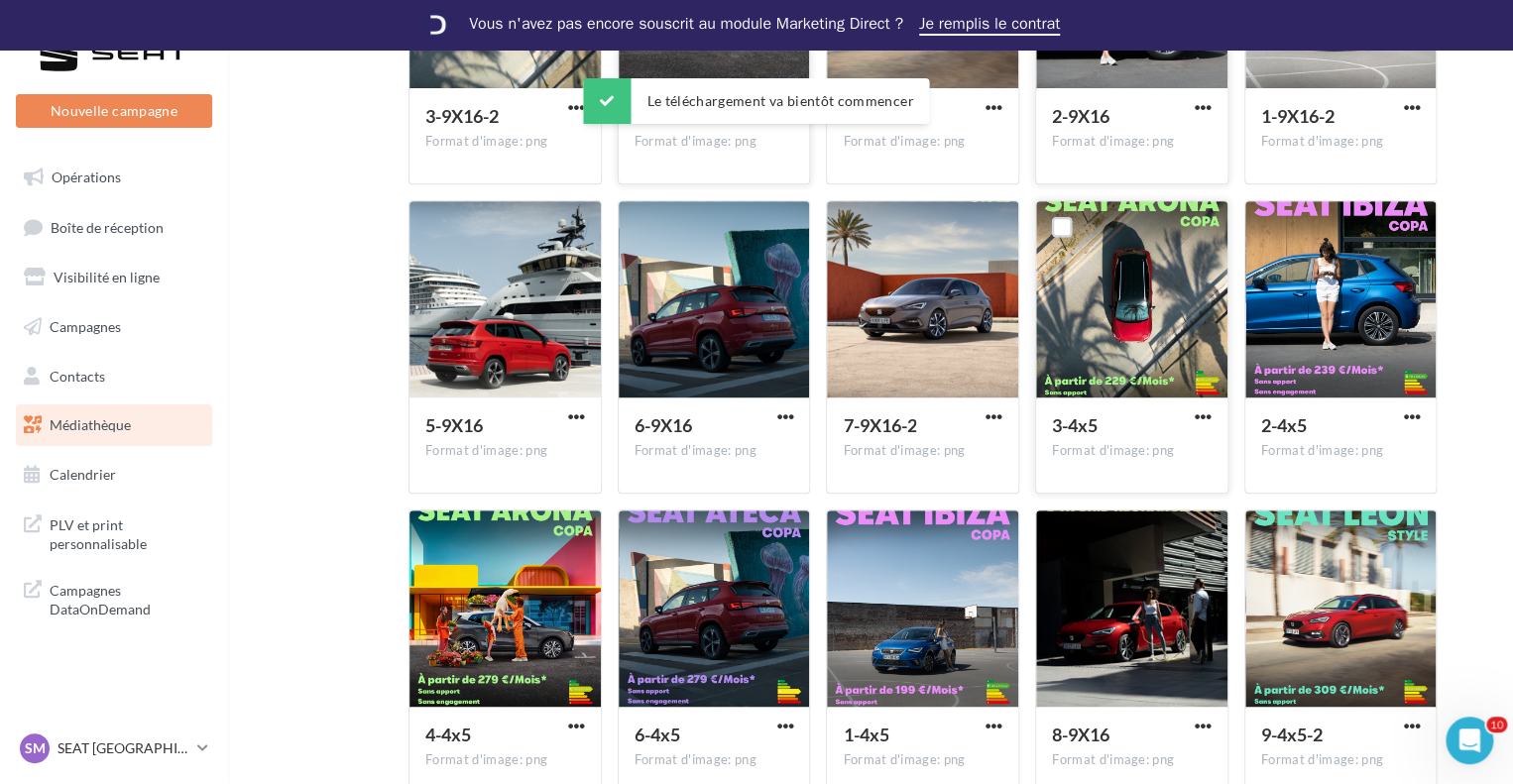 click at bounding box center [1203, 418] 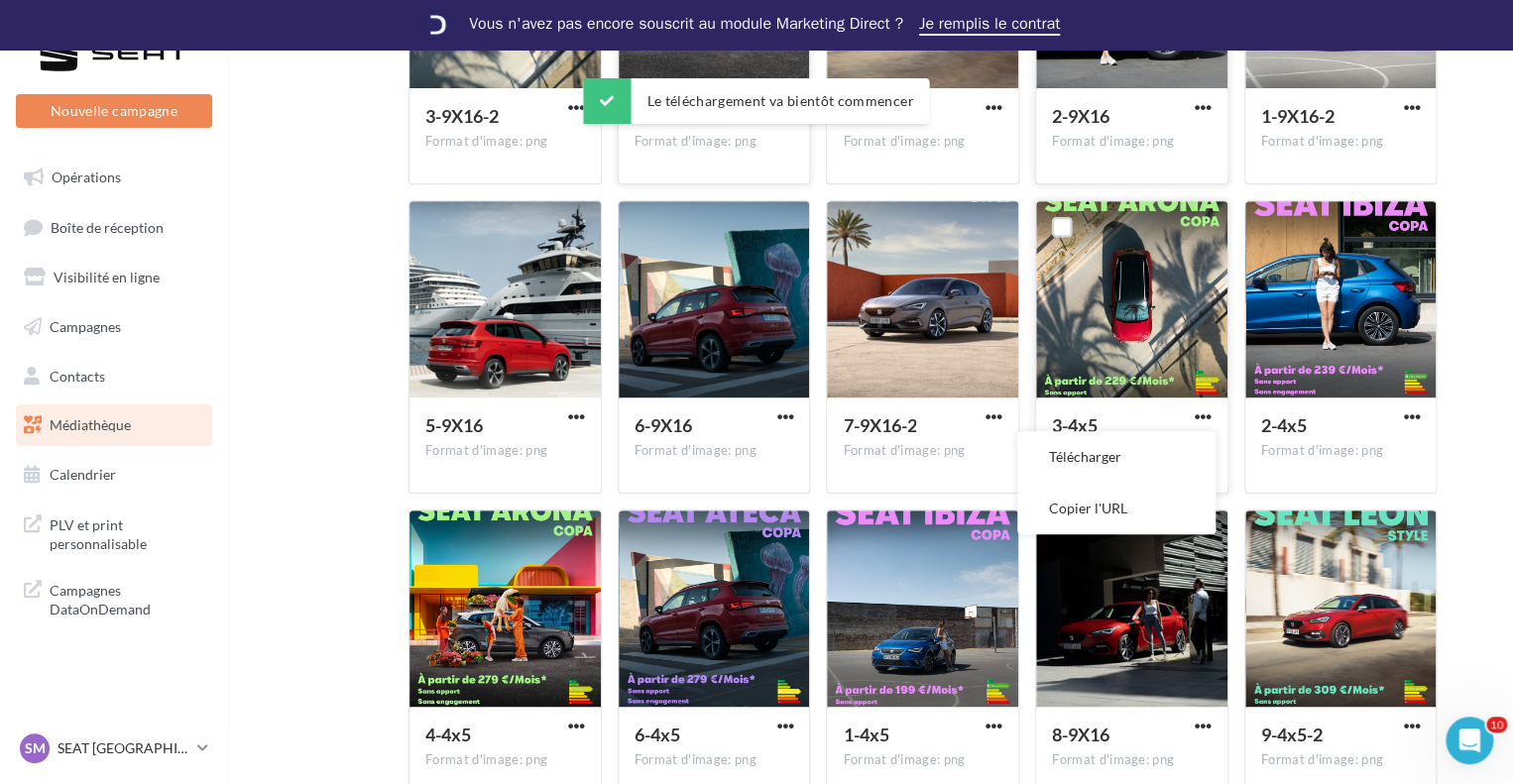 drag, startPoint x: 1158, startPoint y: 448, endPoint x: 1212, endPoint y: 443, distance: 54.230987 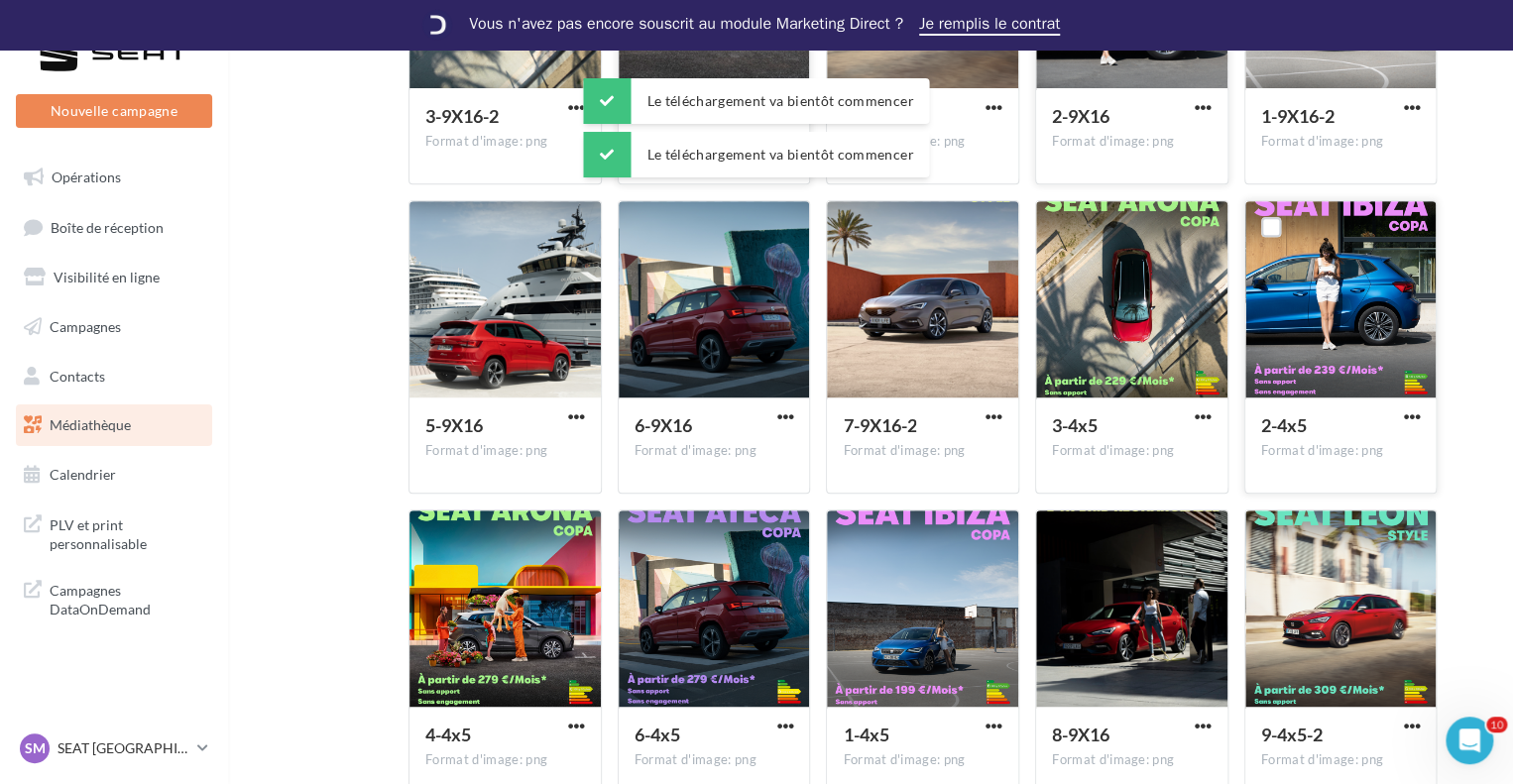 drag, startPoint x: 1404, startPoint y: 418, endPoint x: 1392, endPoint y: 421, distance: 12.369317 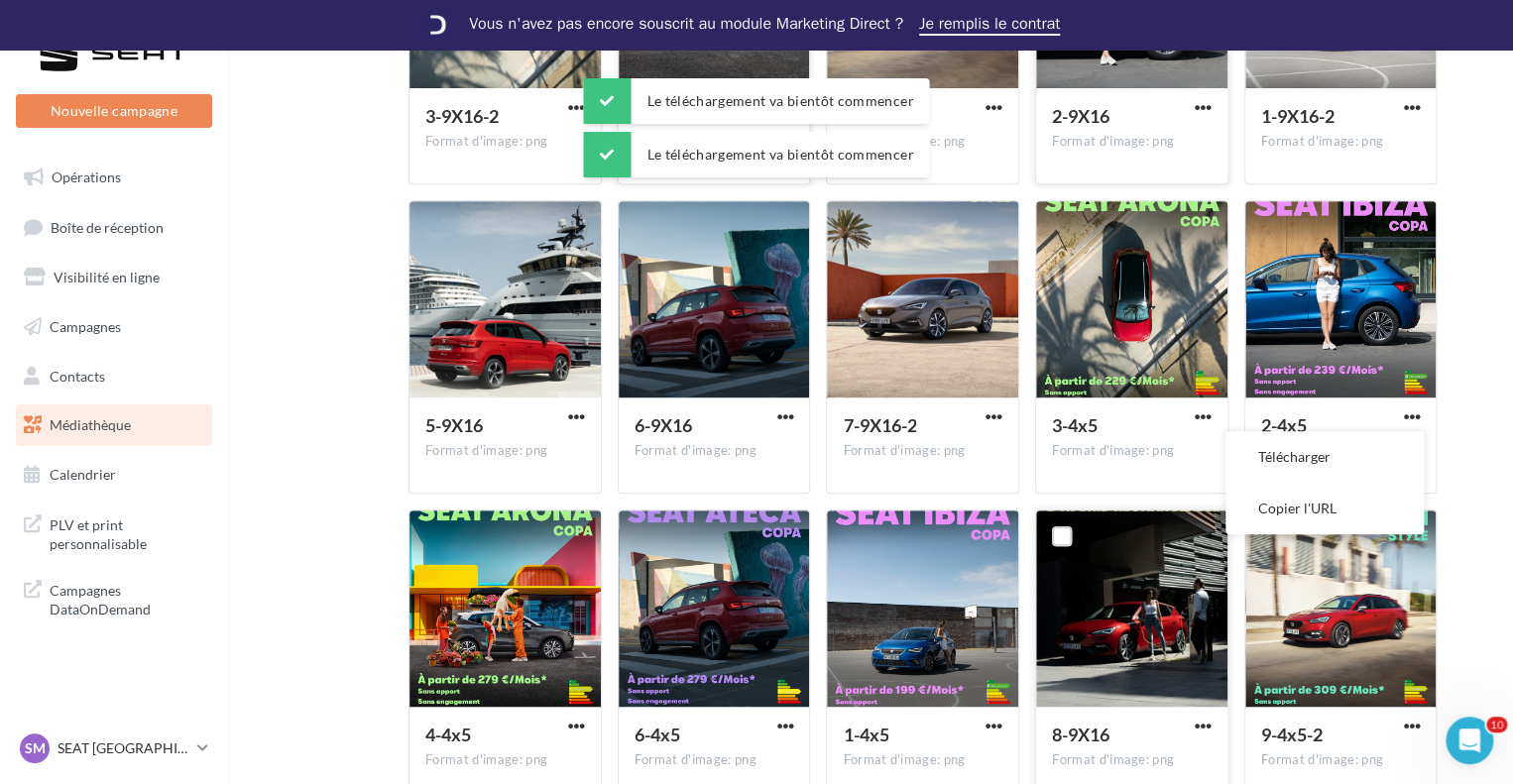 drag, startPoint x: 1354, startPoint y: 447, endPoint x: 1042, endPoint y: 520, distance: 320.42628 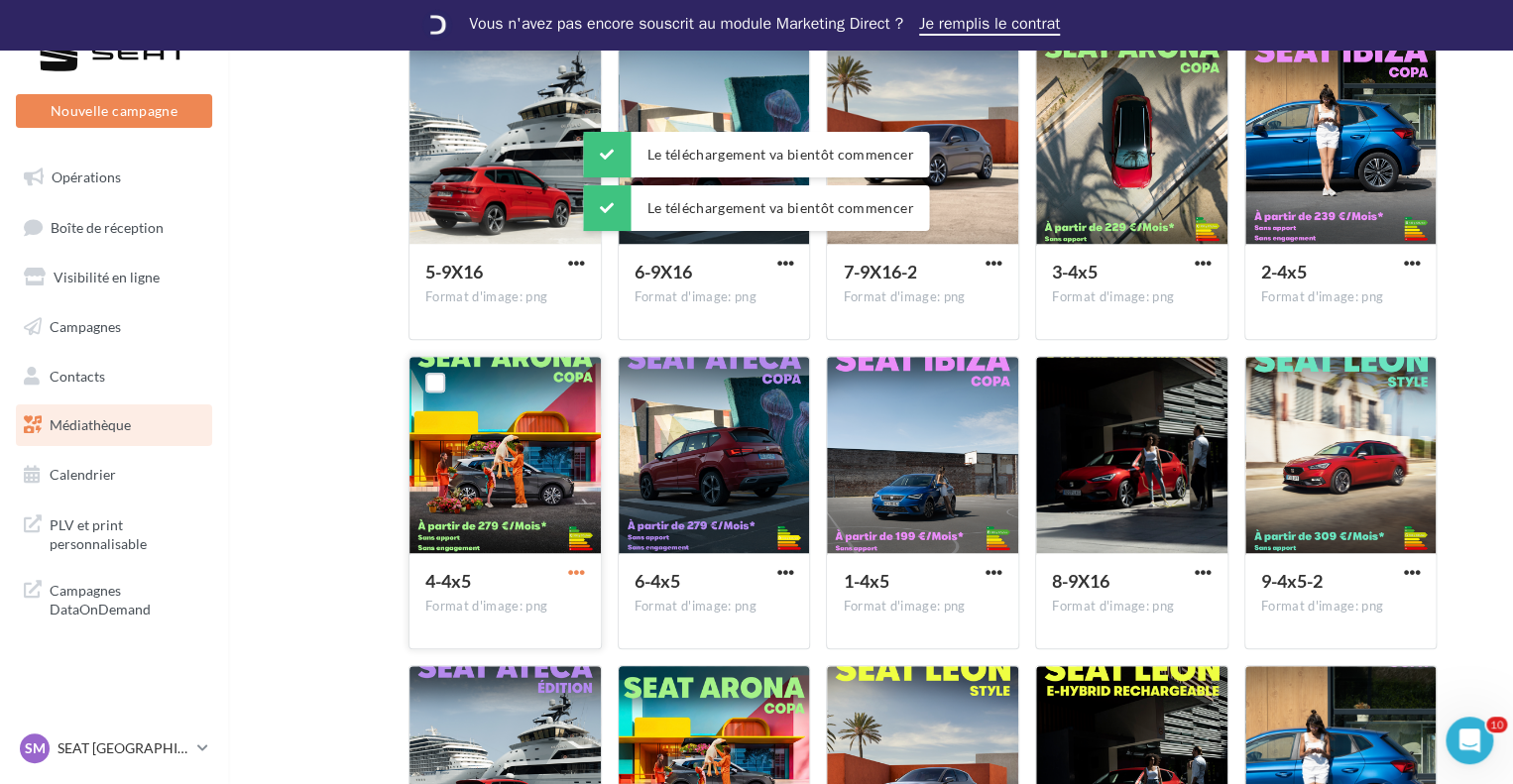 scroll, scrollTop: 496, scrollLeft: 0, axis: vertical 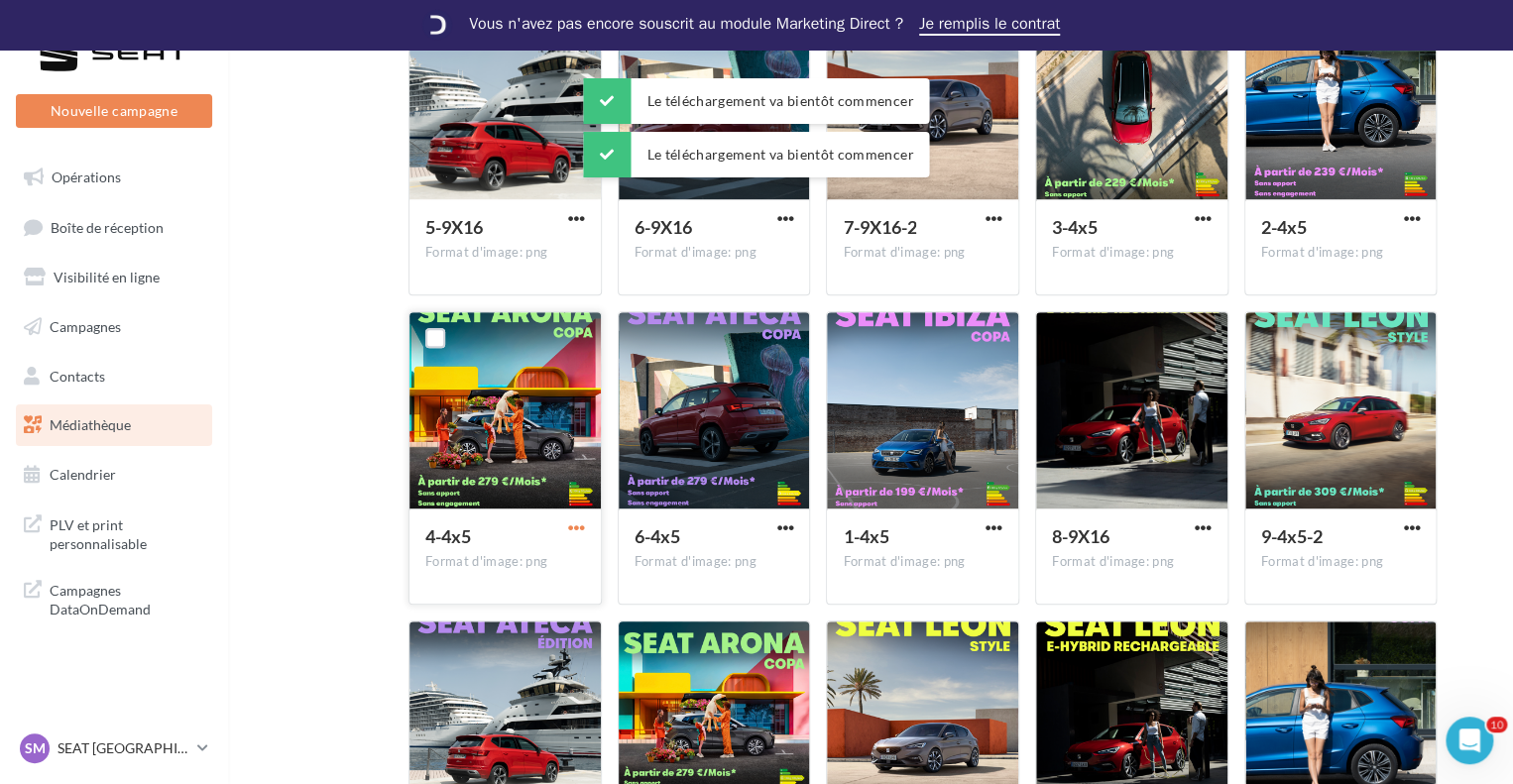 click at bounding box center (576, 527) 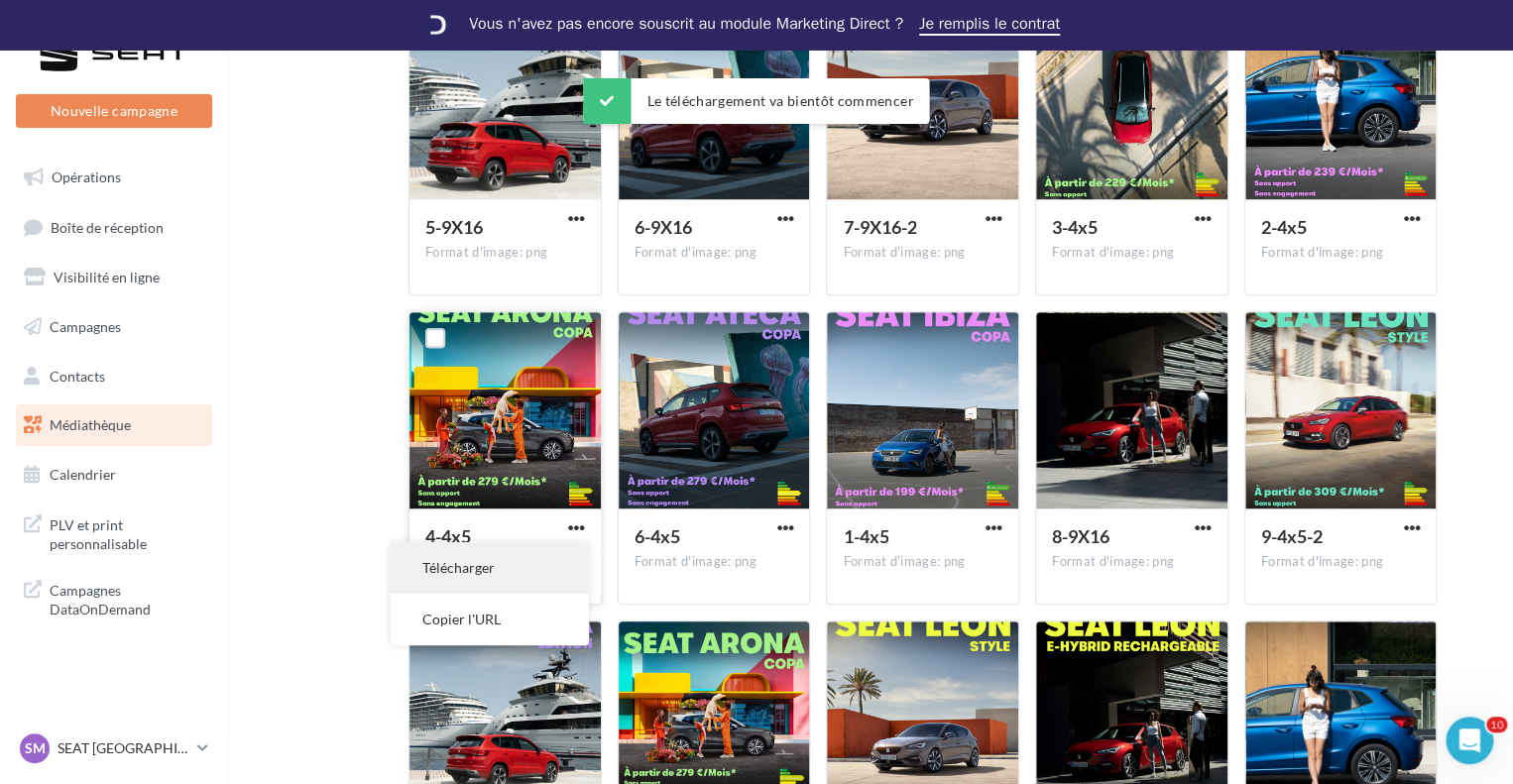 click on "Télécharger" at bounding box center (490, 568) 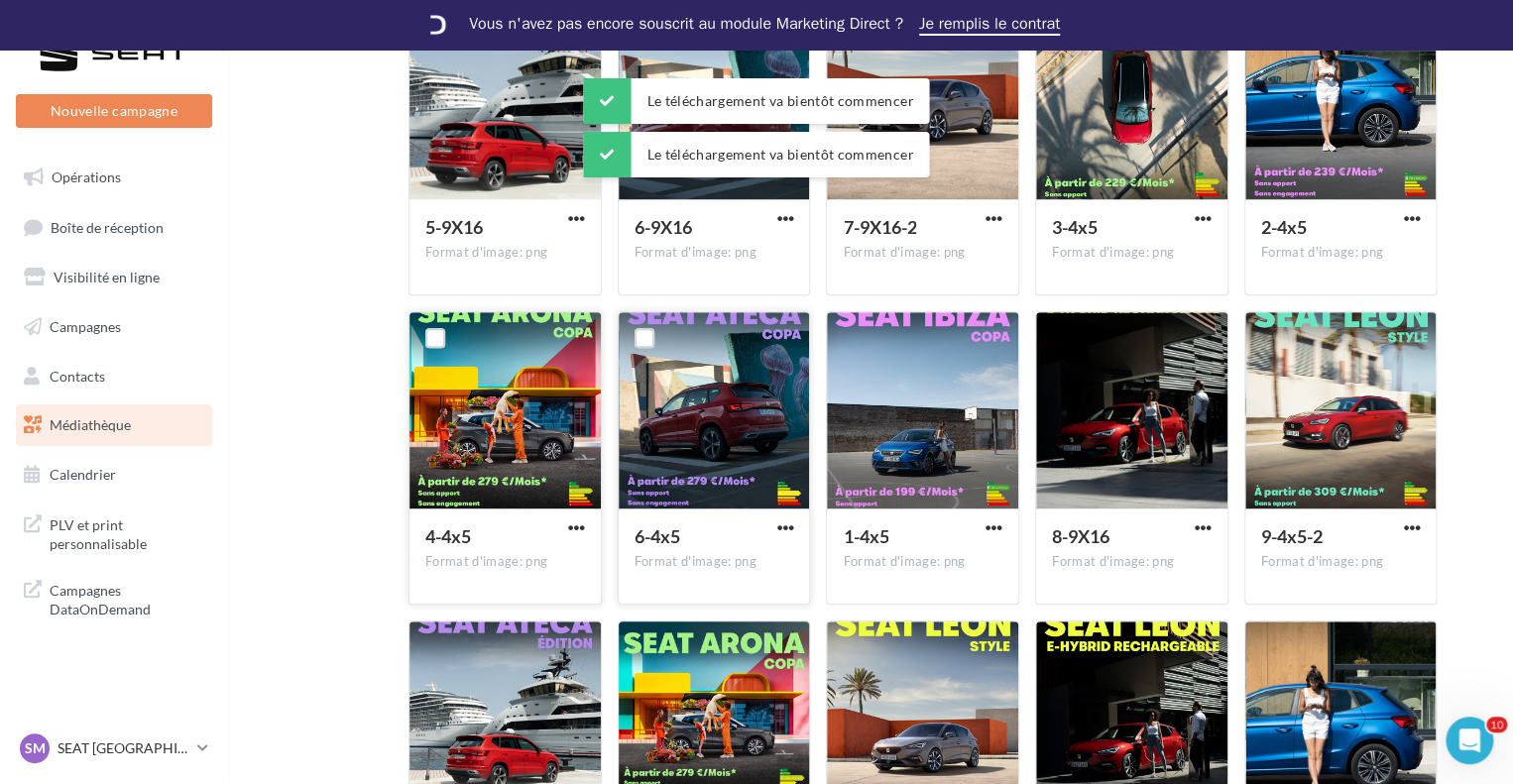 drag, startPoint x: 781, startPoint y: 523, endPoint x: 774, endPoint y: 535, distance: 13.892444 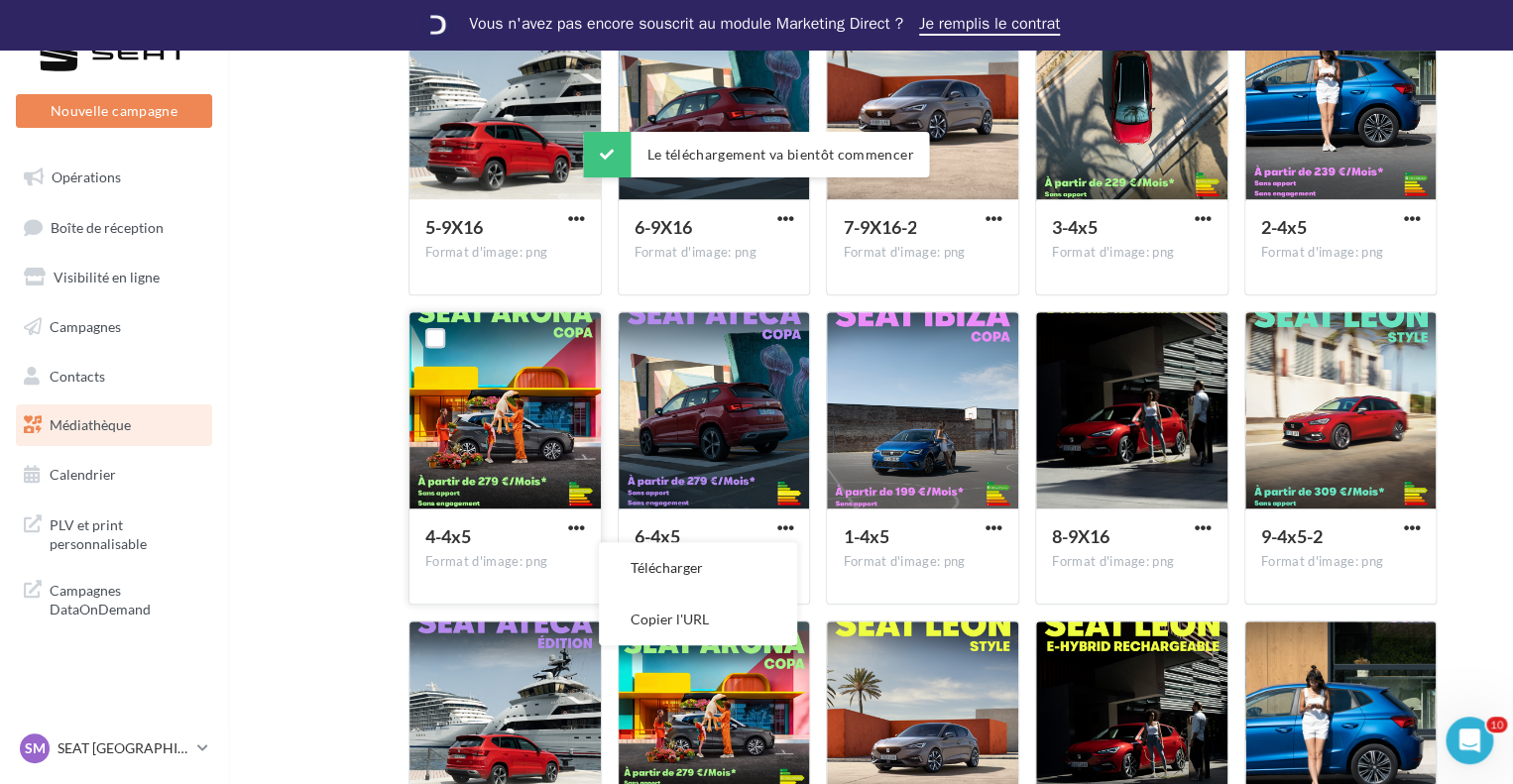 drag, startPoint x: 761, startPoint y: 554, endPoint x: 819, endPoint y: 567, distance: 59.439044 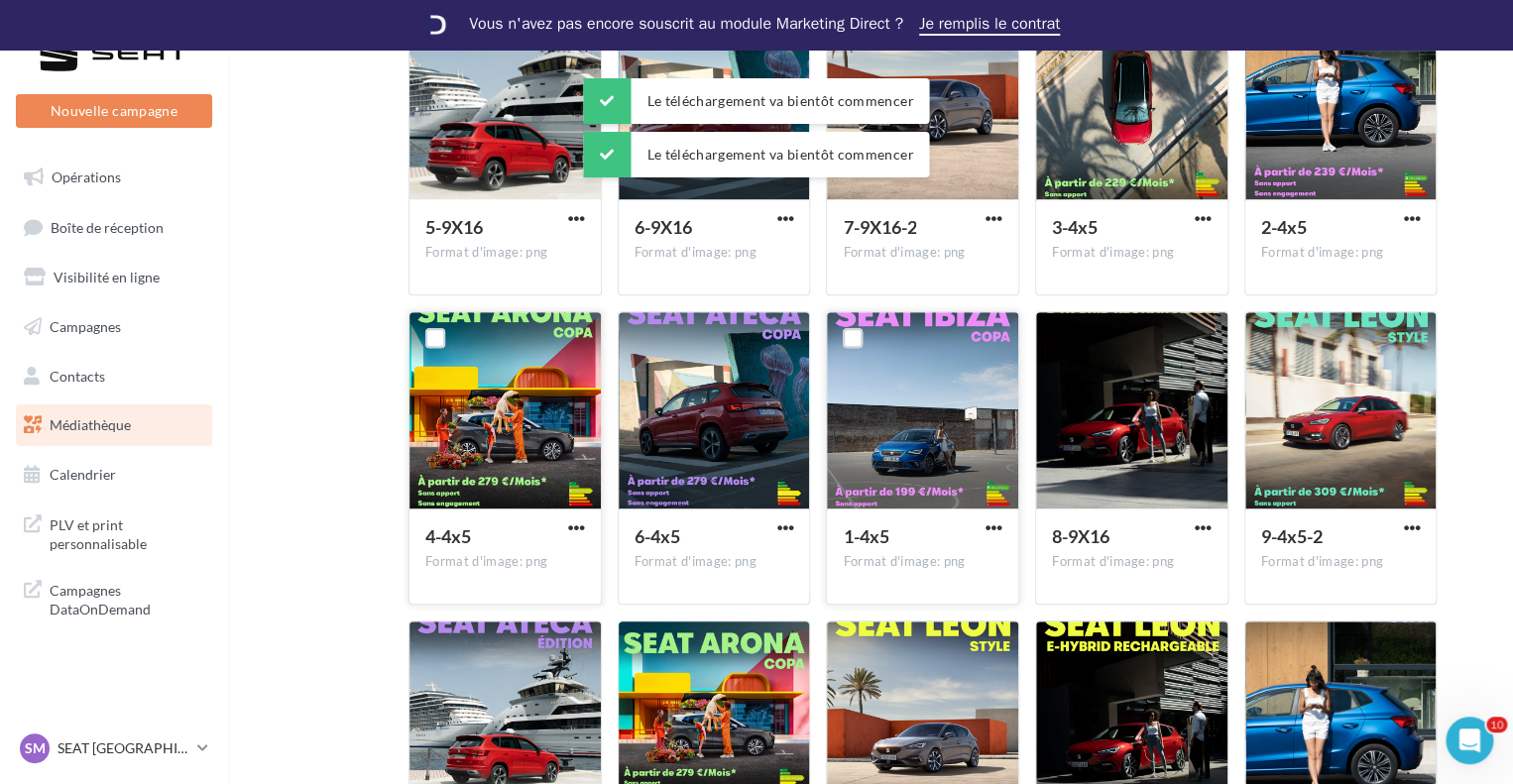 drag, startPoint x: 983, startPoint y: 523, endPoint x: 980, endPoint y: 535, distance: 12.369317 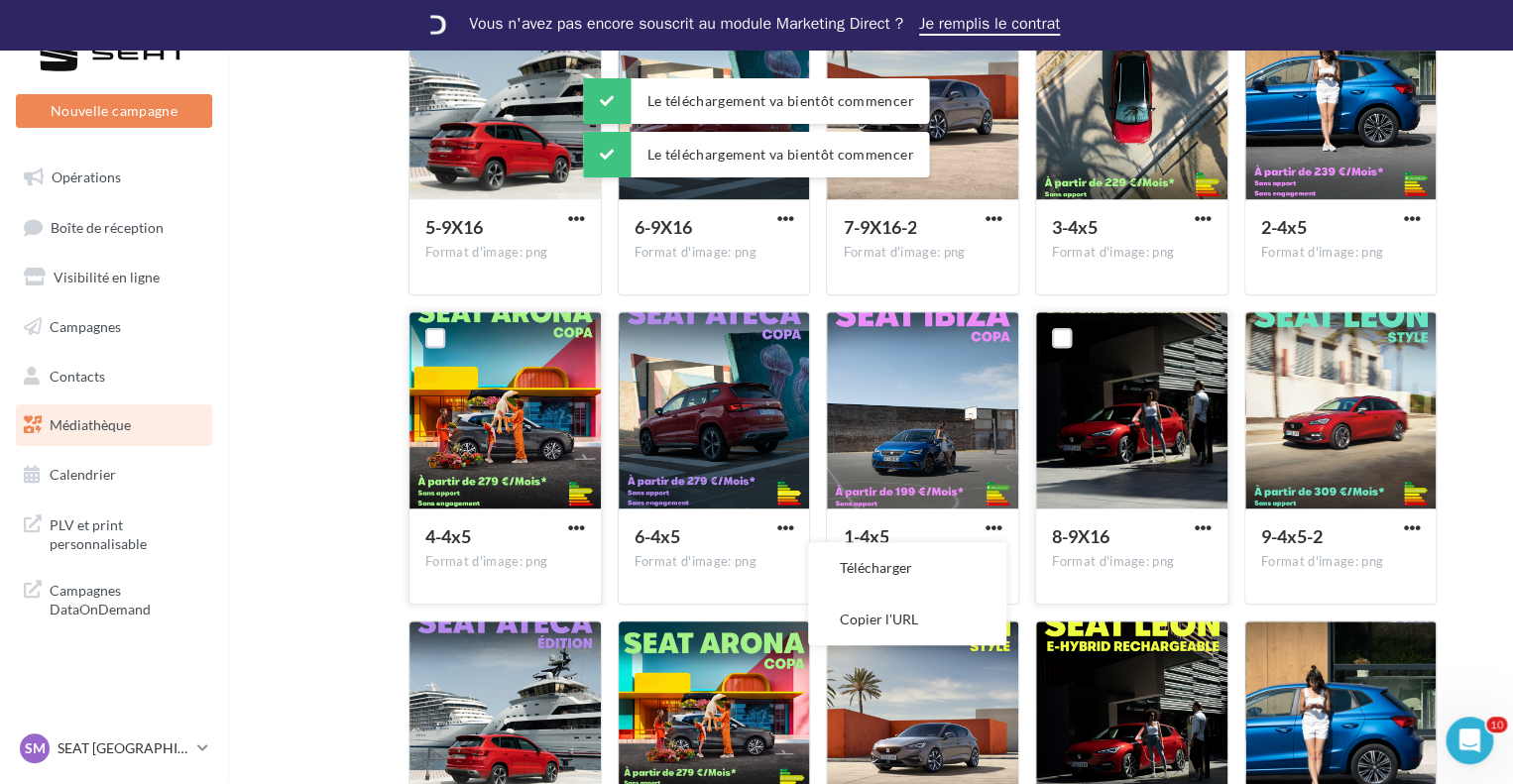 drag, startPoint x: 925, startPoint y: 576, endPoint x: 1160, endPoint y: 550, distance: 236.43392 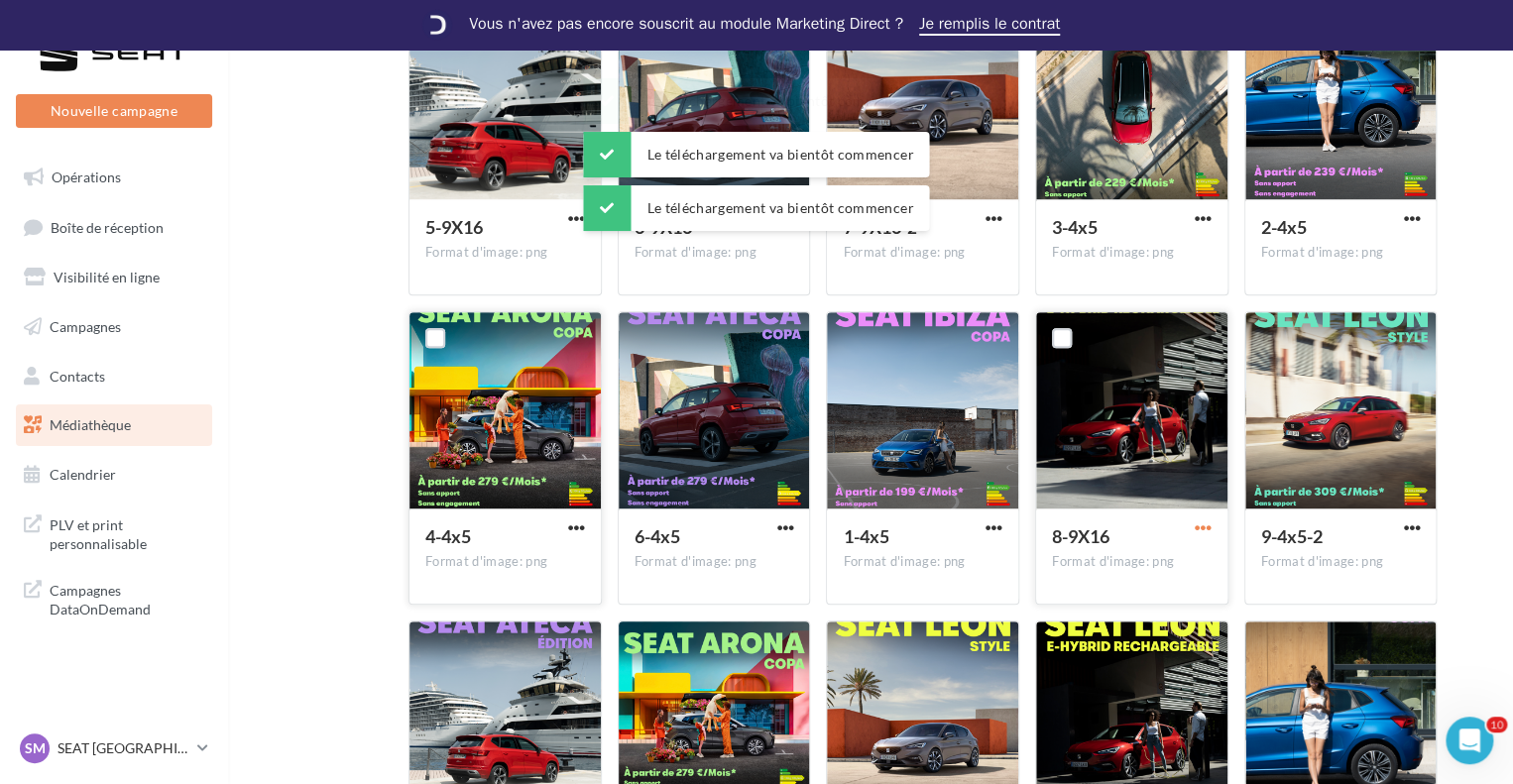 click at bounding box center [1203, 527] 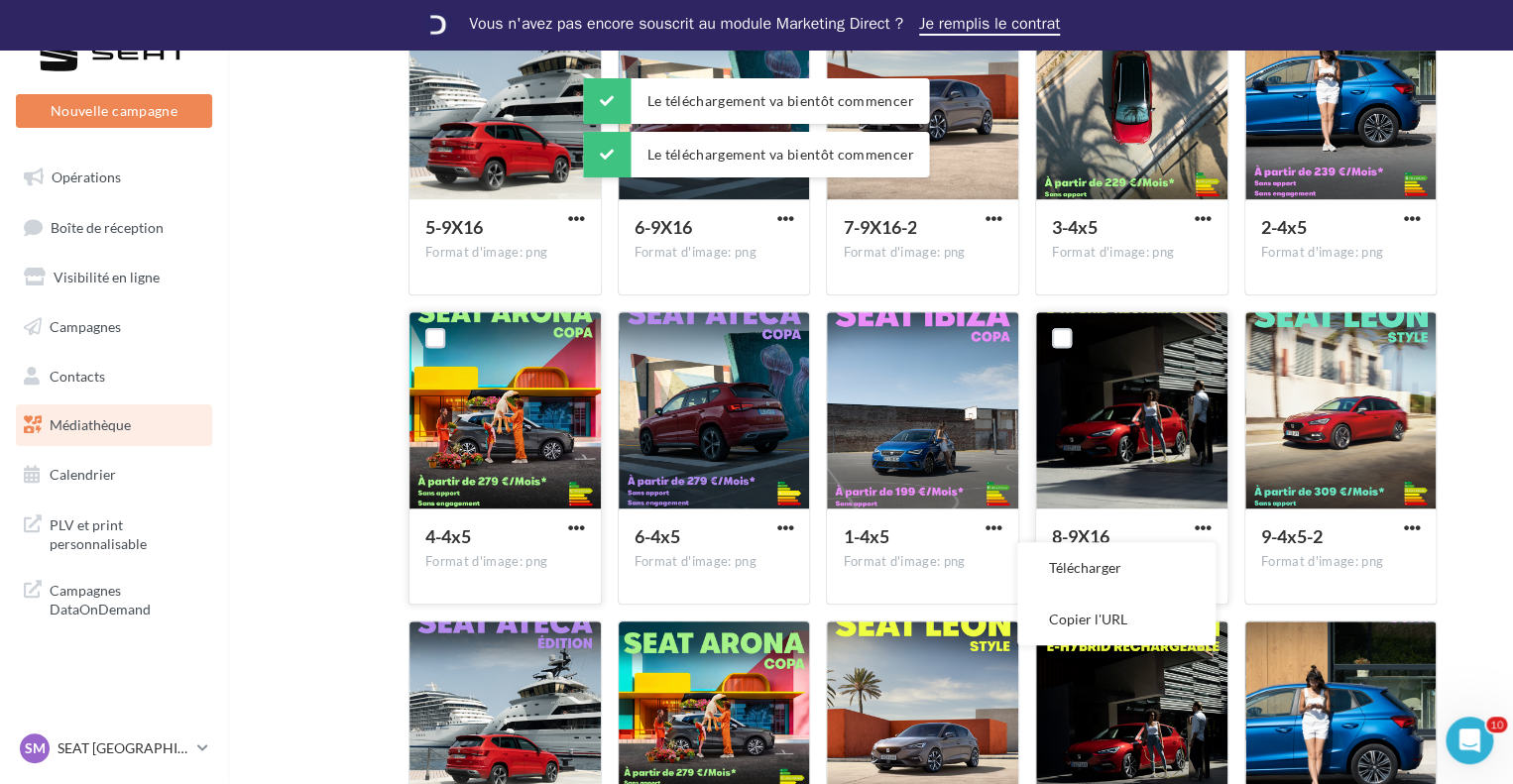 click on "Télécharger" at bounding box center (1116, 568) 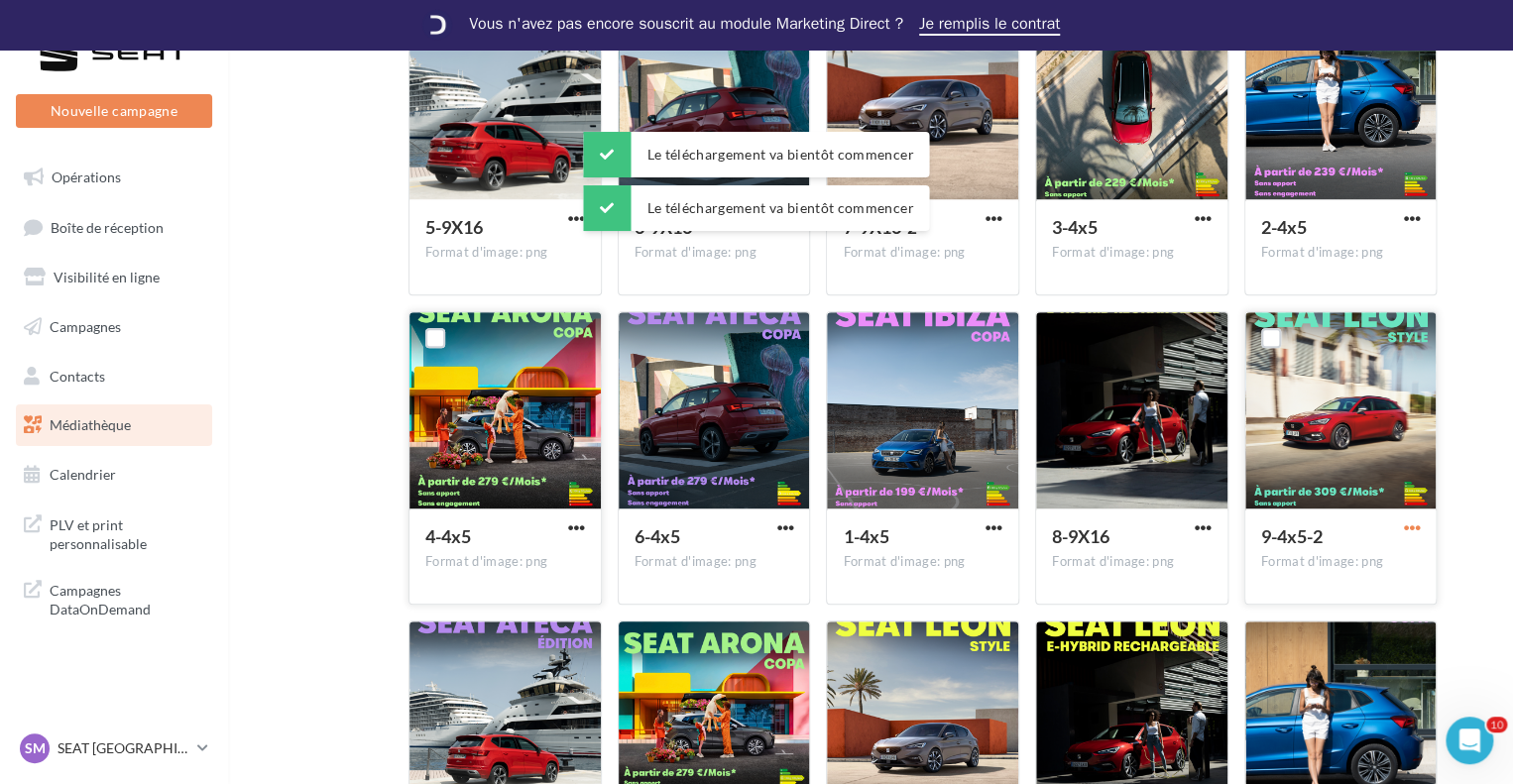 click at bounding box center (1411, 527) 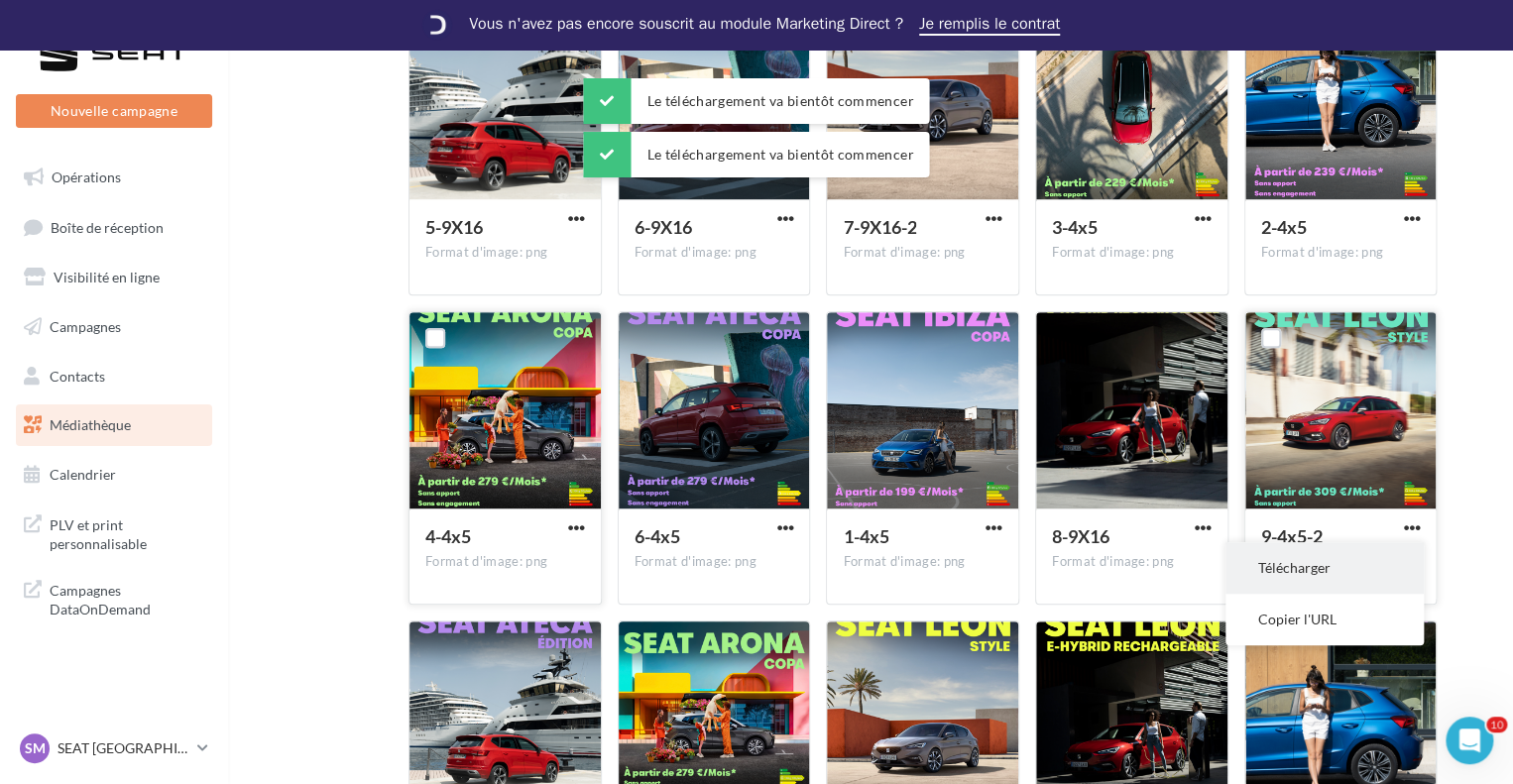 click on "Télécharger" at bounding box center (1325, 568) 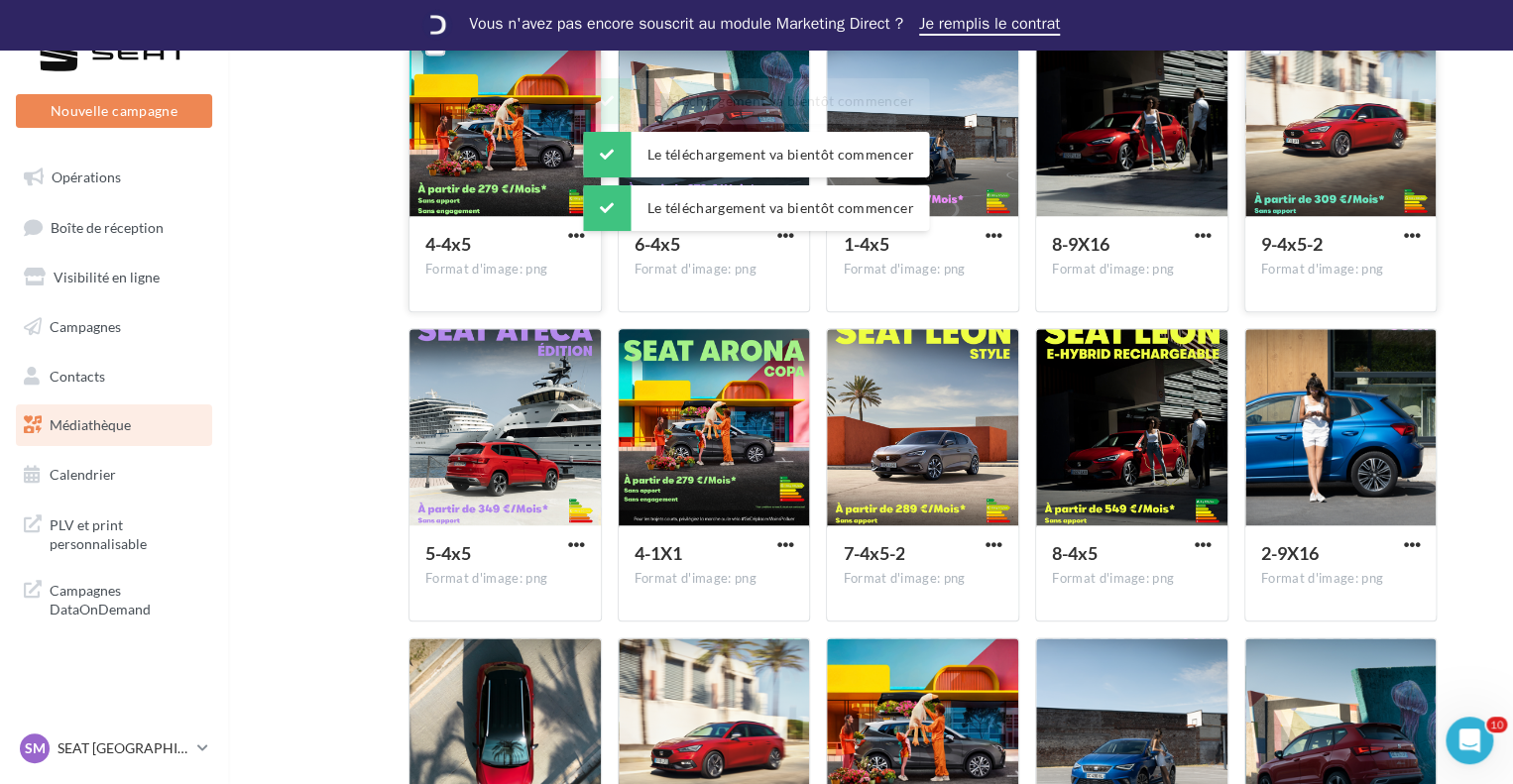 scroll, scrollTop: 793, scrollLeft: 0, axis: vertical 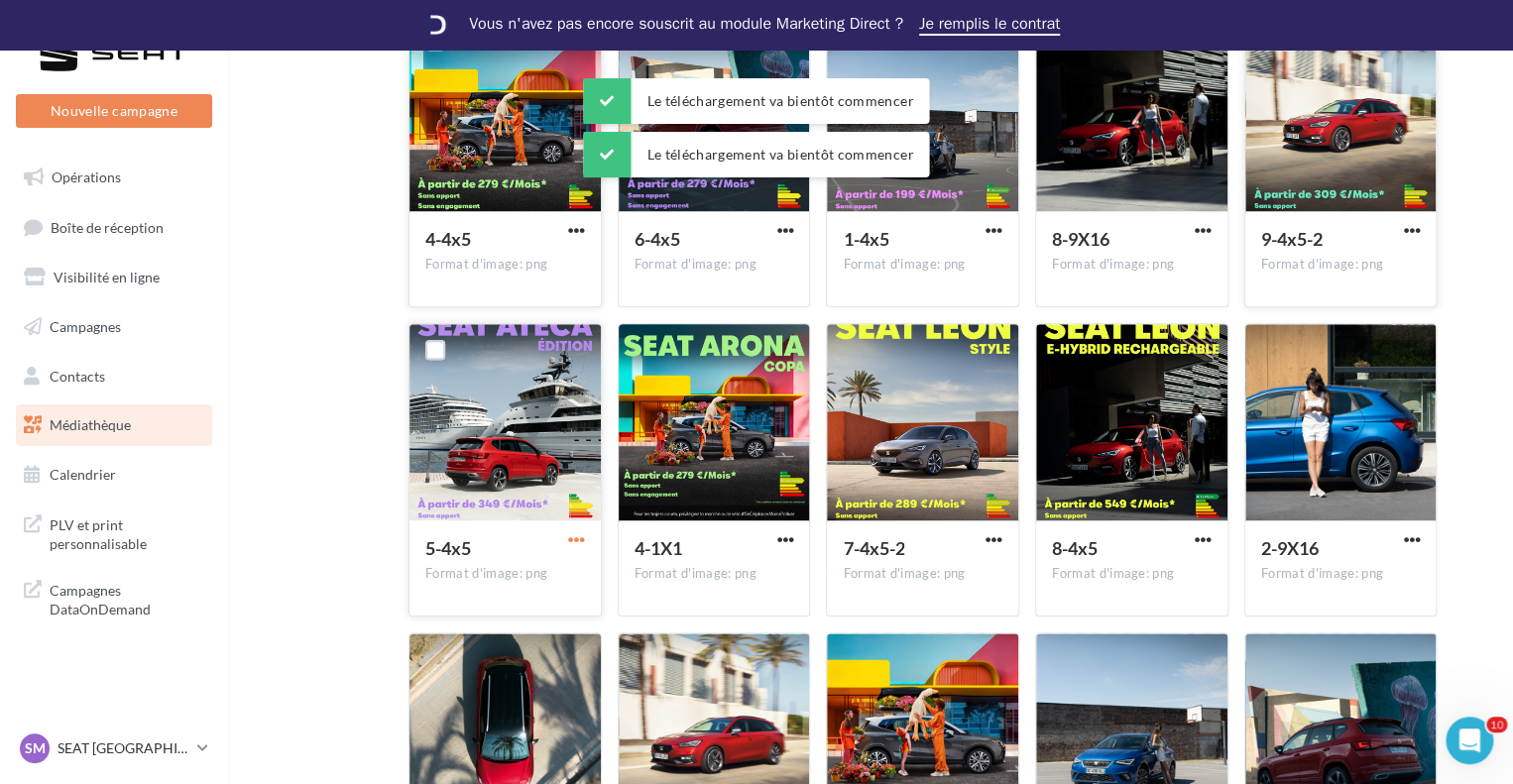 click at bounding box center [576, 539] 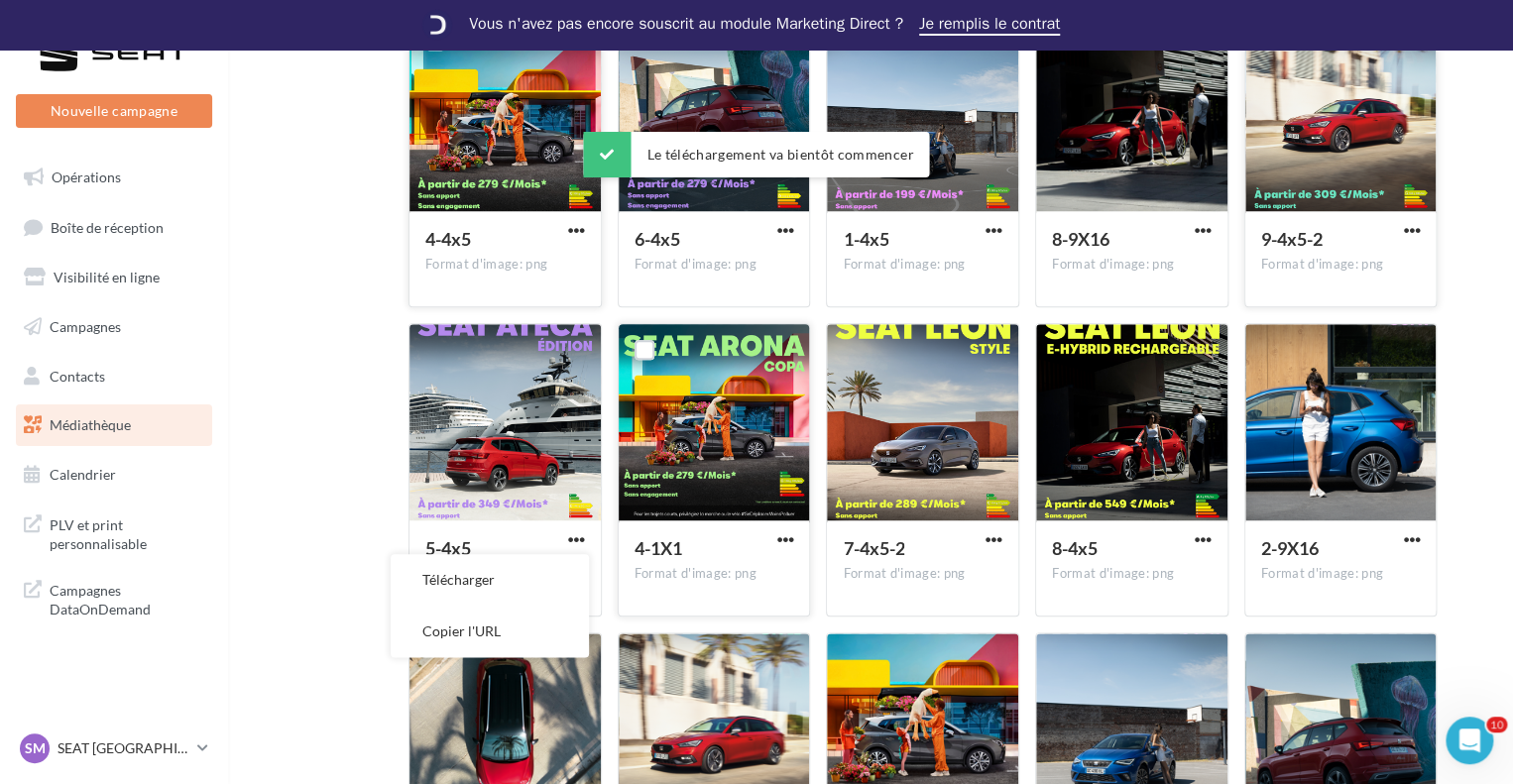 drag, startPoint x: 557, startPoint y: 572, endPoint x: 744, endPoint y: 572, distance: 187 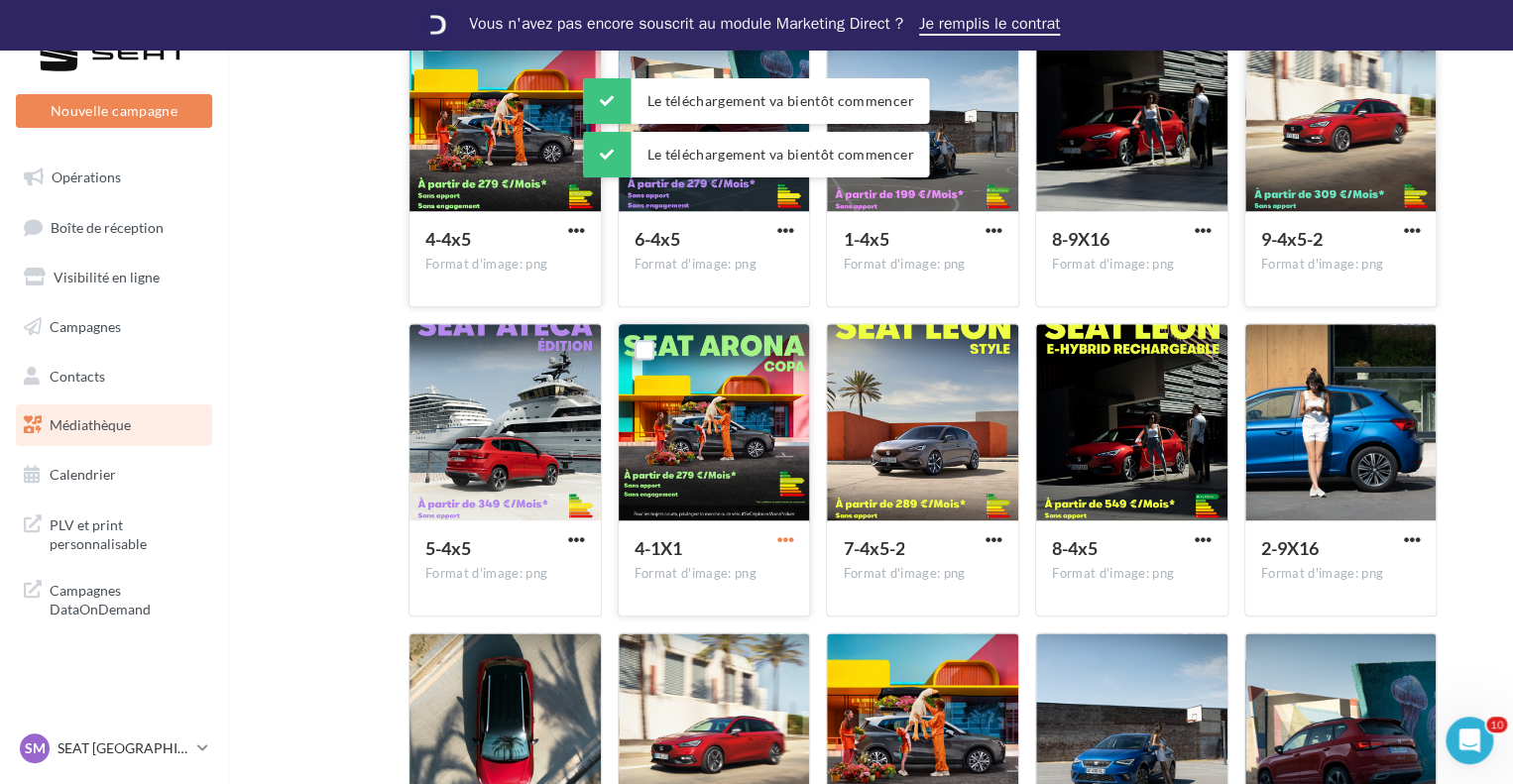 click at bounding box center (784, 539) 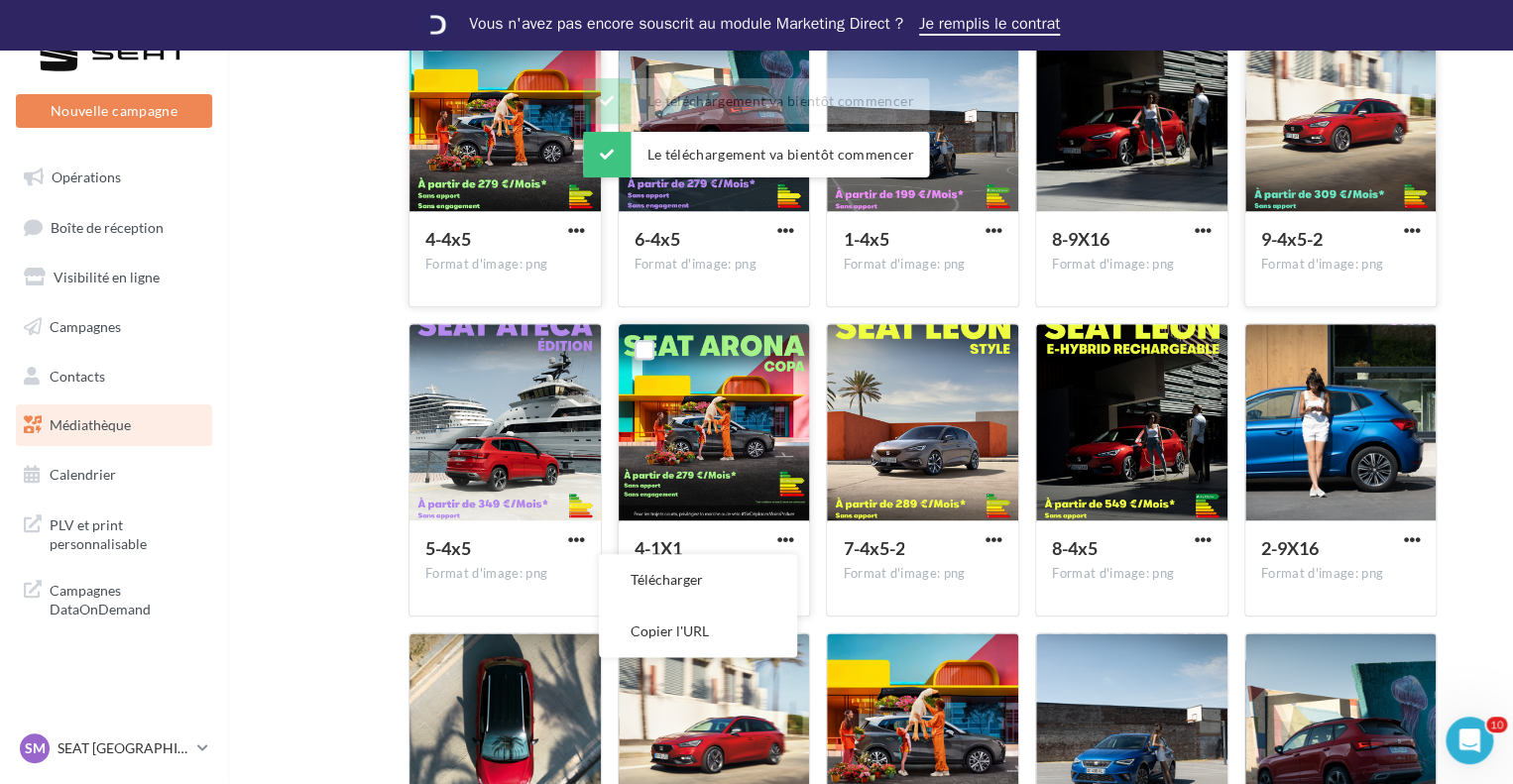 drag, startPoint x: 755, startPoint y: 578, endPoint x: 781, endPoint y: 566, distance: 28.635642 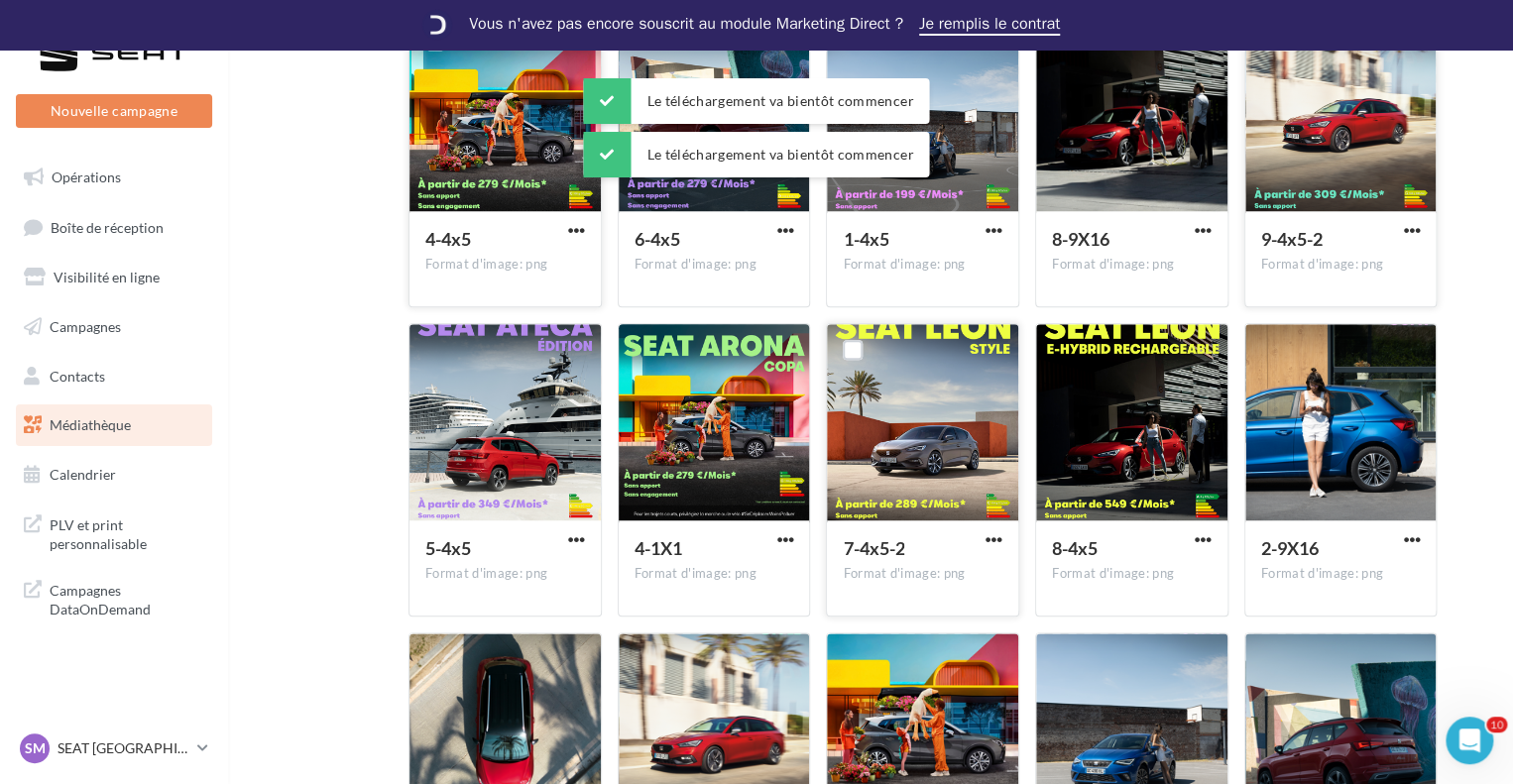 click on "7-4x5-2" at bounding box center (922, 550) 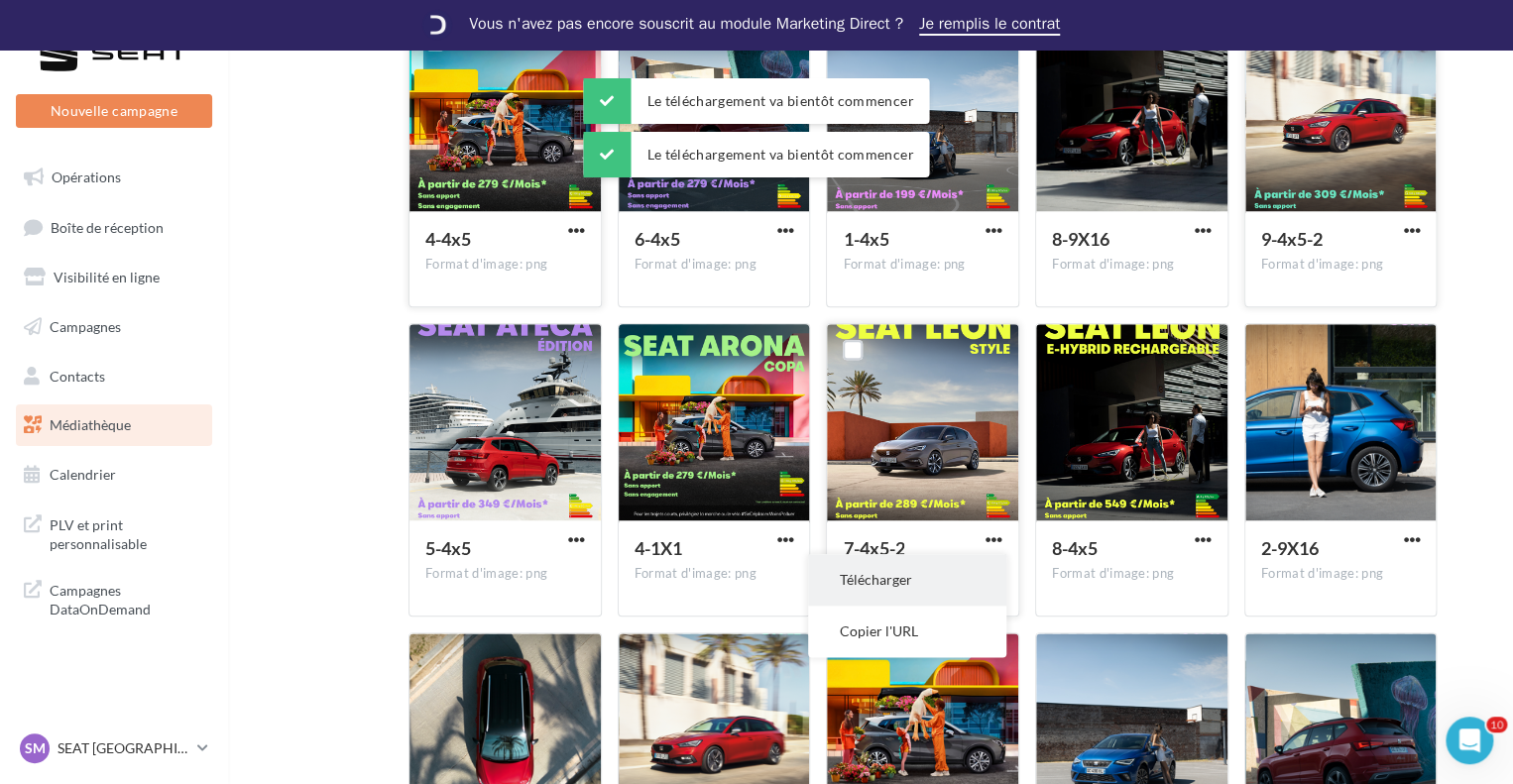 drag, startPoint x: 935, startPoint y: 575, endPoint x: 1076, endPoint y: 563, distance: 141.50972 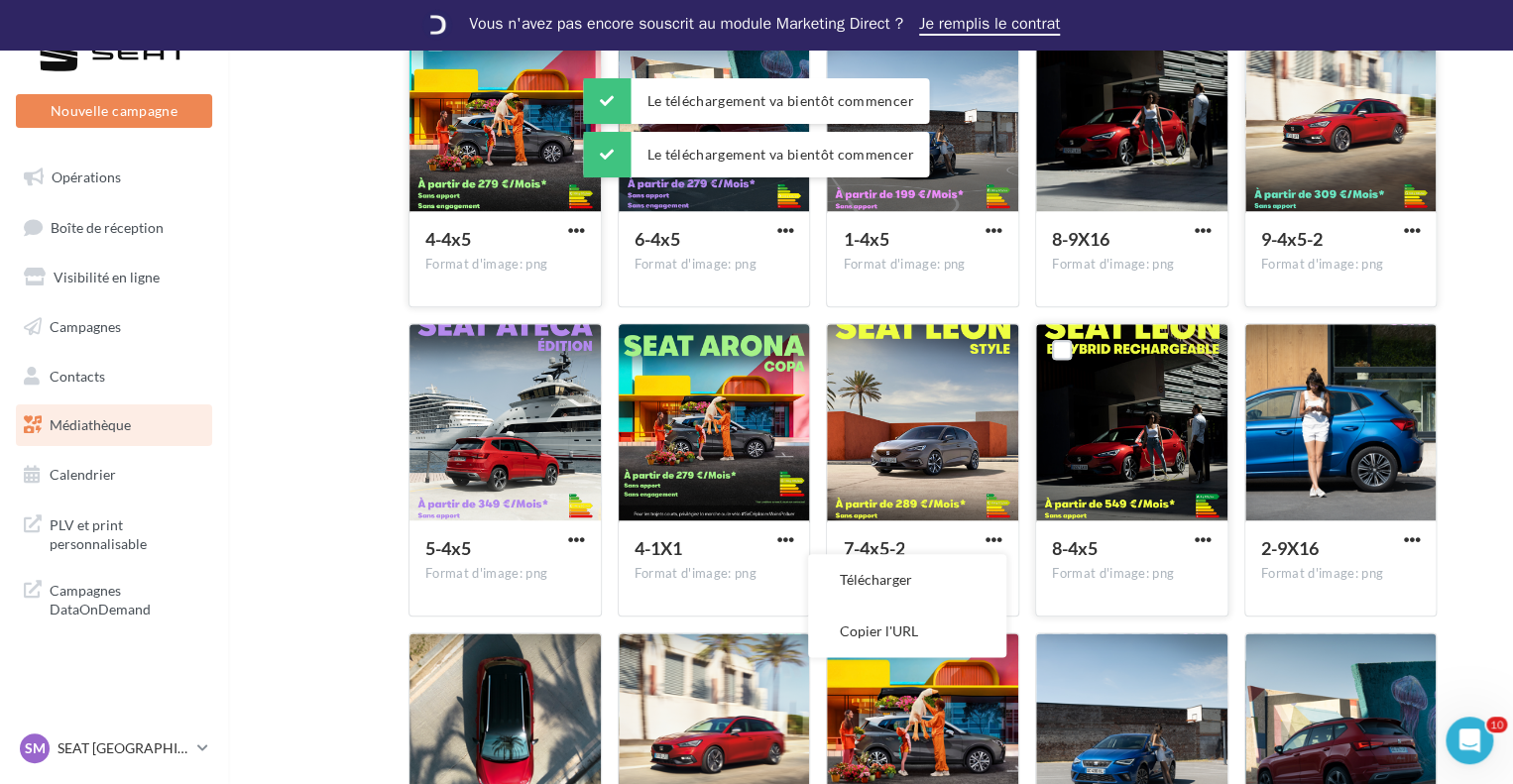 click on "Télécharger" at bounding box center (907, 580) 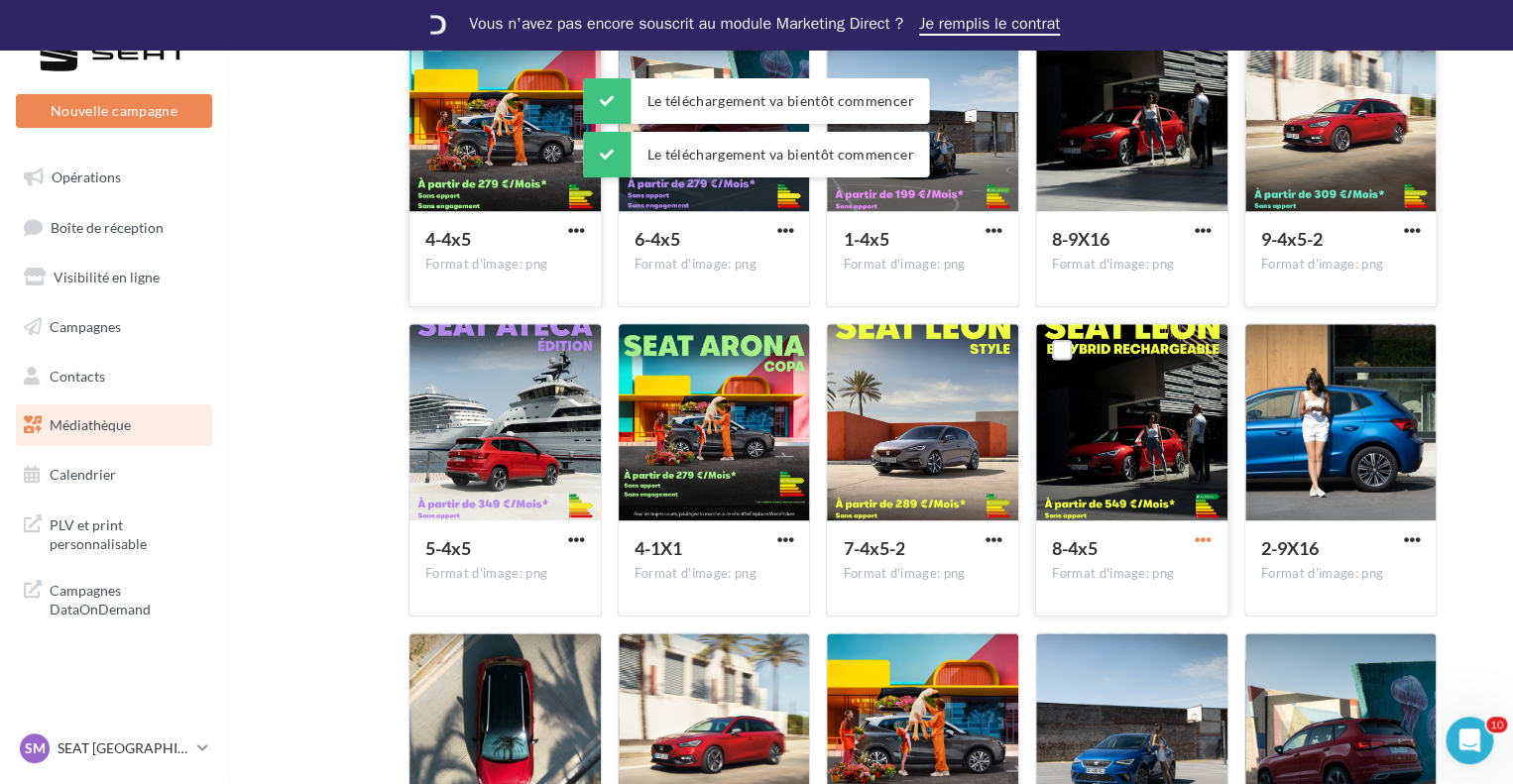 click at bounding box center (1203, 539) 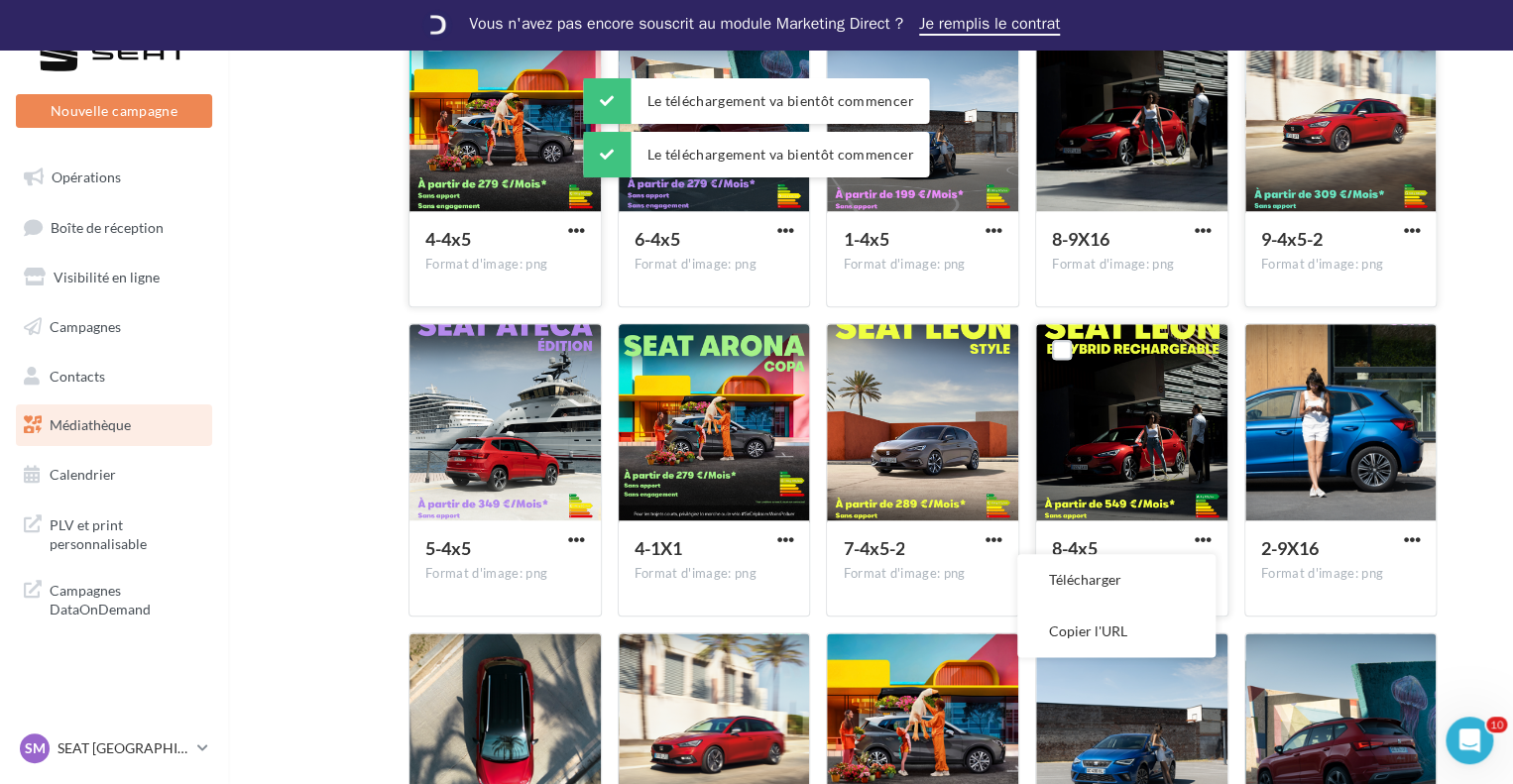click on "Télécharger" at bounding box center [1116, 580] 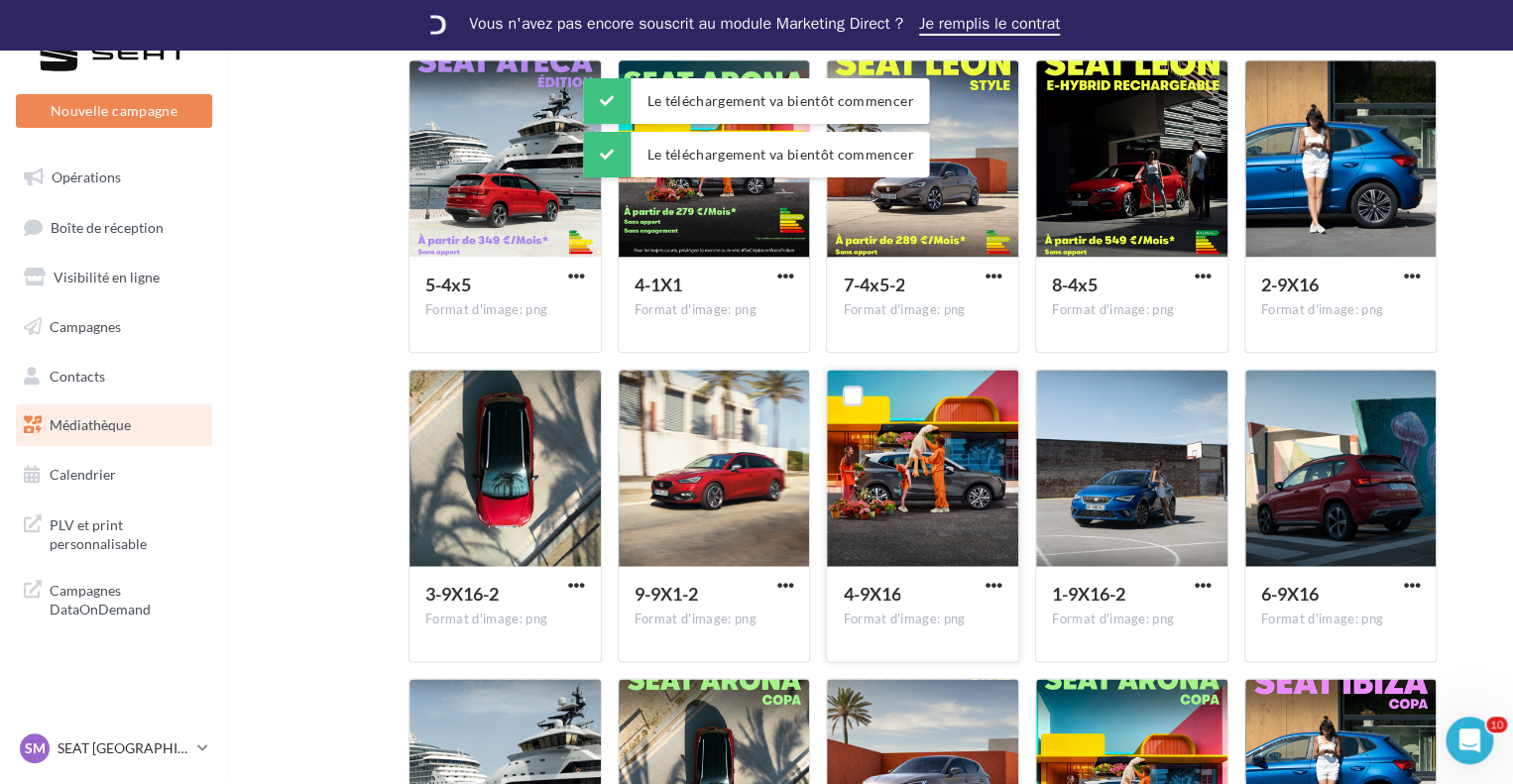 scroll, scrollTop: 1090, scrollLeft: 0, axis: vertical 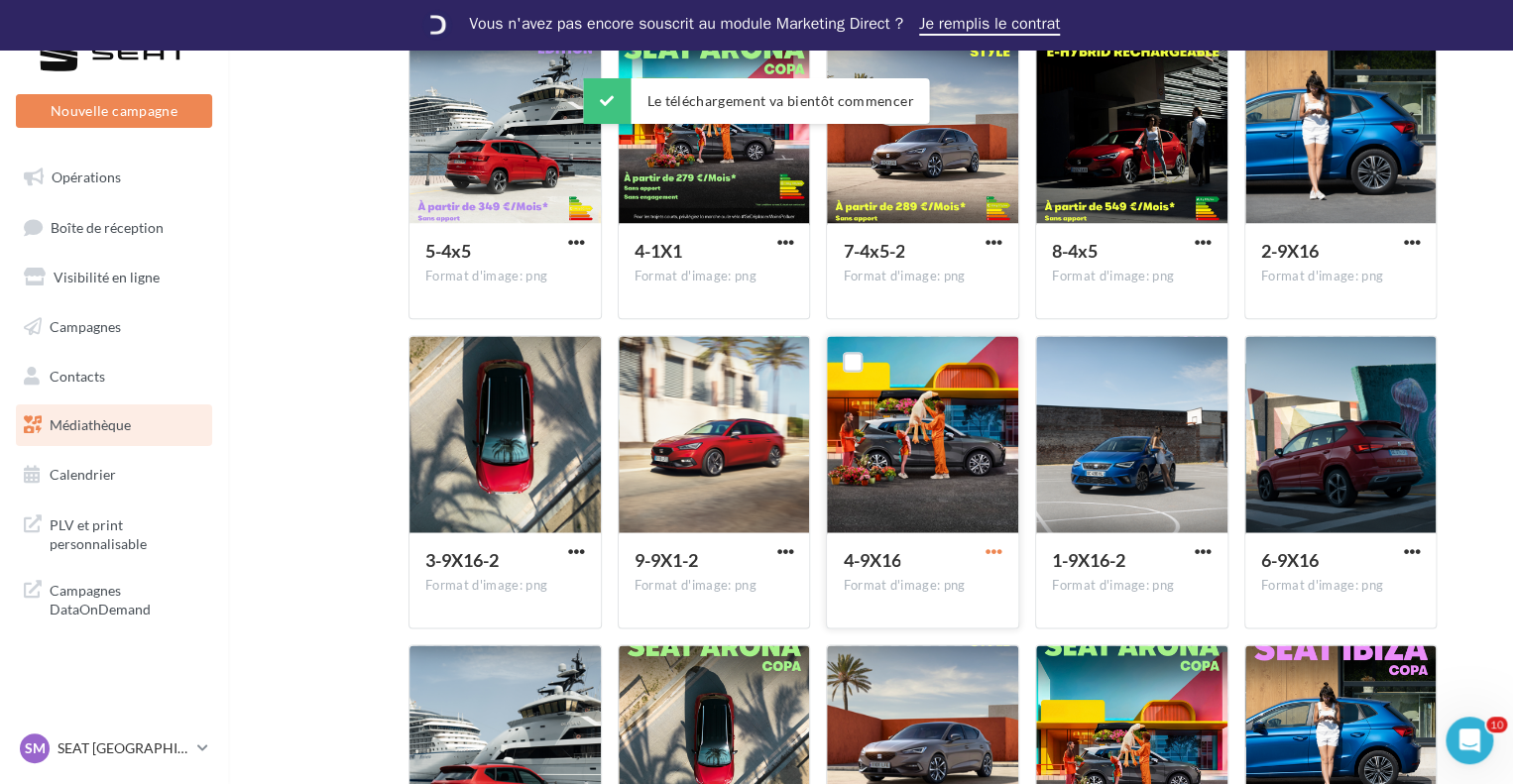 click at bounding box center (993, 551) 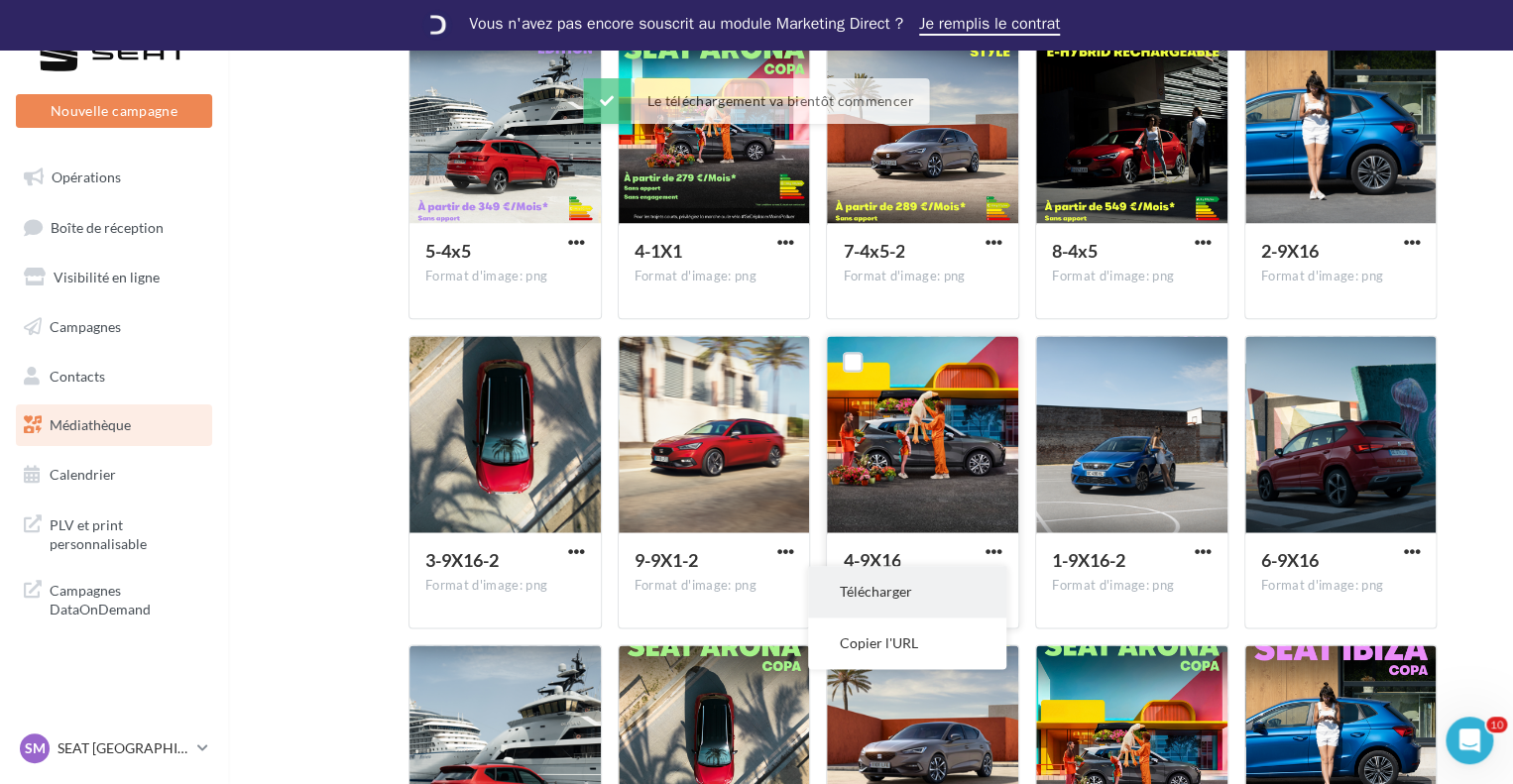 click on "Télécharger" at bounding box center [907, 592] 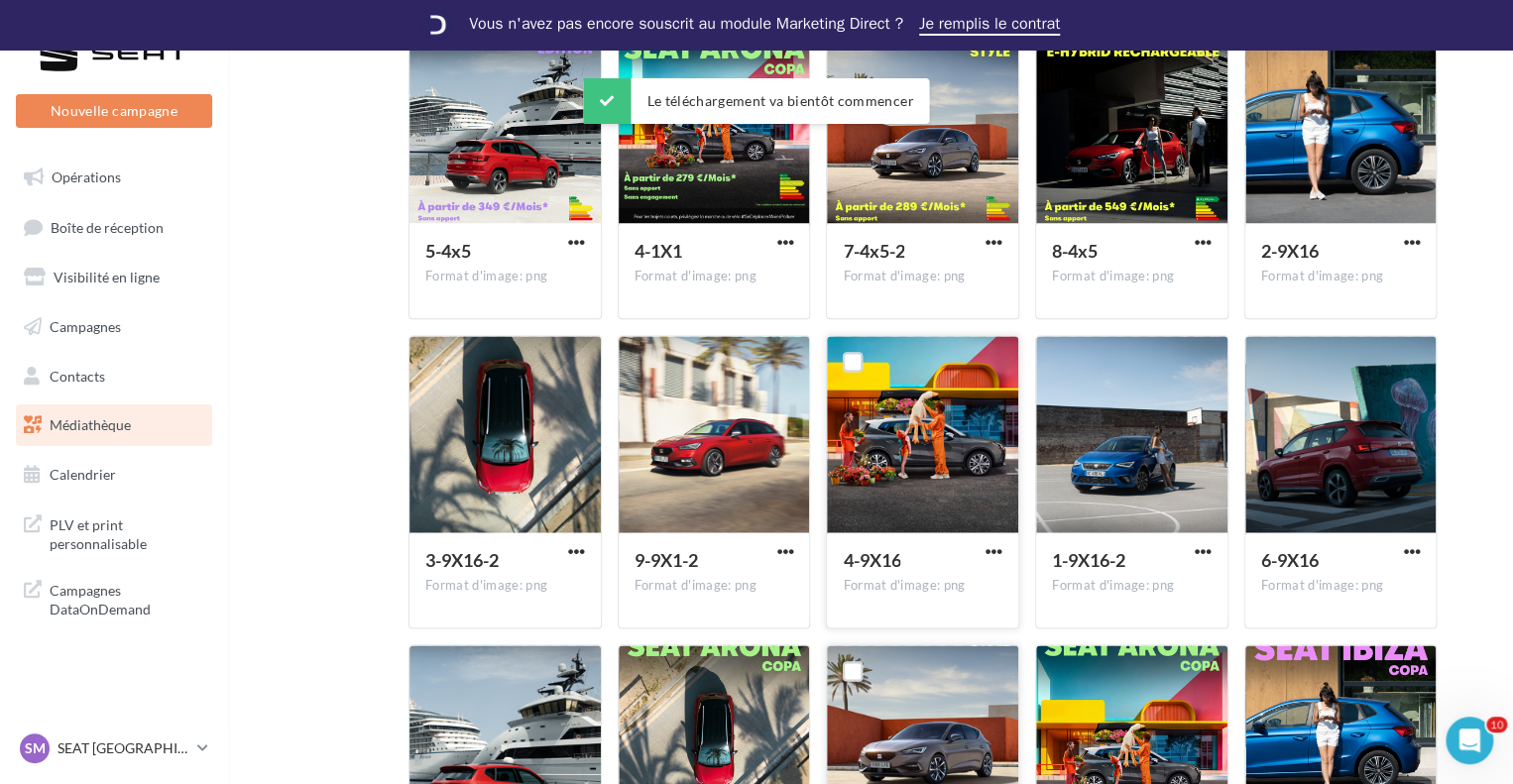 scroll, scrollTop: 1344, scrollLeft: 0, axis: vertical 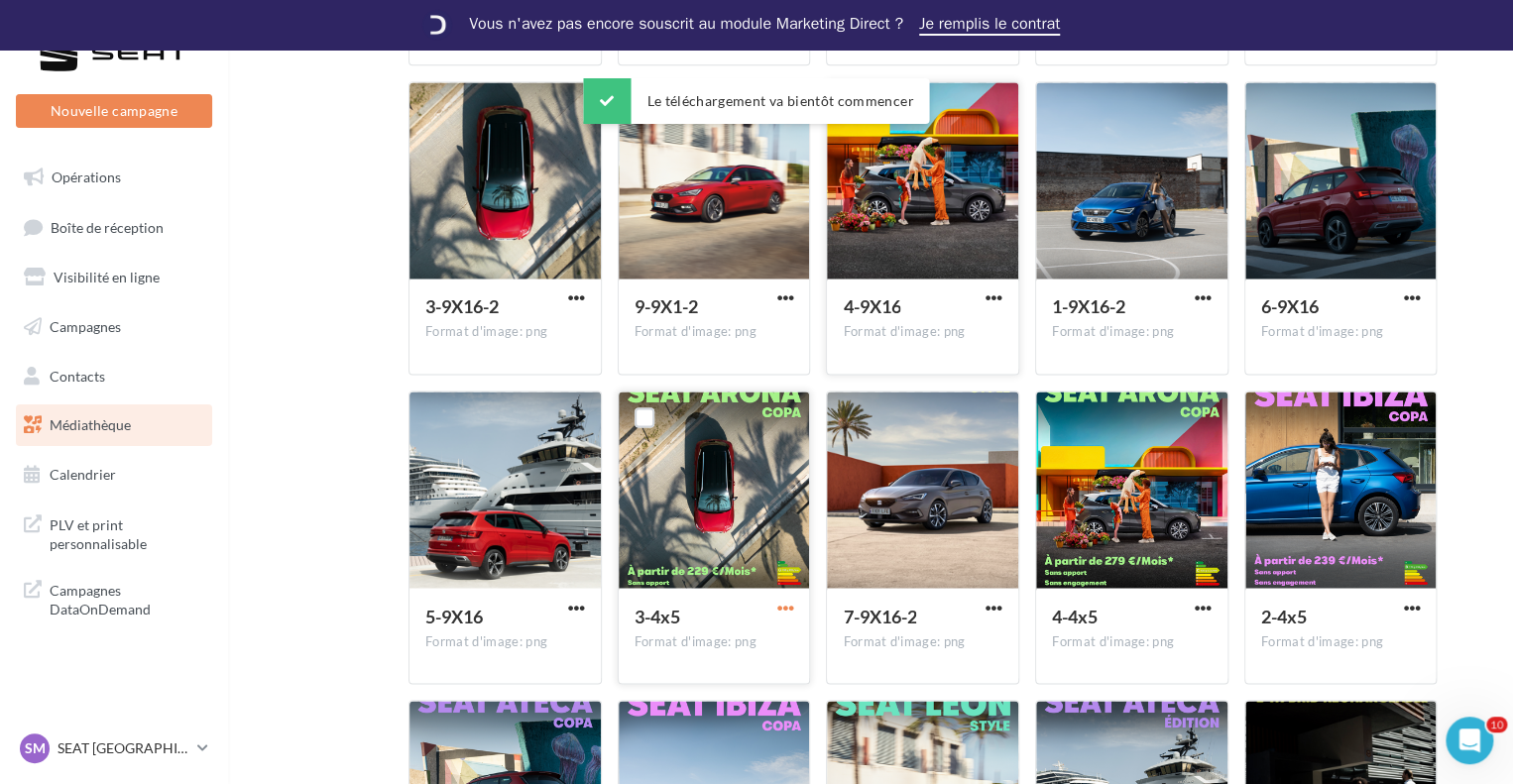 click at bounding box center (784, 607) 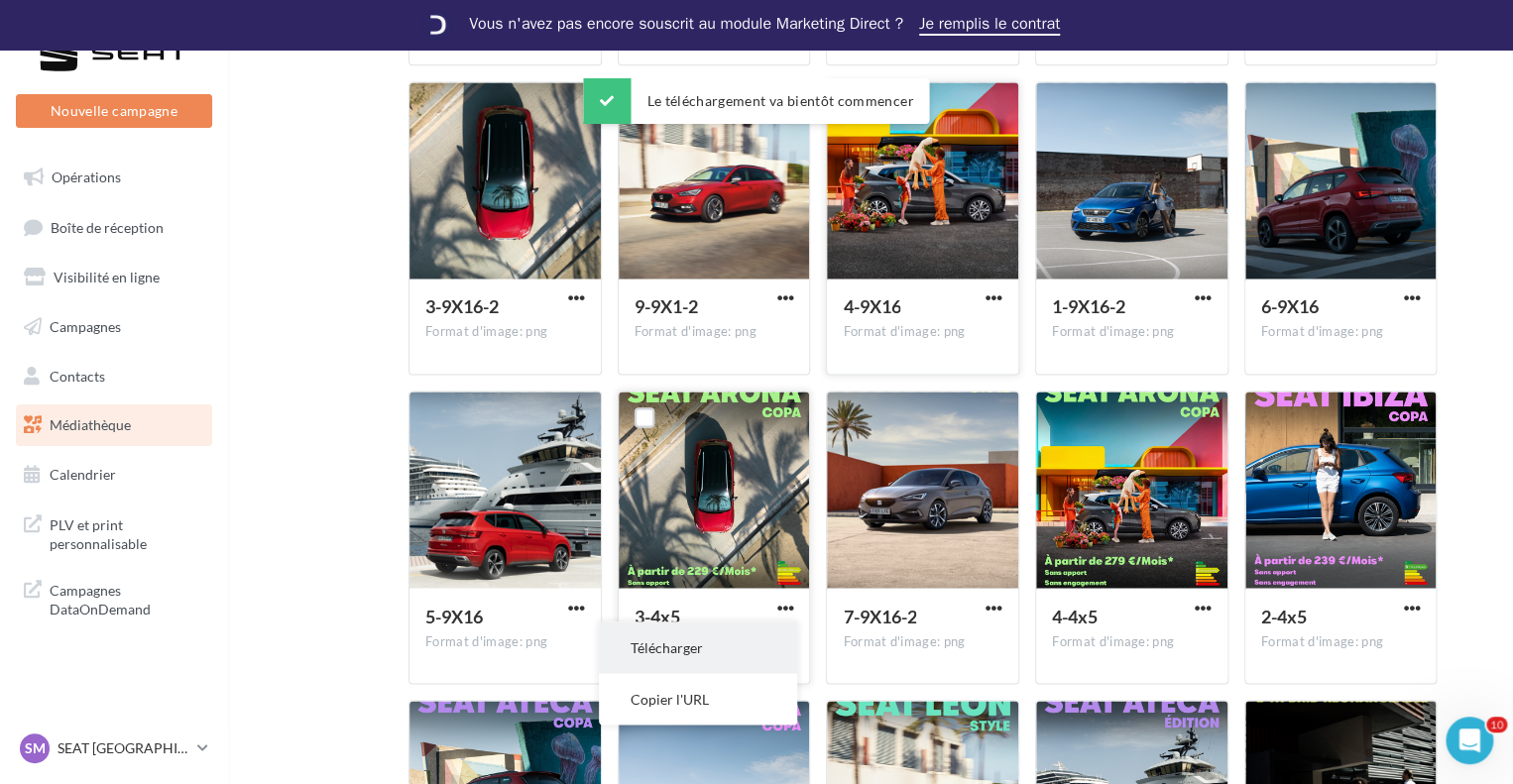 click on "Télécharger" at bounding box center [698, 647] 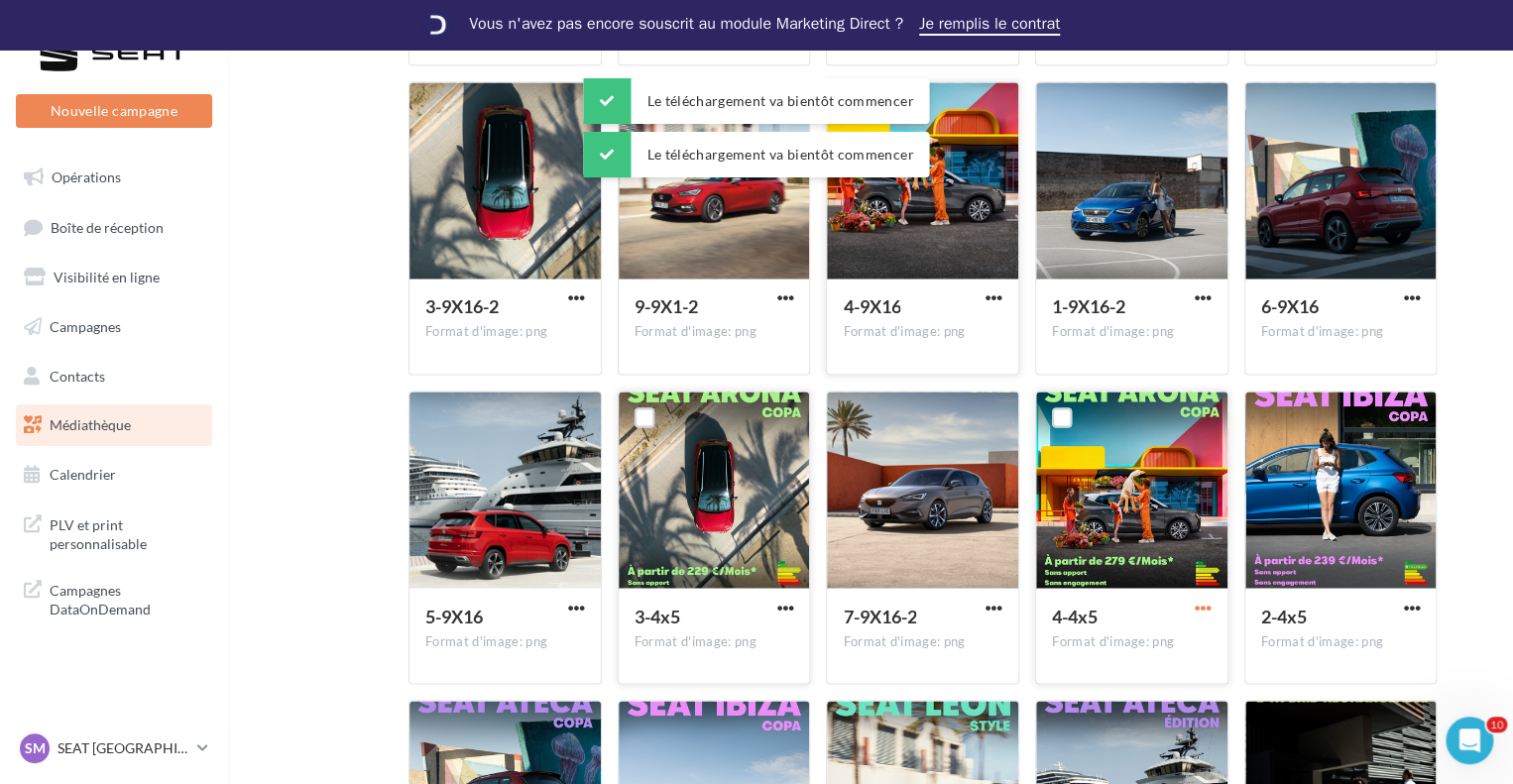 click at bounding box center [1203, 607] 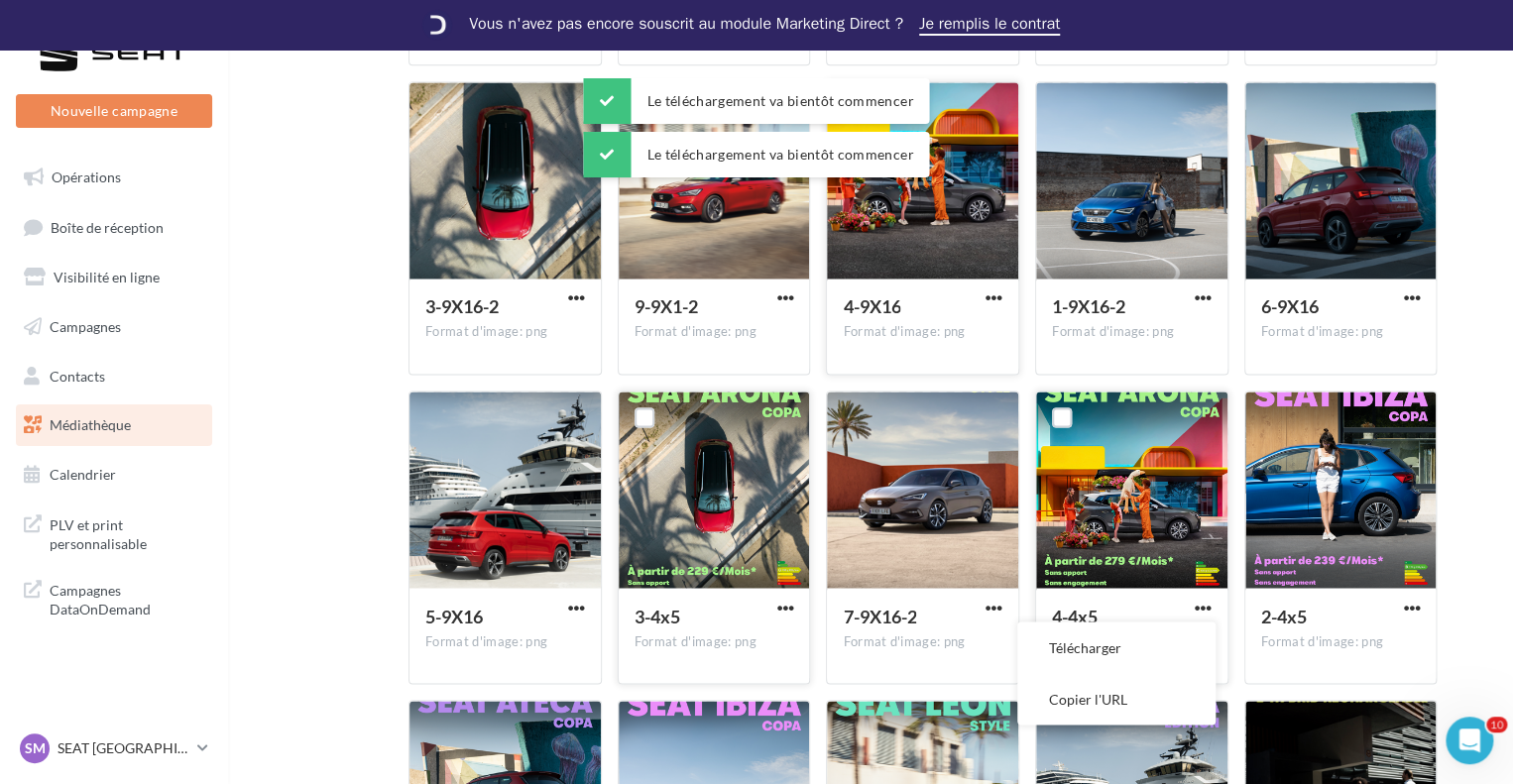 drag, startPoint x: 1182, startPoint y: 634, endPoint x: 1202, endPoint y: 631, distance: 20.22375 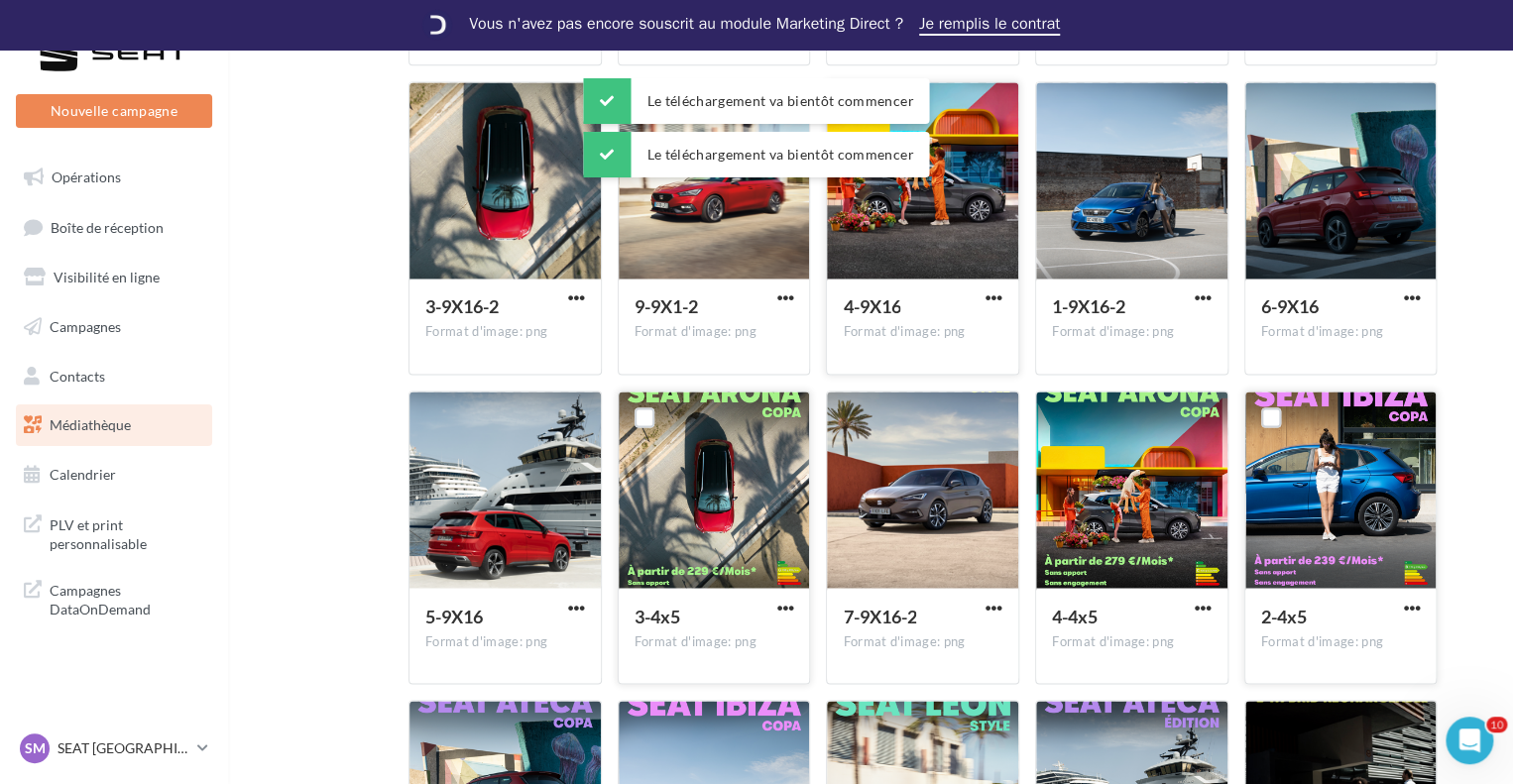 click at bounding box center [1411, 609] 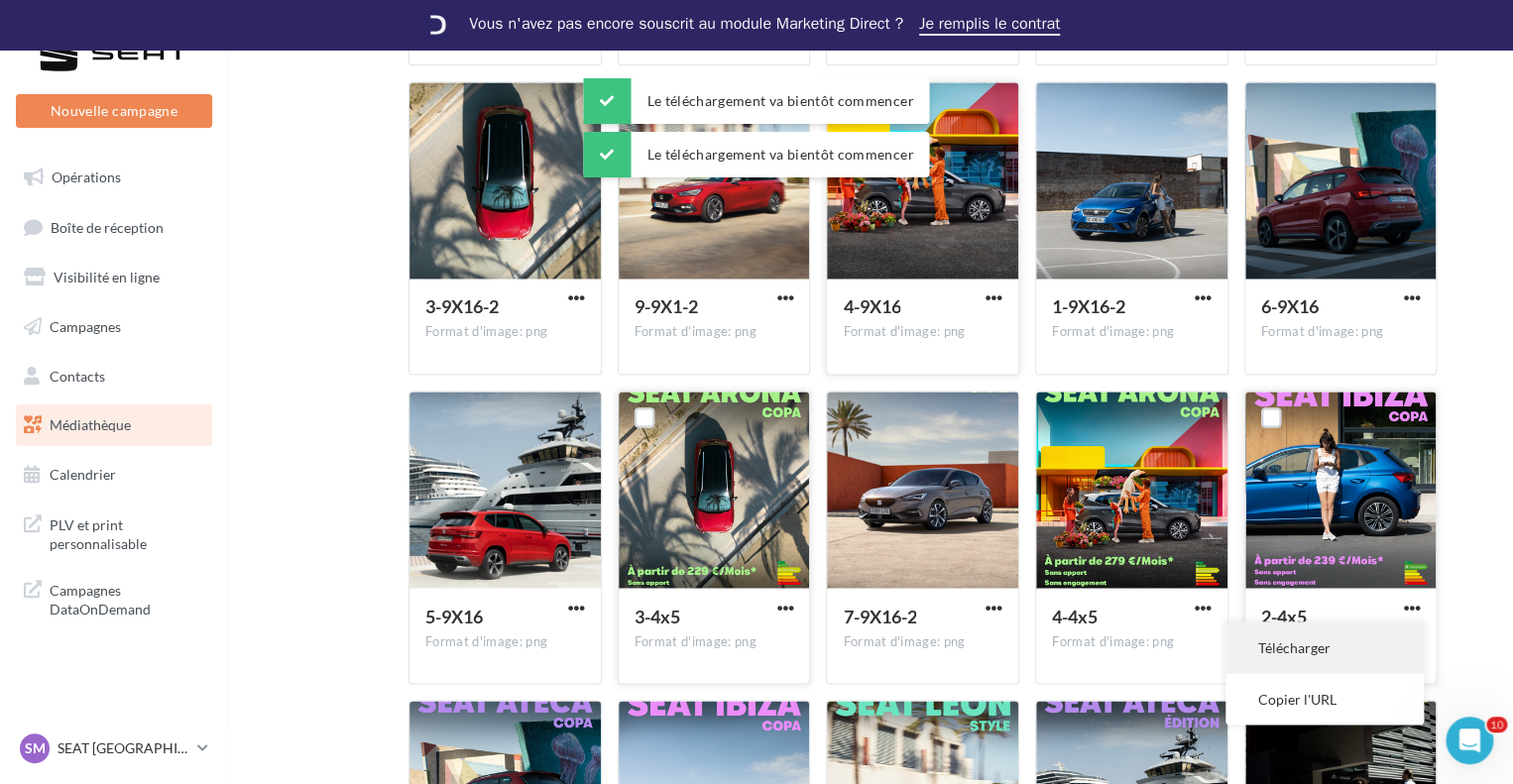 click on "Télécharger" at bounding box center (1325, 647) 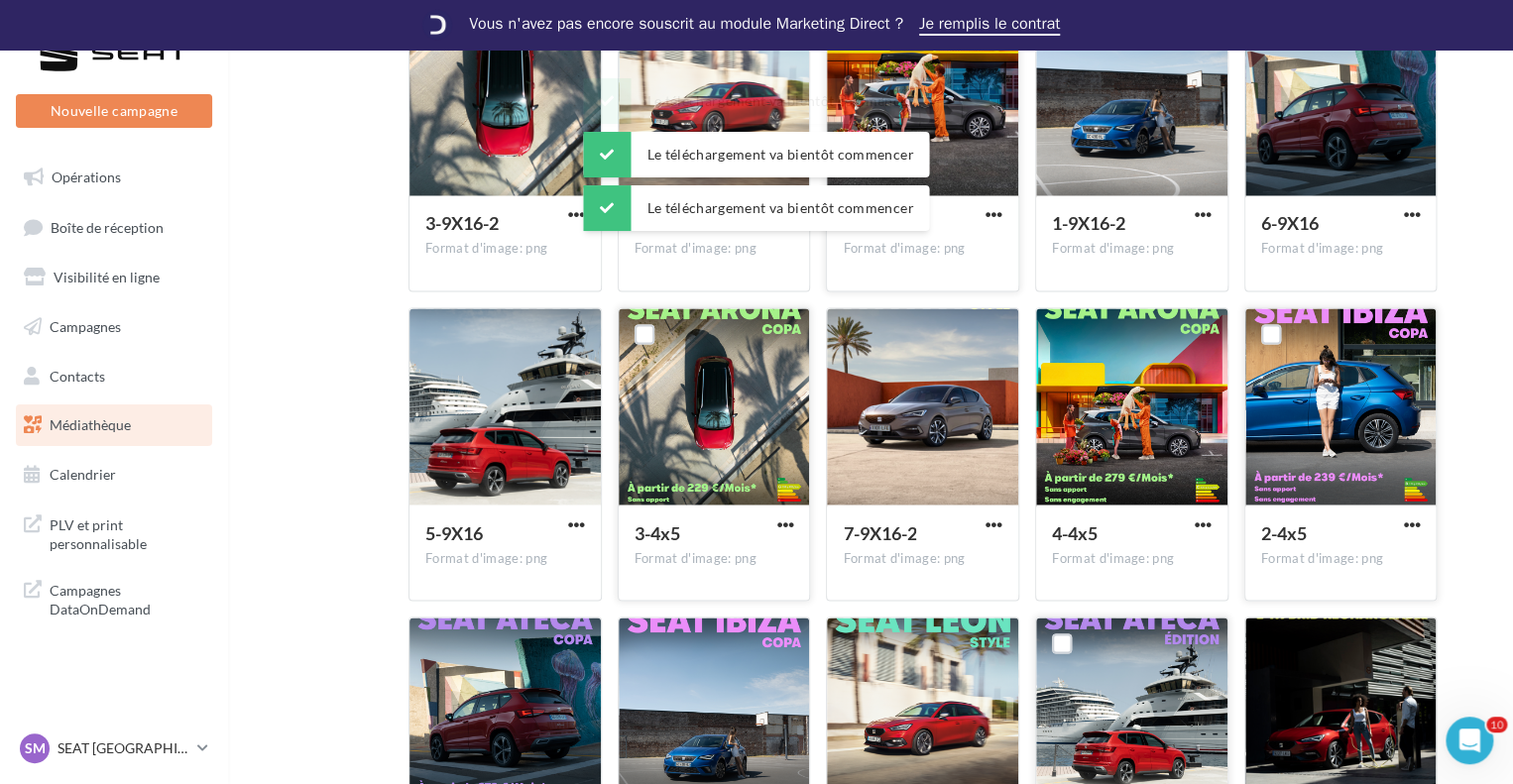 scroll, scrollTop: 1740, scrollLeft: 0, axis: vertical 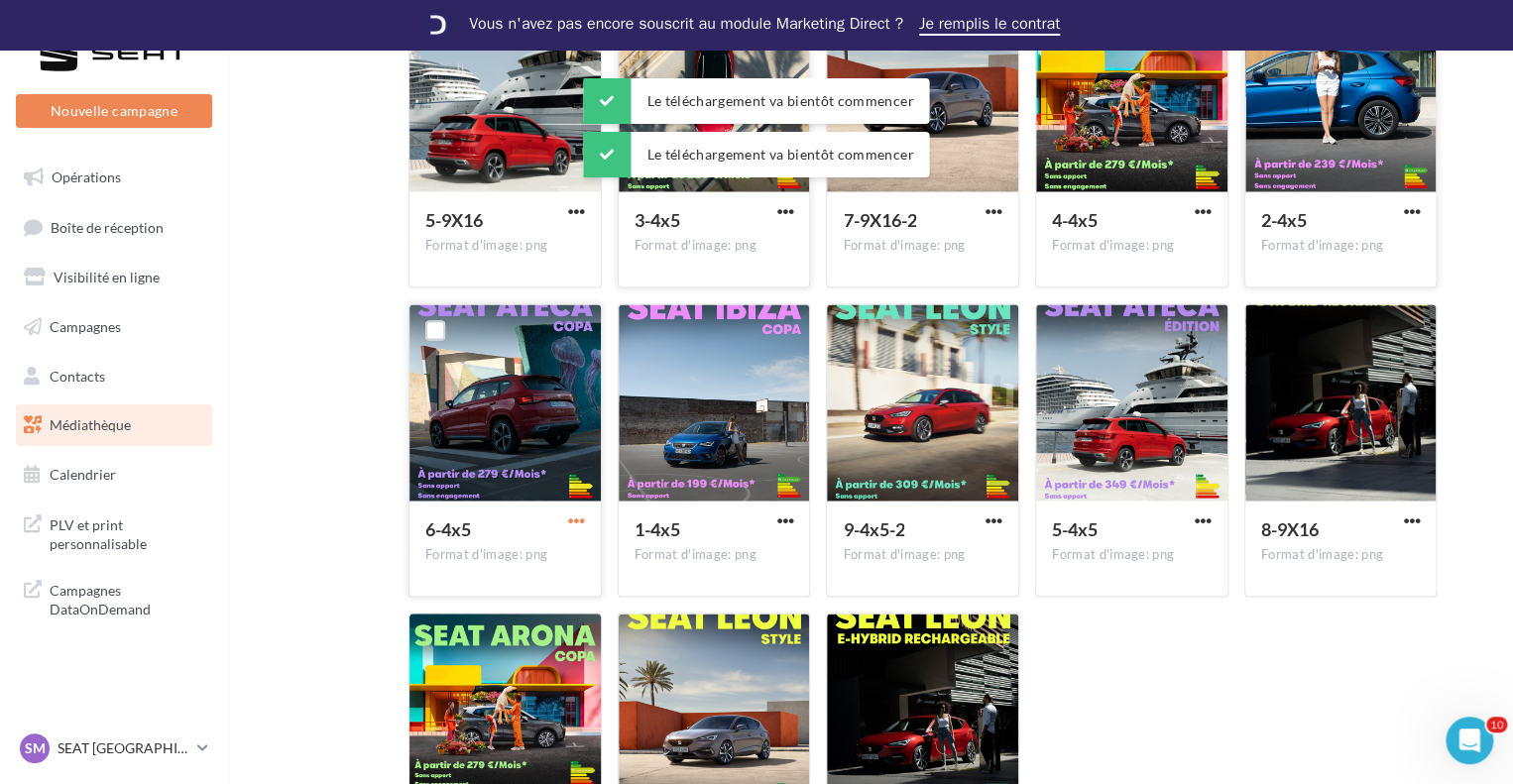 click at bounding box center (576, 519) 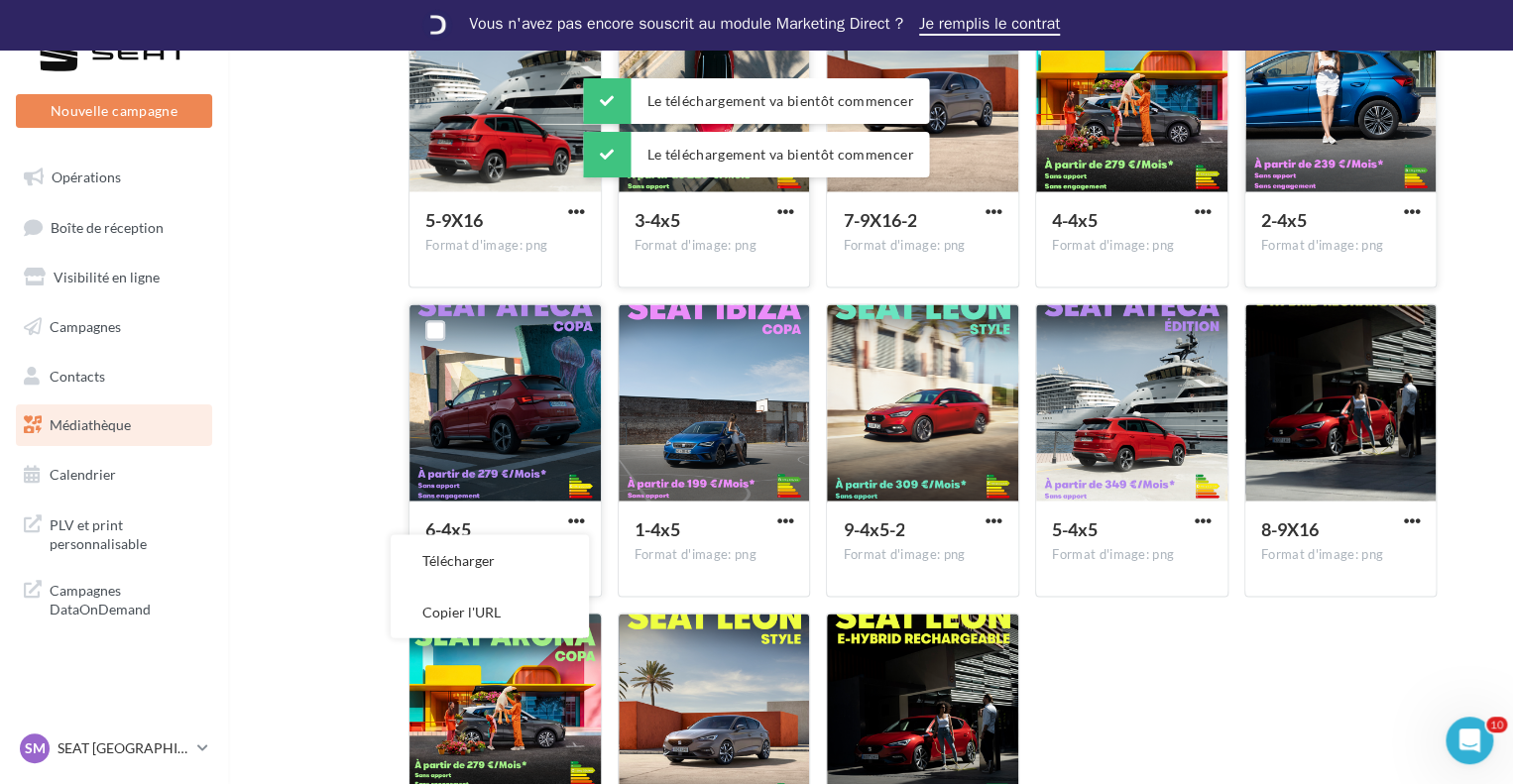 click on "Télécharger" at bounding box center (490, 560) 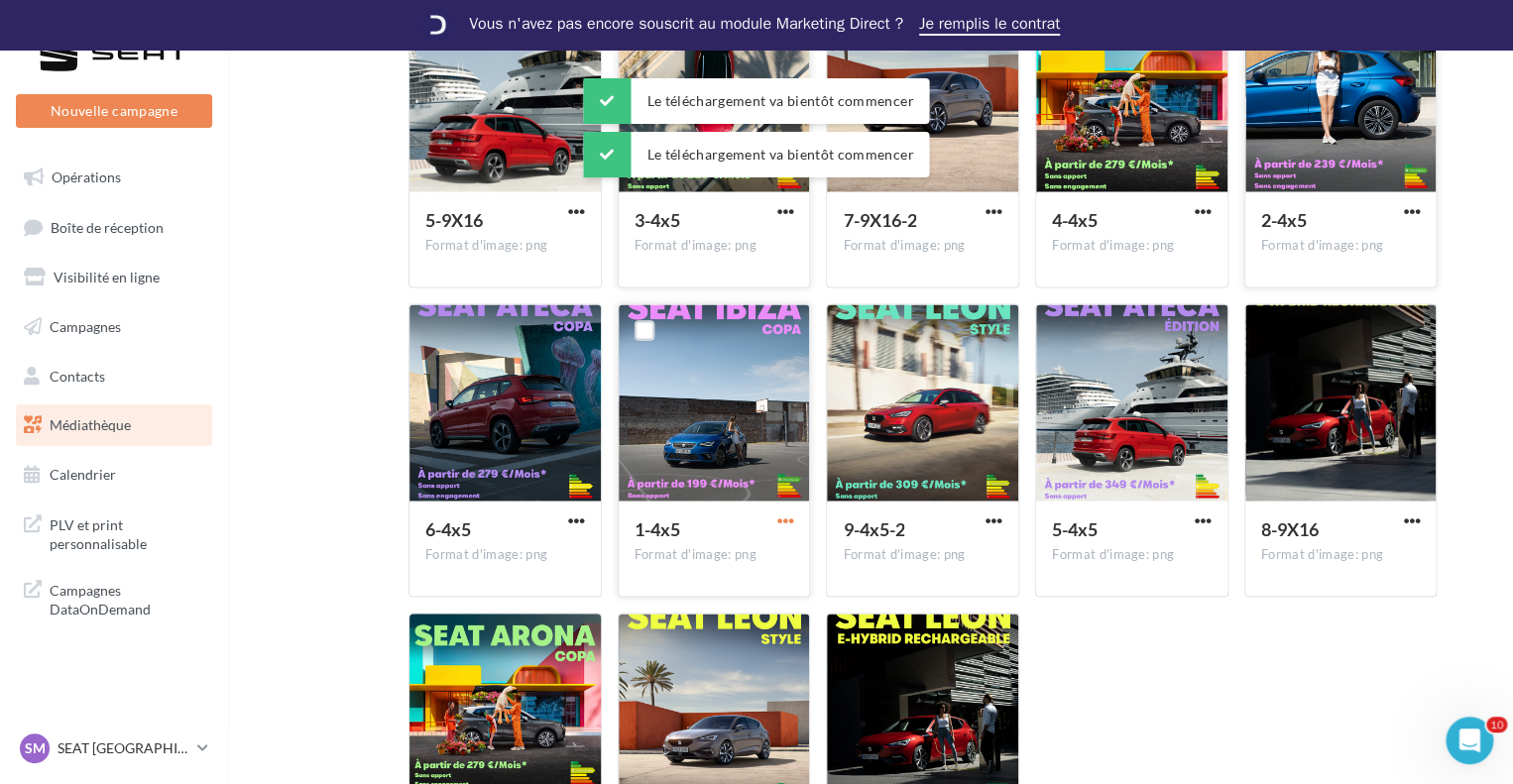 click at bounding box center [784, 519] 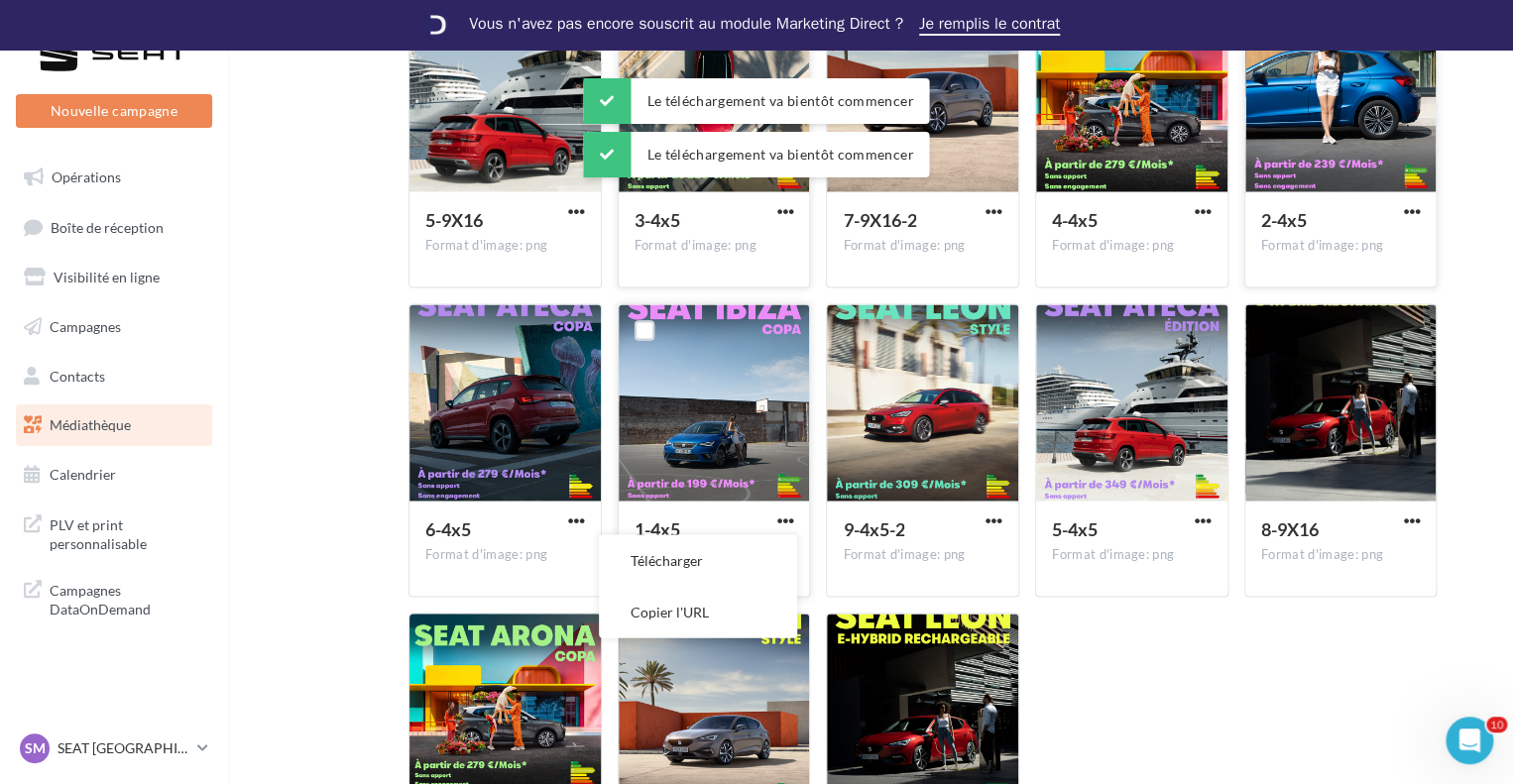 click on "Télécharger" at bounding box center (698, 560) 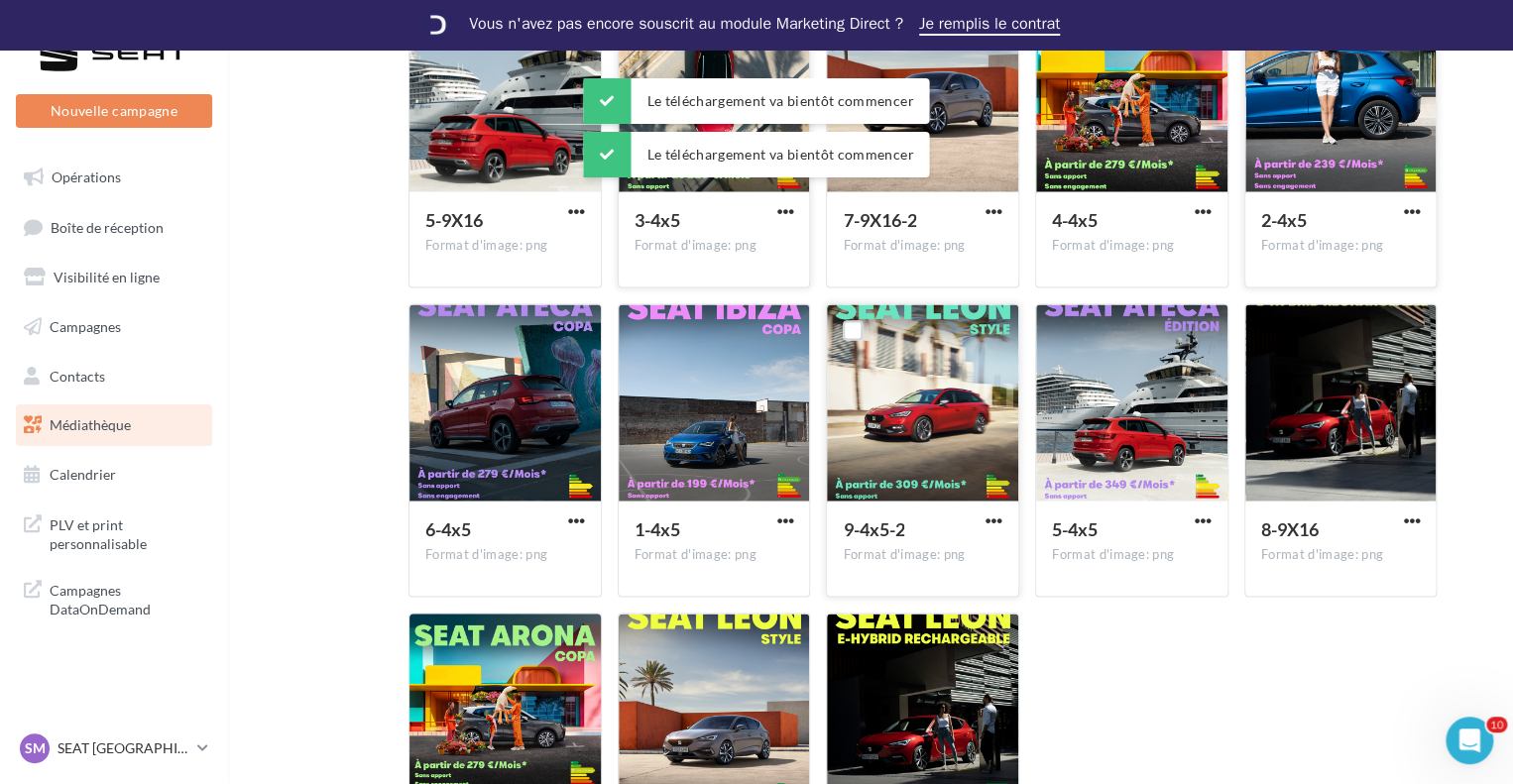 click at bounding box center (993, 519) 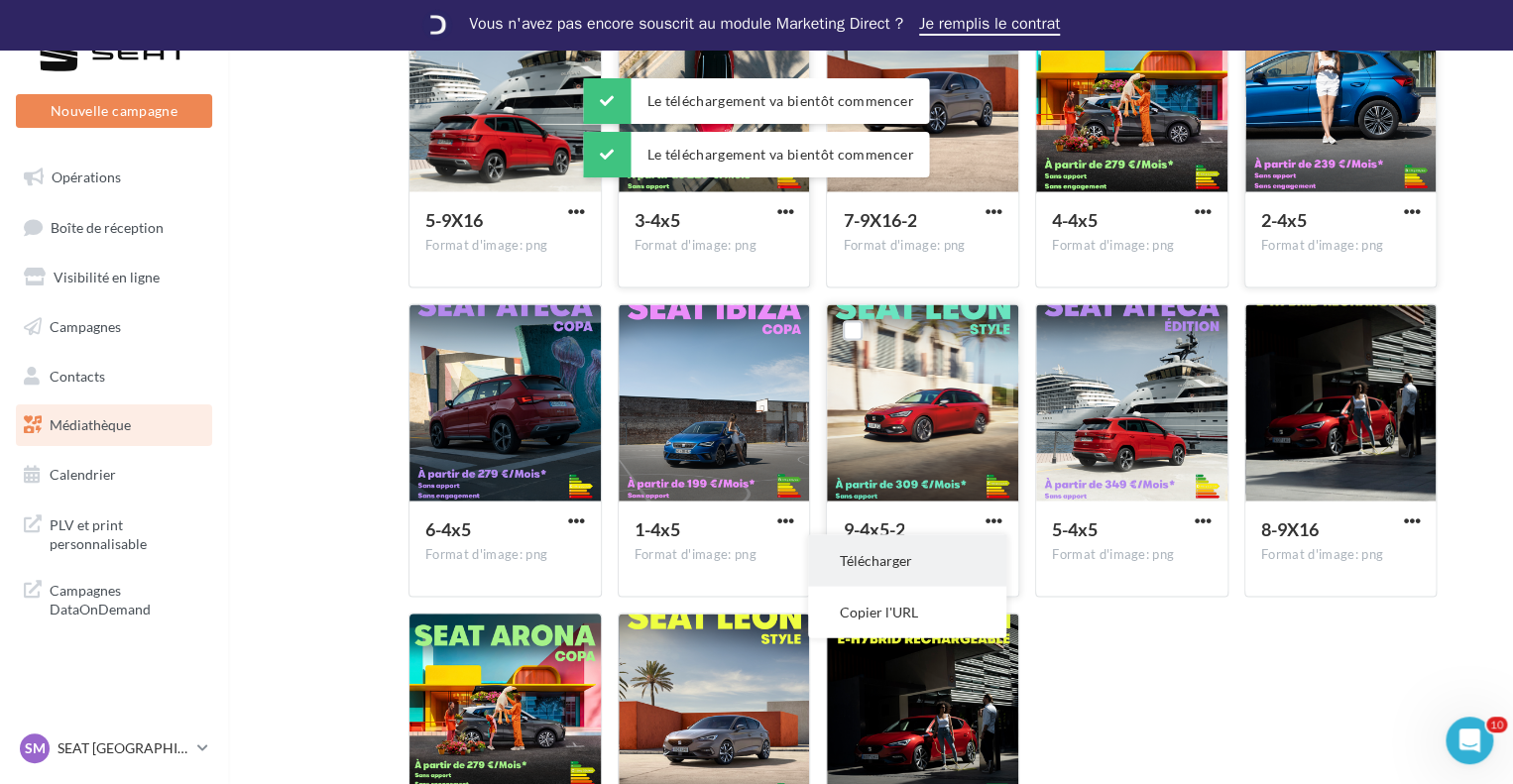 click on "Télécharger" at bounding box center (907, 560) 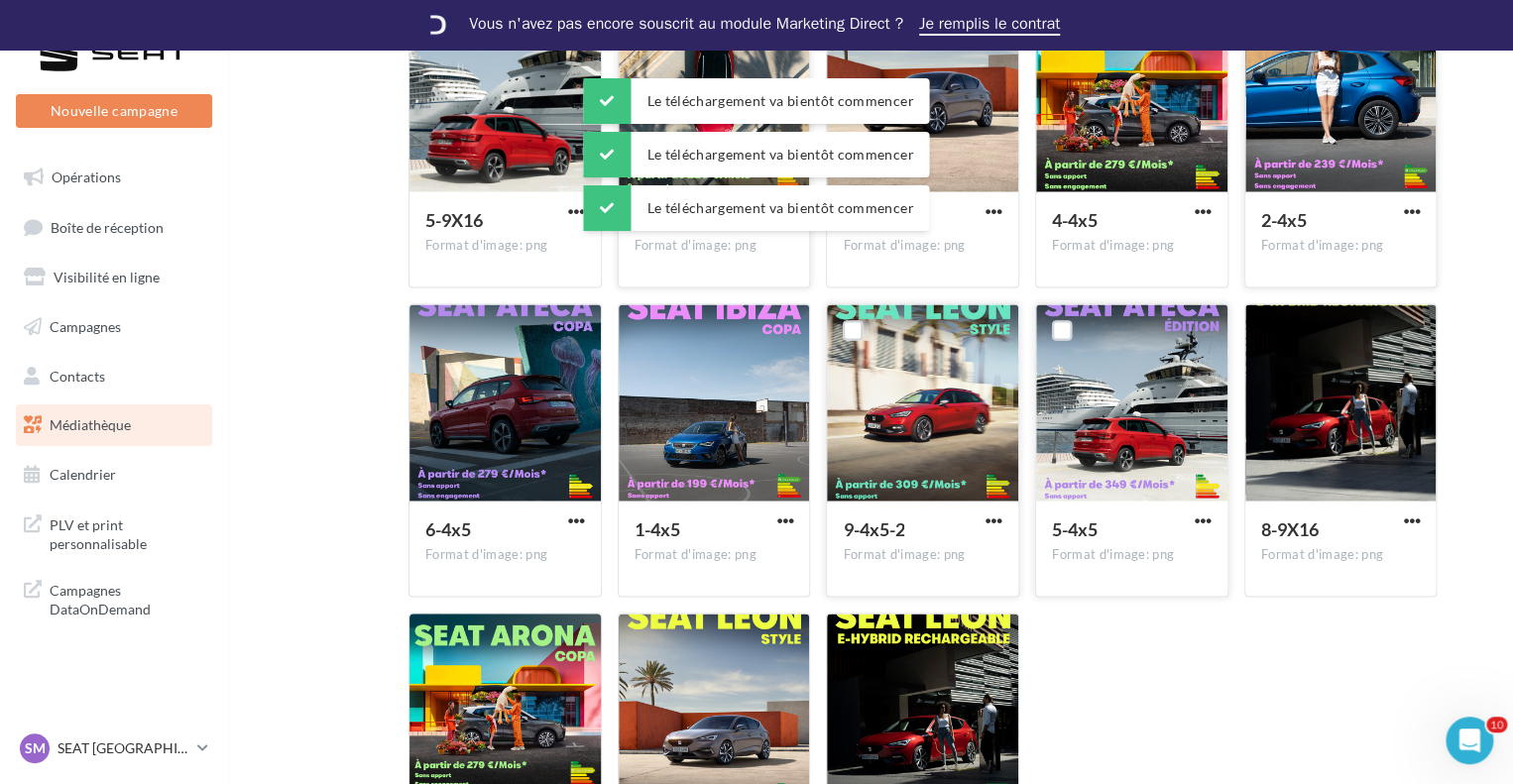 drag, startPoint x: 1206, startPoint y: 520, endPoint x: 1170, endPoint y: 531, distance: 37.64306 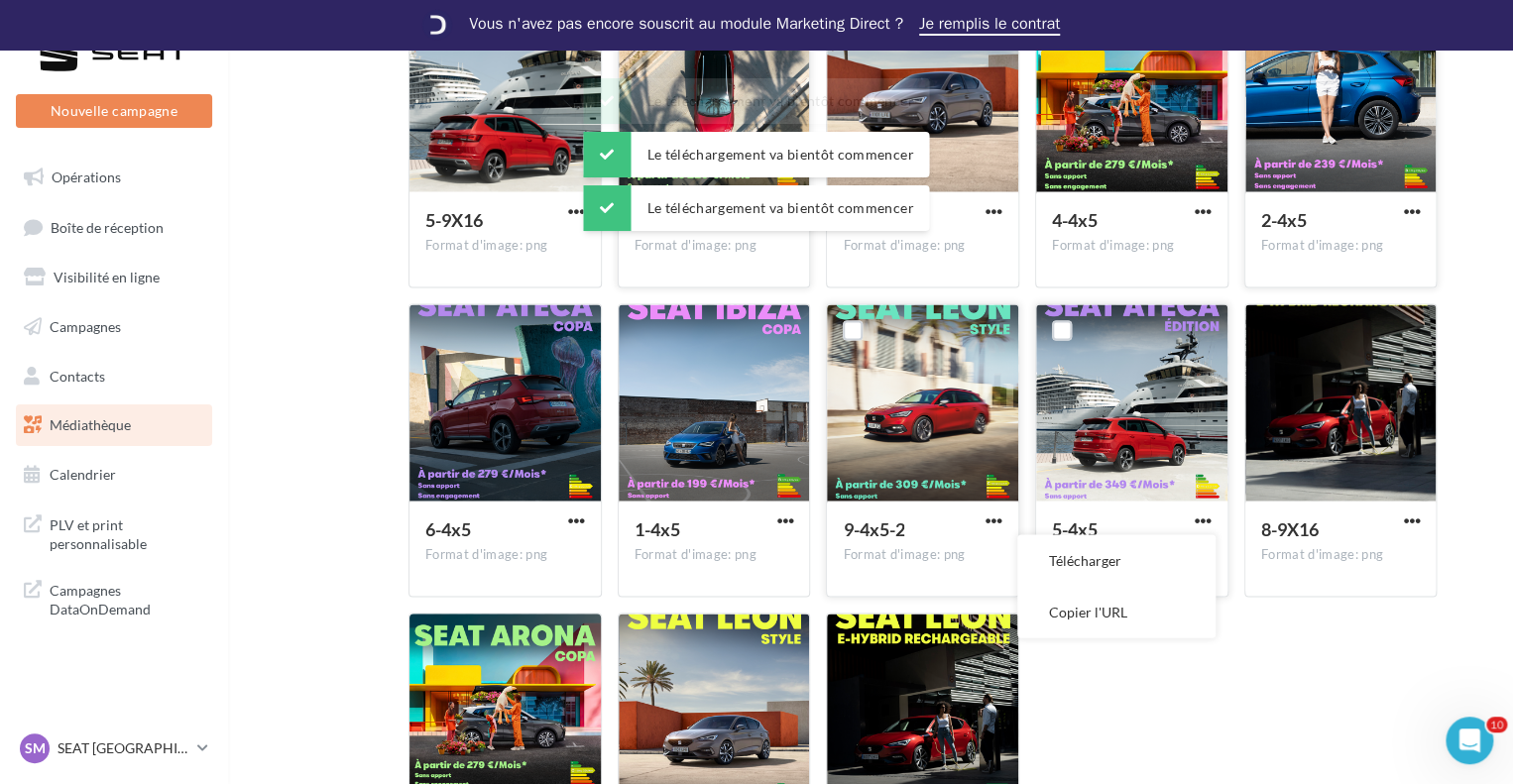drag, startPoint x: 1170, startPoint y: 531, endPoint x: 1132, endPoint y: 557, distance: 46.043458 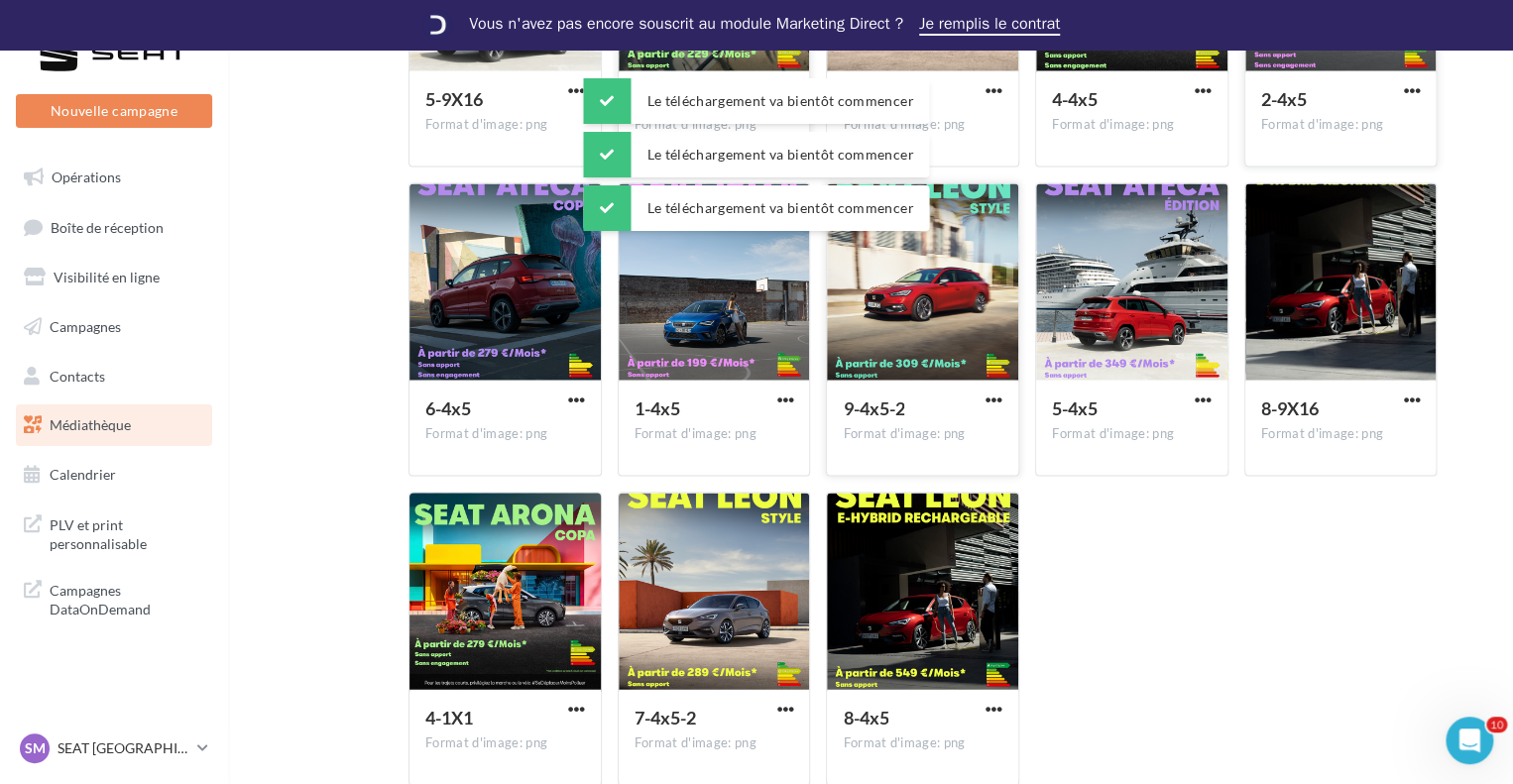 scroll, scrollTop: 1962, scrollLeft: 0, axis: vertical 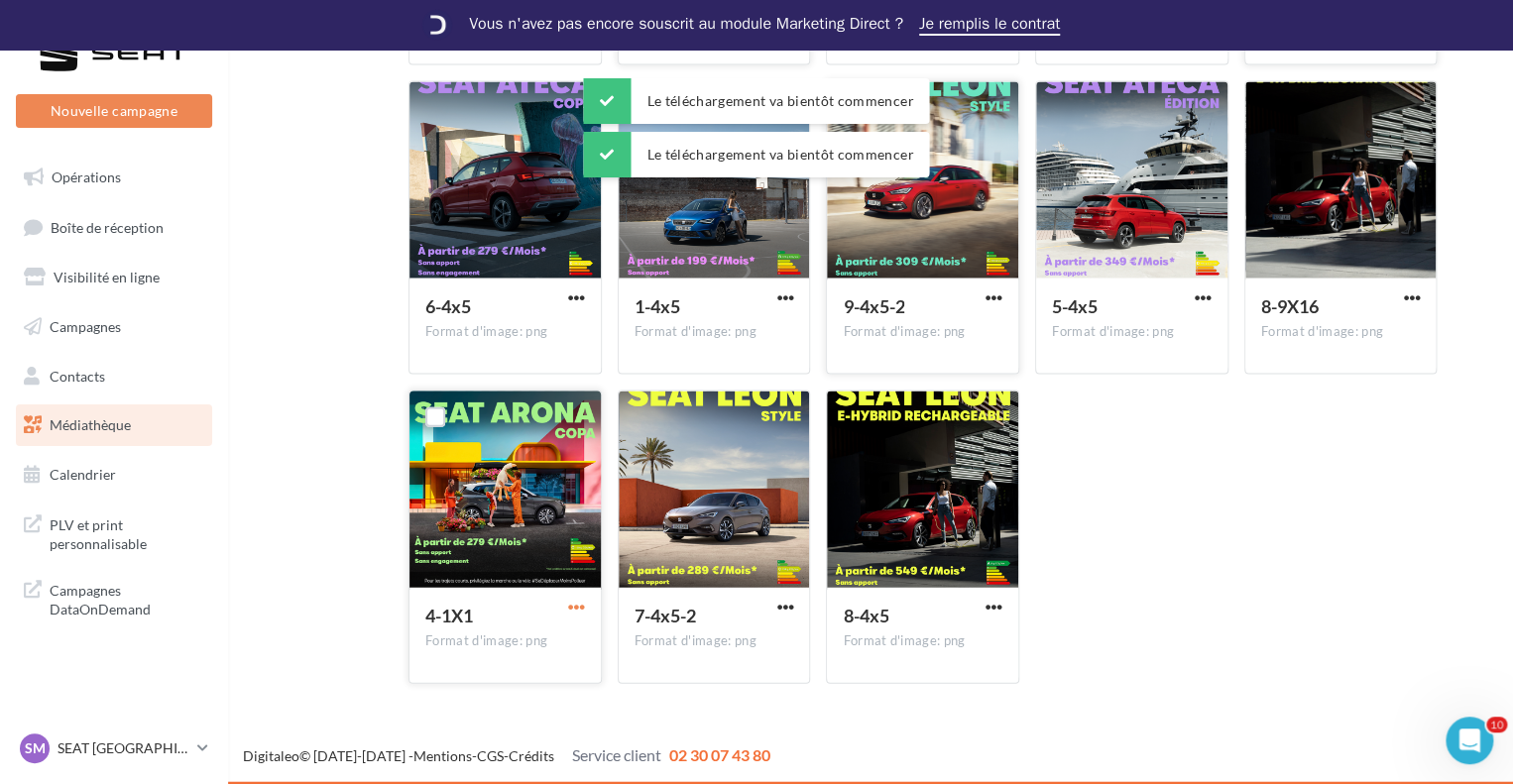 click at bounding box center [576, 607] 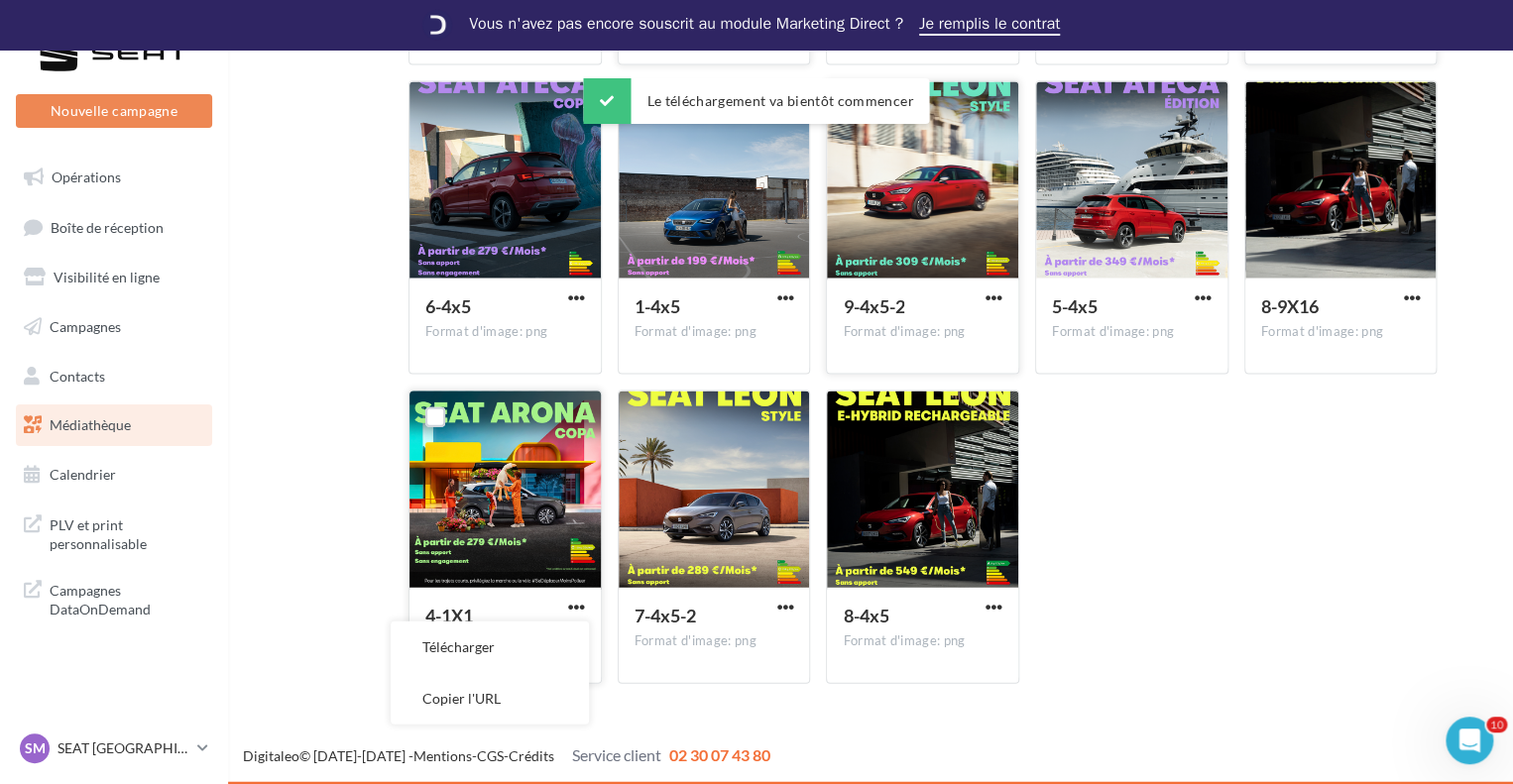 drag, startPoint x: 524, startPoint y: 647, endPoint x: 547, endPoint y: 639, distance: 24.351591 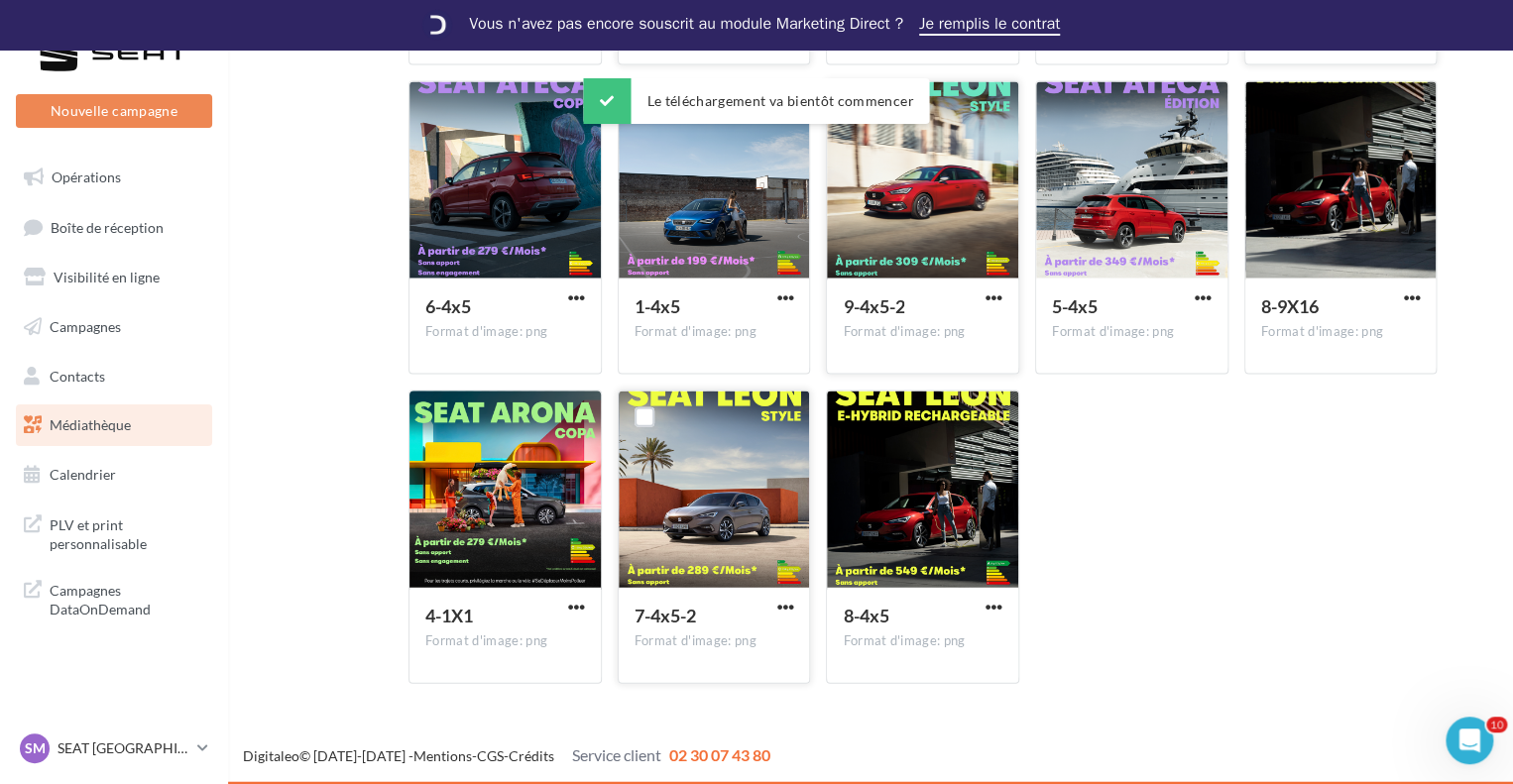 click on "7-4x5-2" at bounding box center [714, 617] 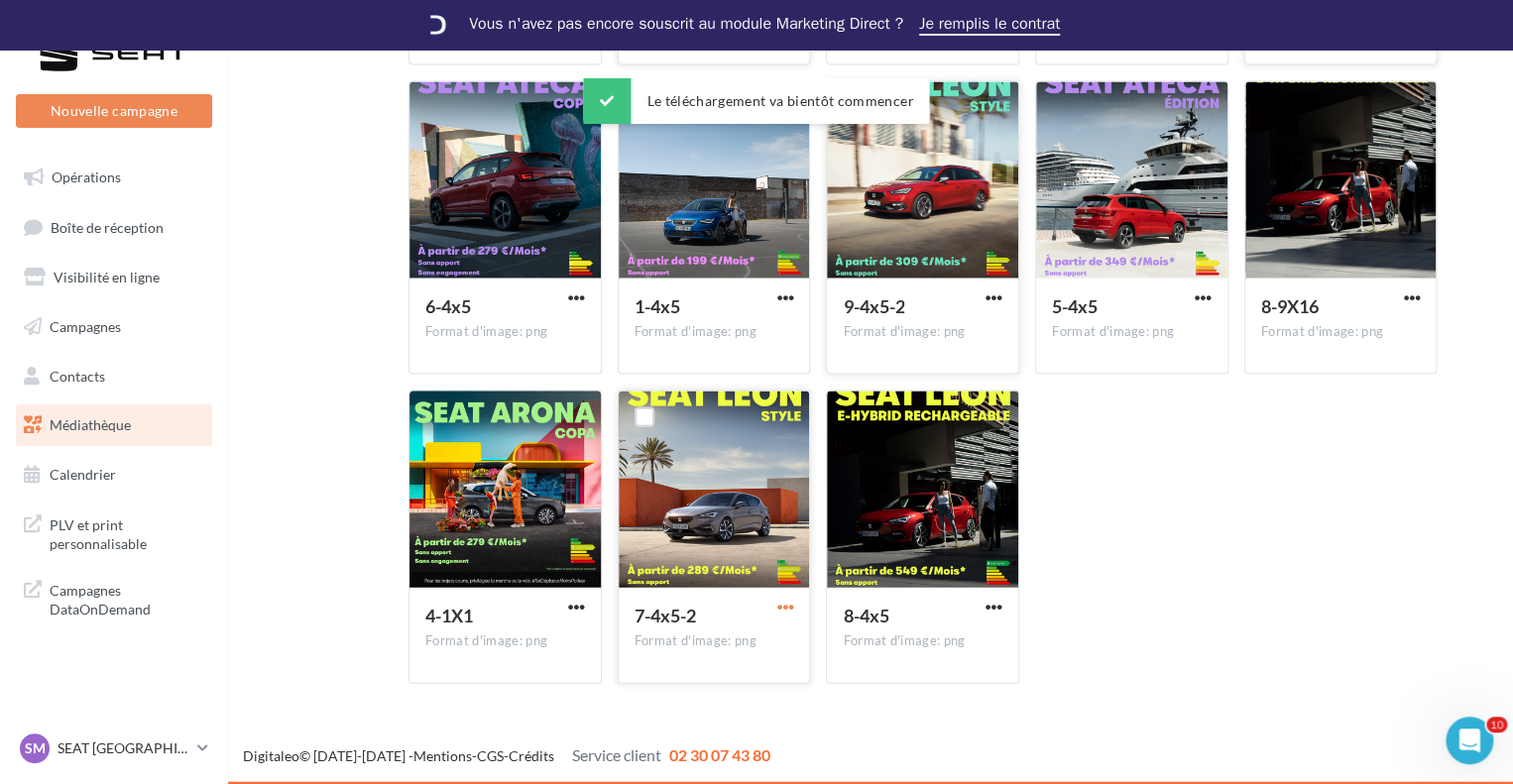 click at bounding box center [784, 607] 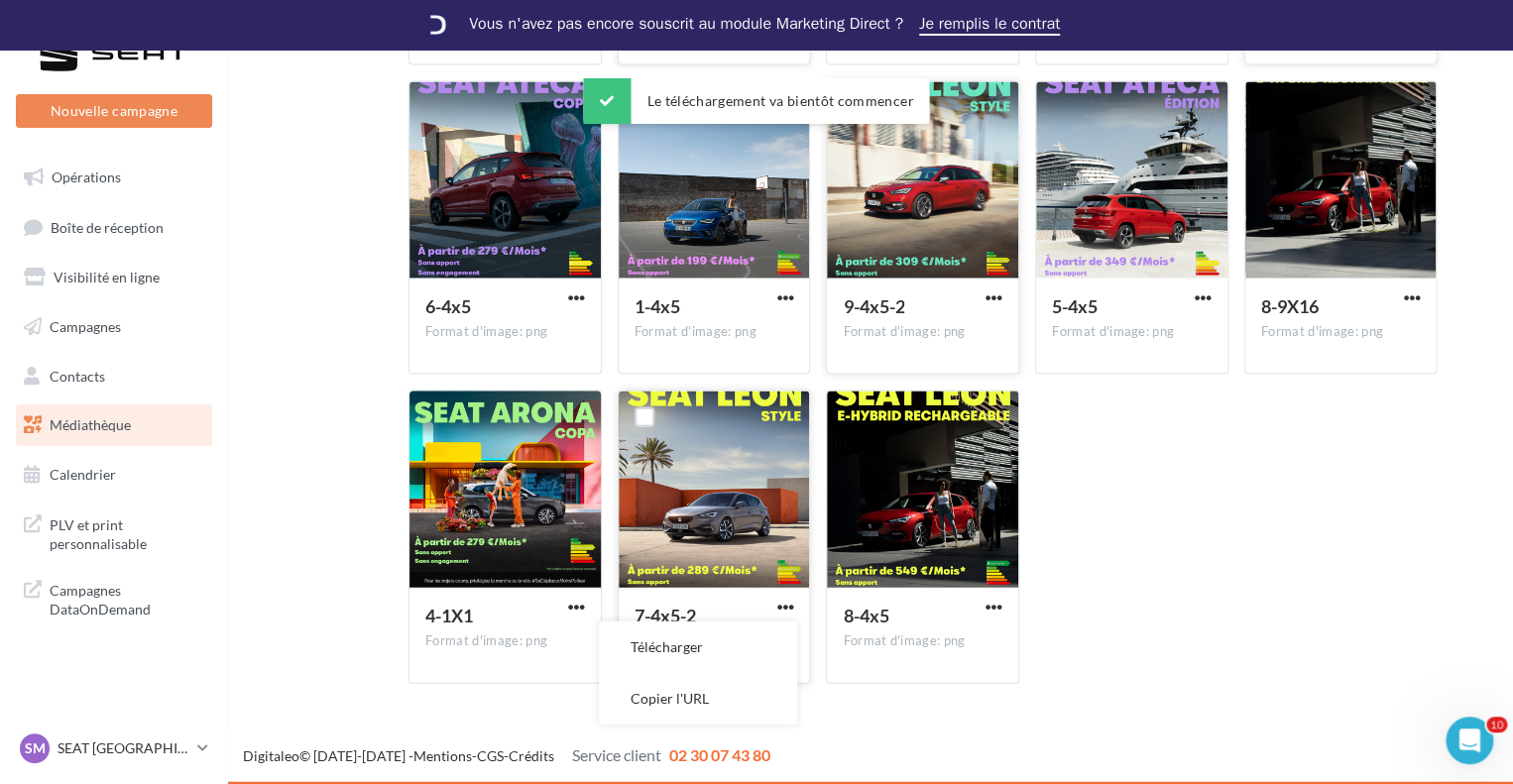 drag, startPoint x: 714, startPoint y: 646, endPoint x: 757, endPoint y: 640, distance: 43.416587 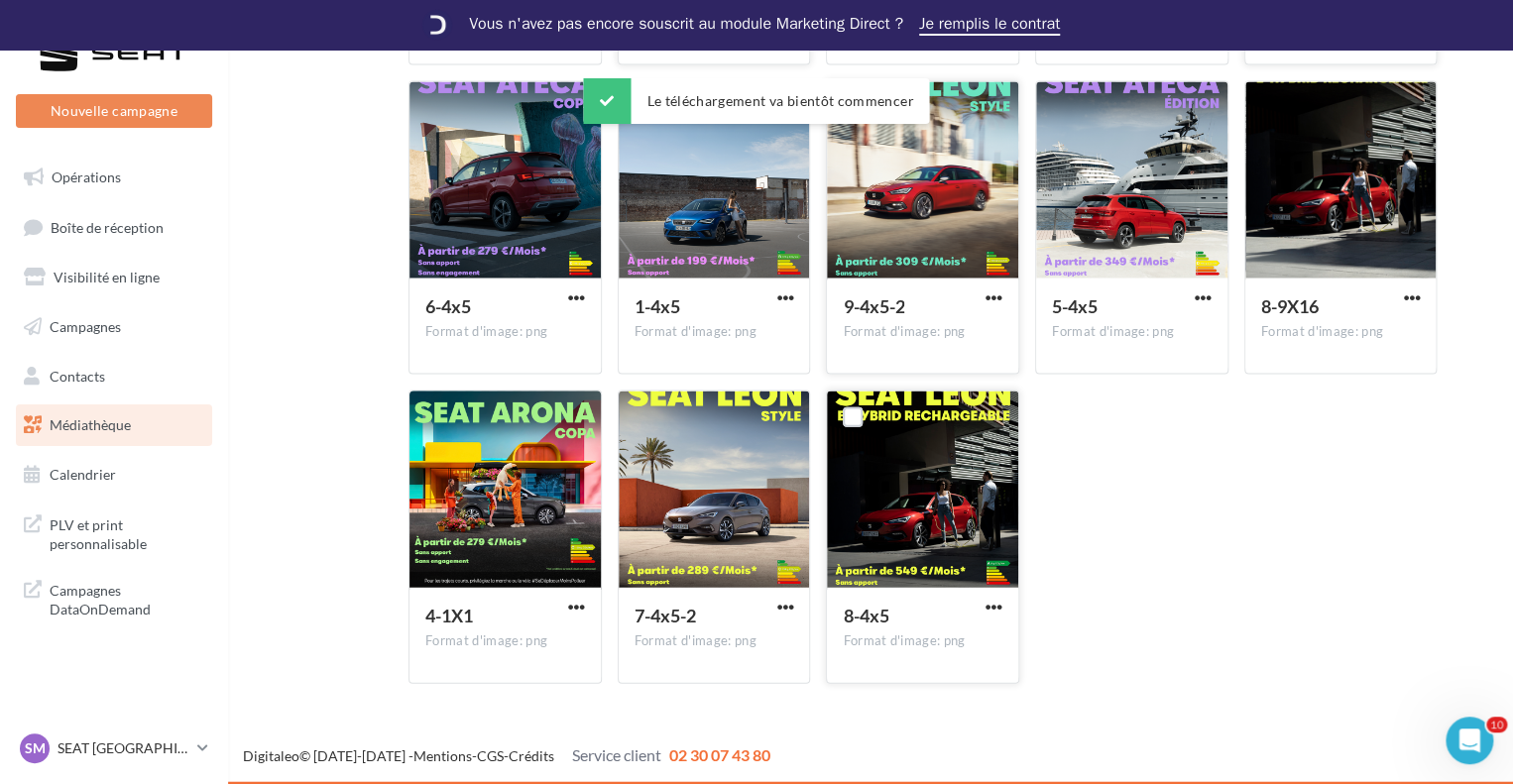 click at bounding box center (993, 609) 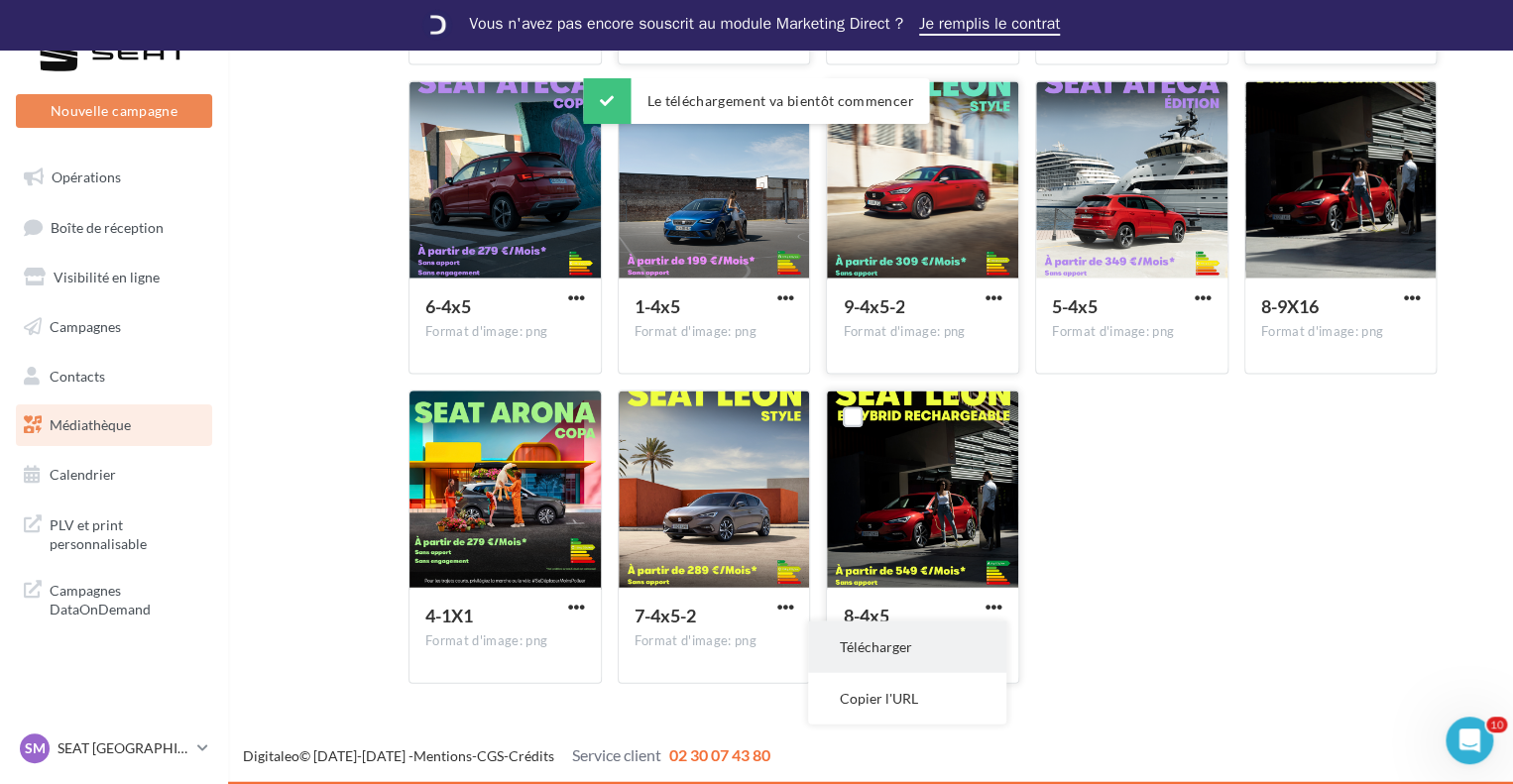 click on "Télécharger" at bounding box center (907, 647) 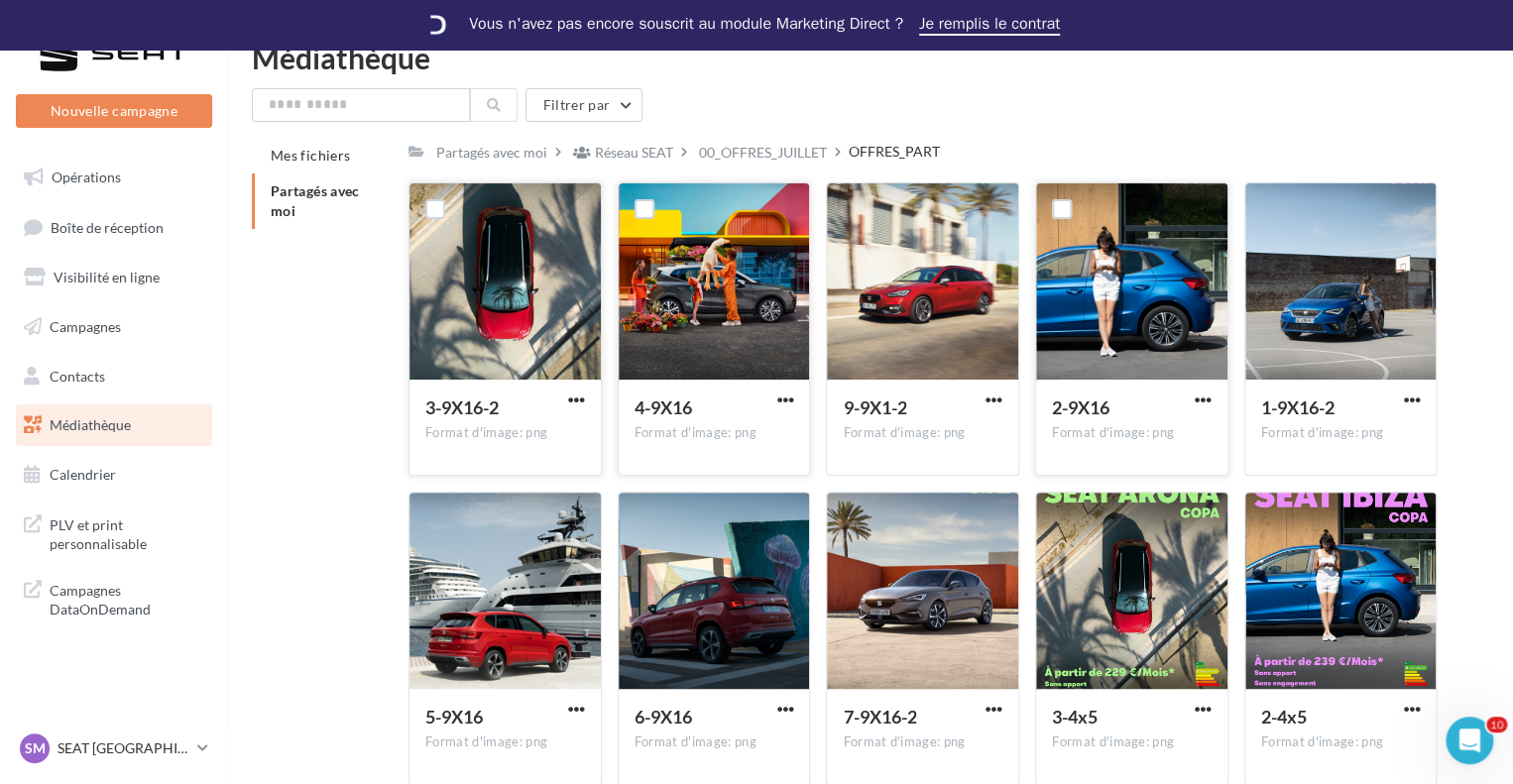 scroll, scrollTop: 0, scrollLeft: 0, axis: both 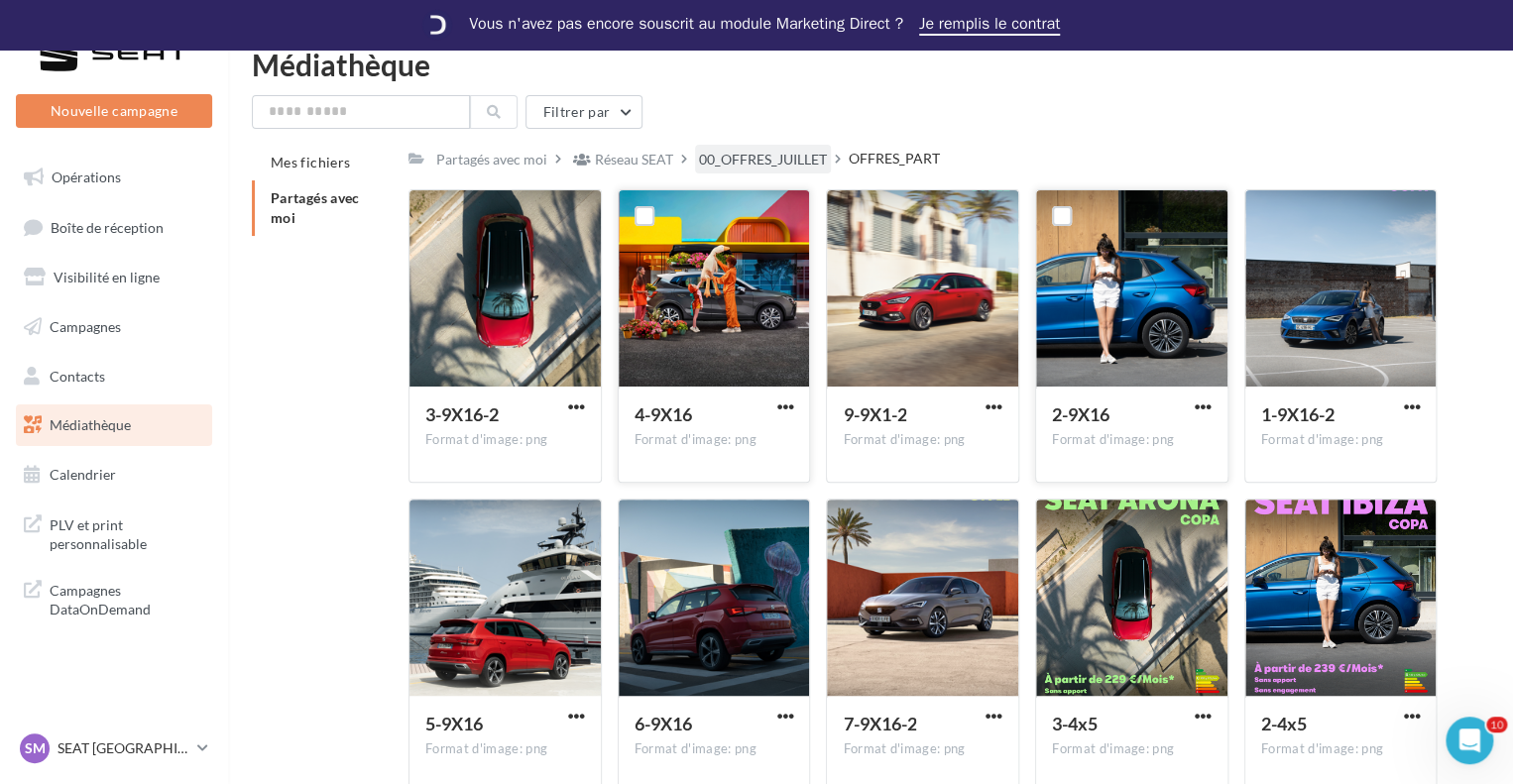 click on "00_OFFRES_JUILLET" at bounding box center [762, 160] 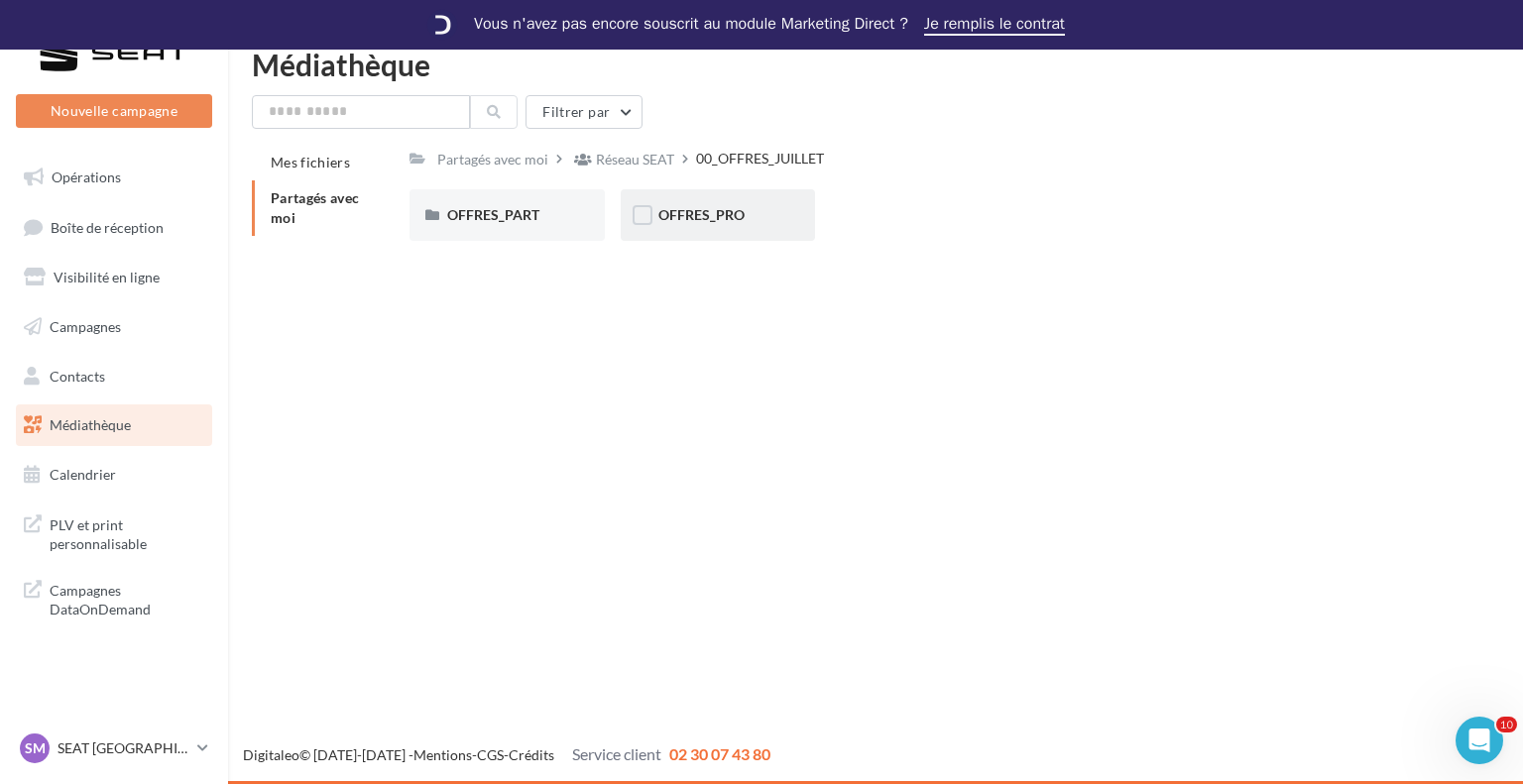 click on "OFFRES_PRO" at bounding box center [718, 215] 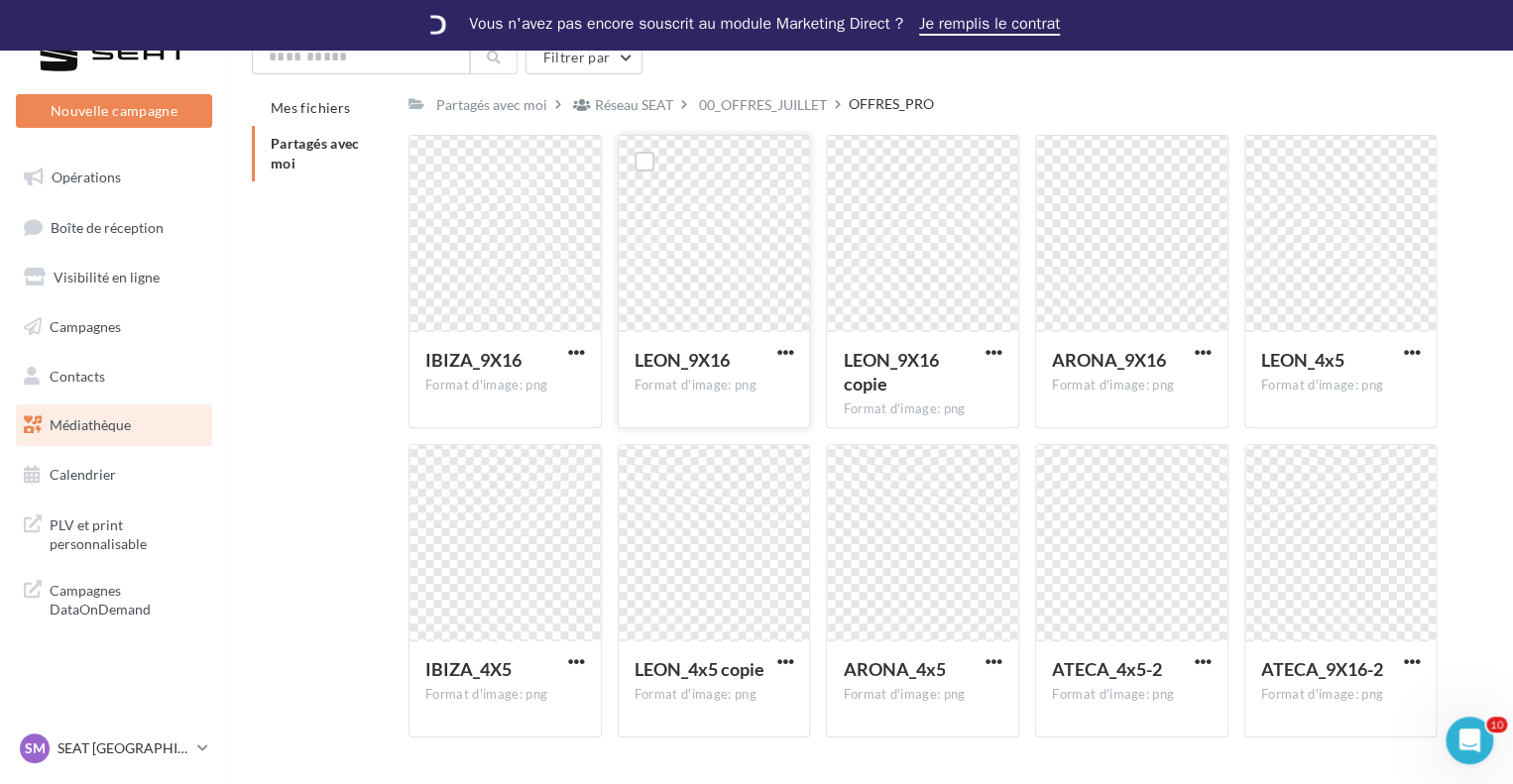 scroll, scrollTop: 10, scrollLeft: 0, axis: vertical 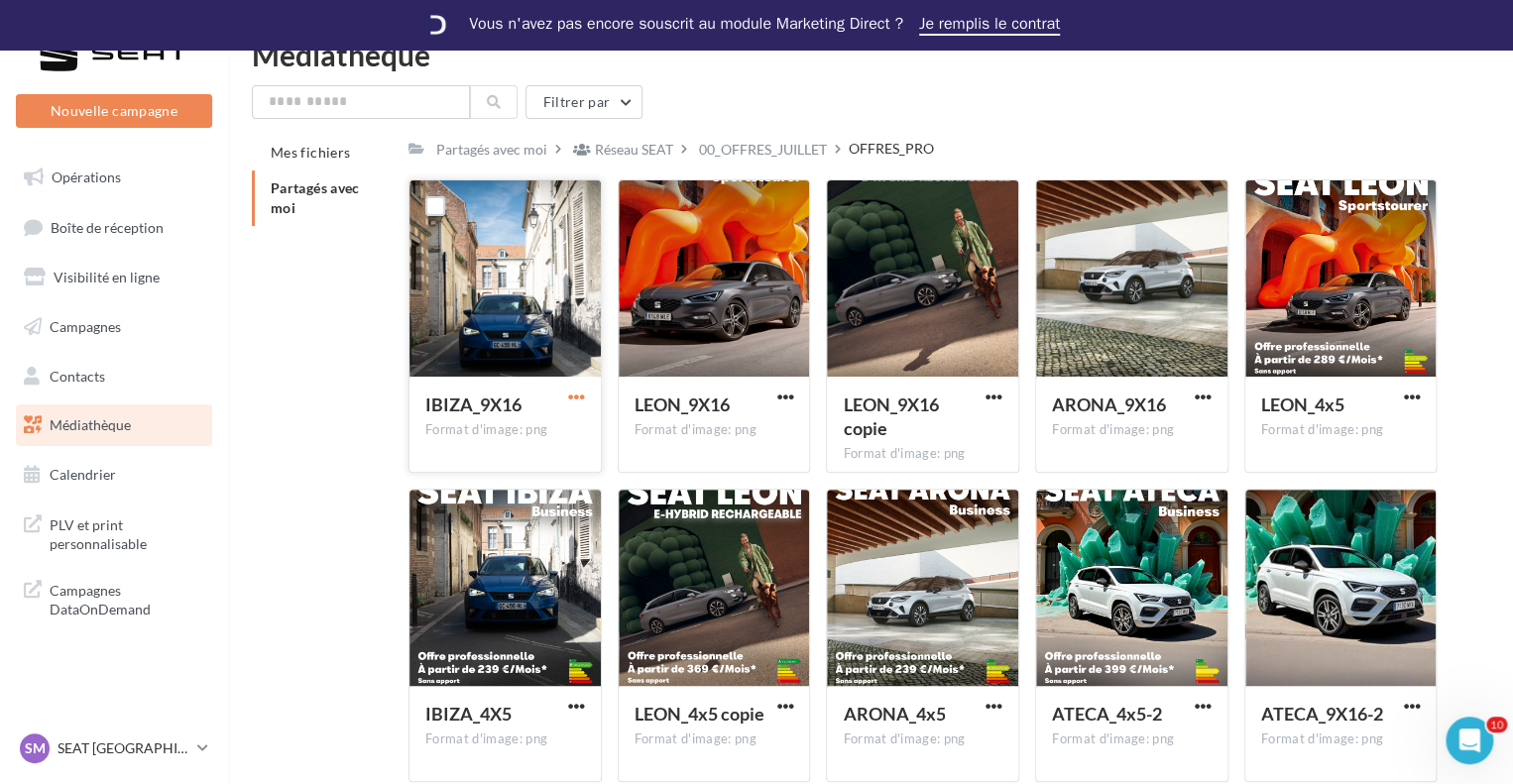 click at bounding box center [576, 396] 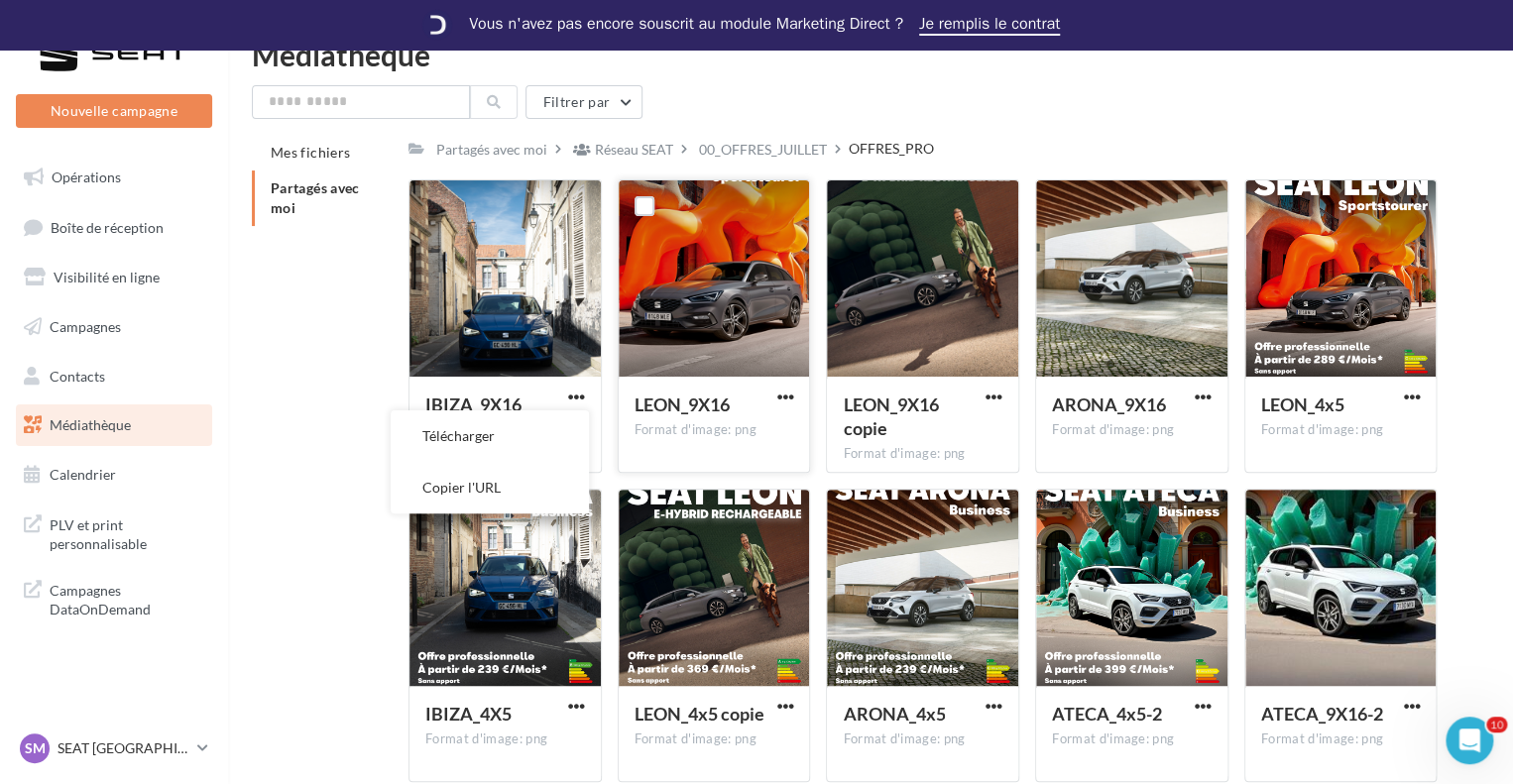 drag, startPoint x: 562, startPoint y: 443, endPoint x: 666, endPoint y: 426, distance: 105.38026 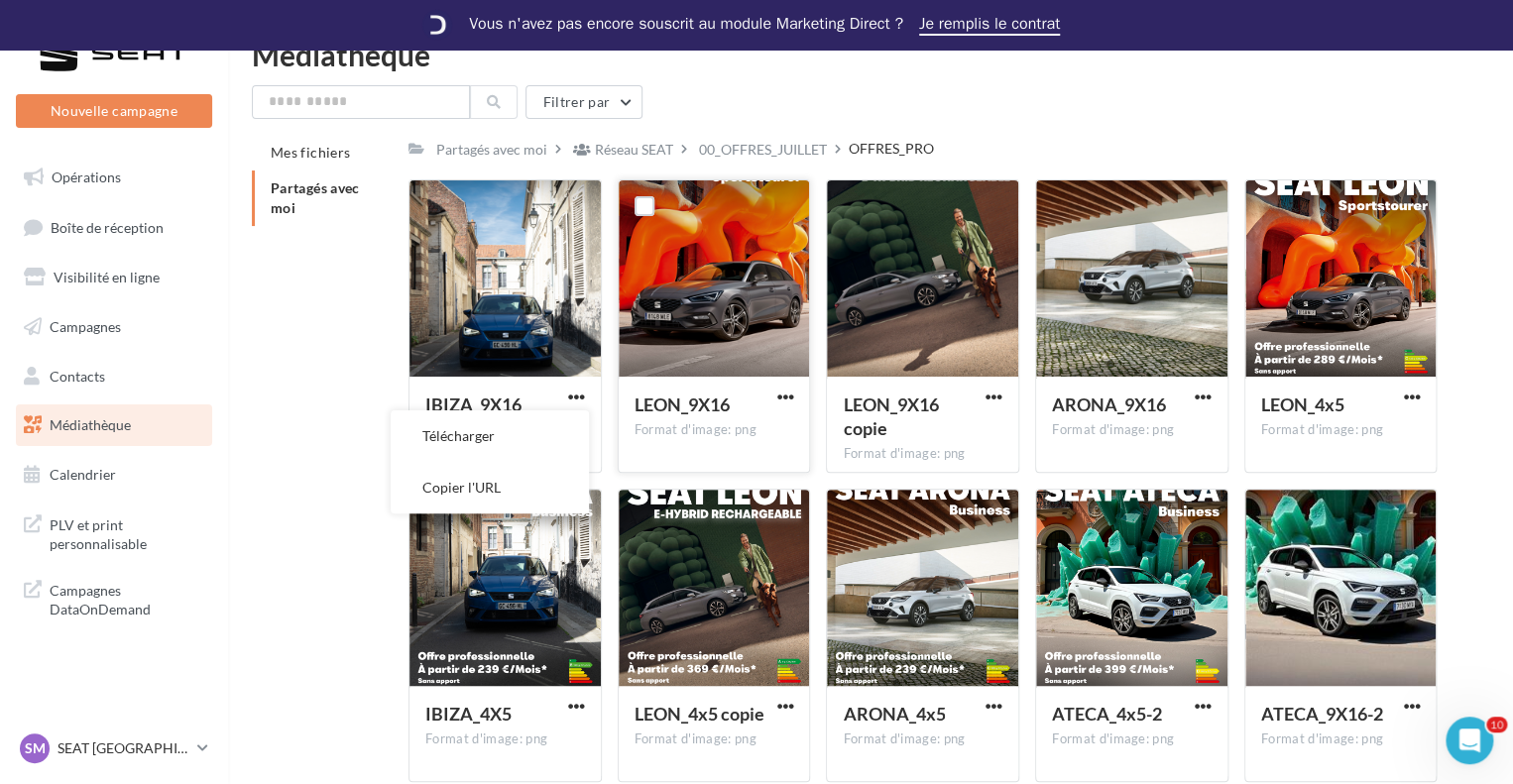 click on "Télécharger" at bounding box center (490, 436) 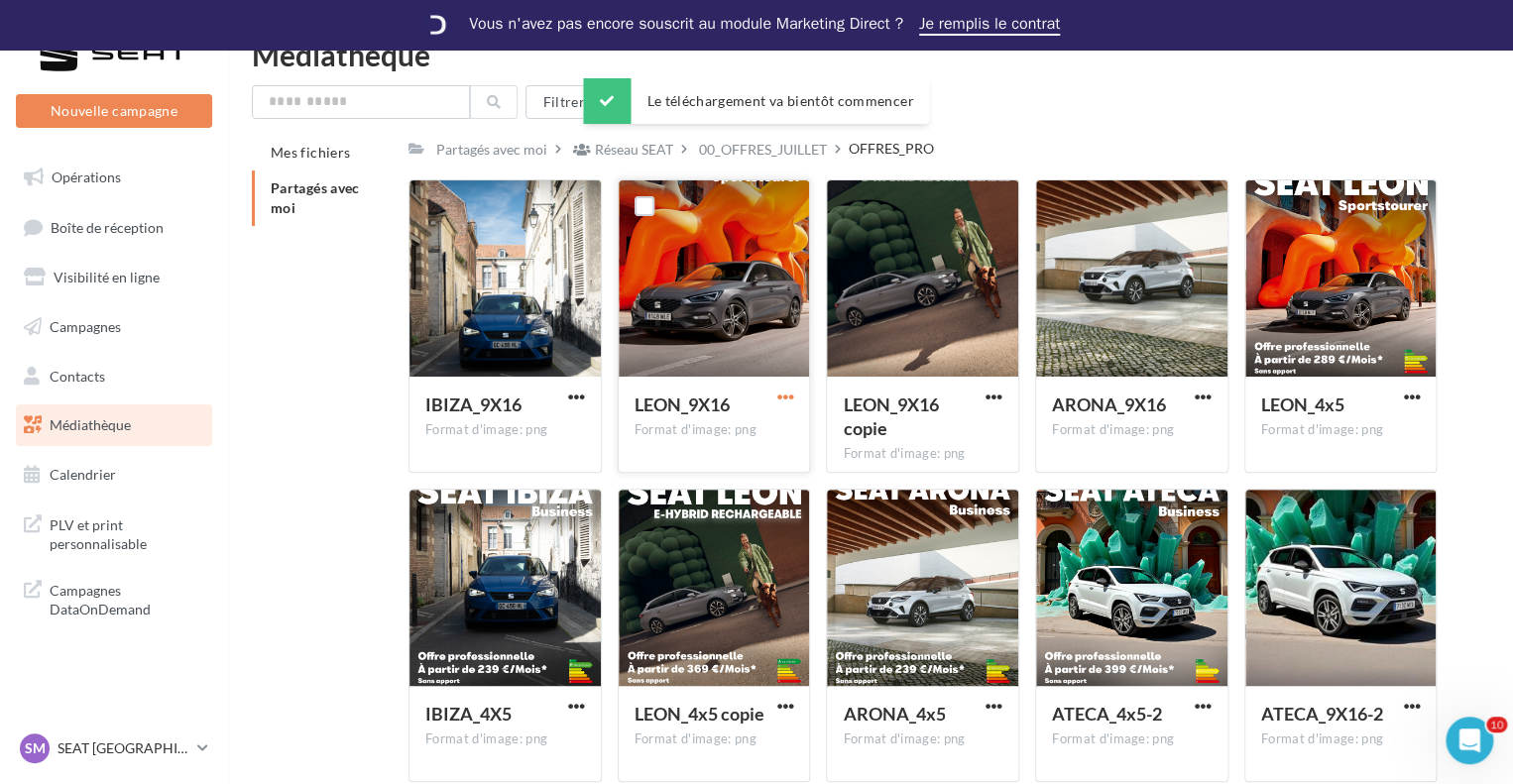 click at bounding box center (784, 396) 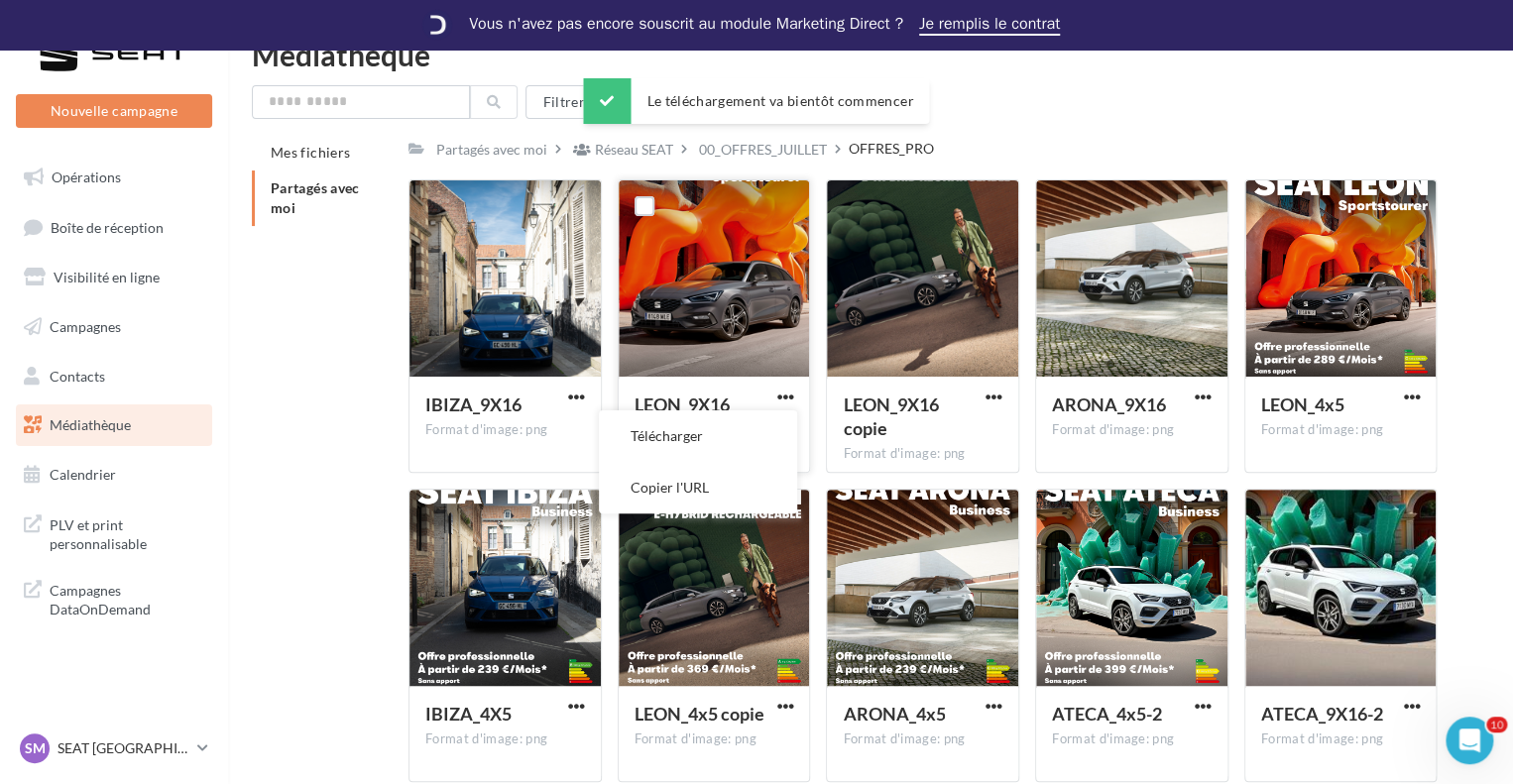 click on "Télécharger" at bounding box center (698, 436) 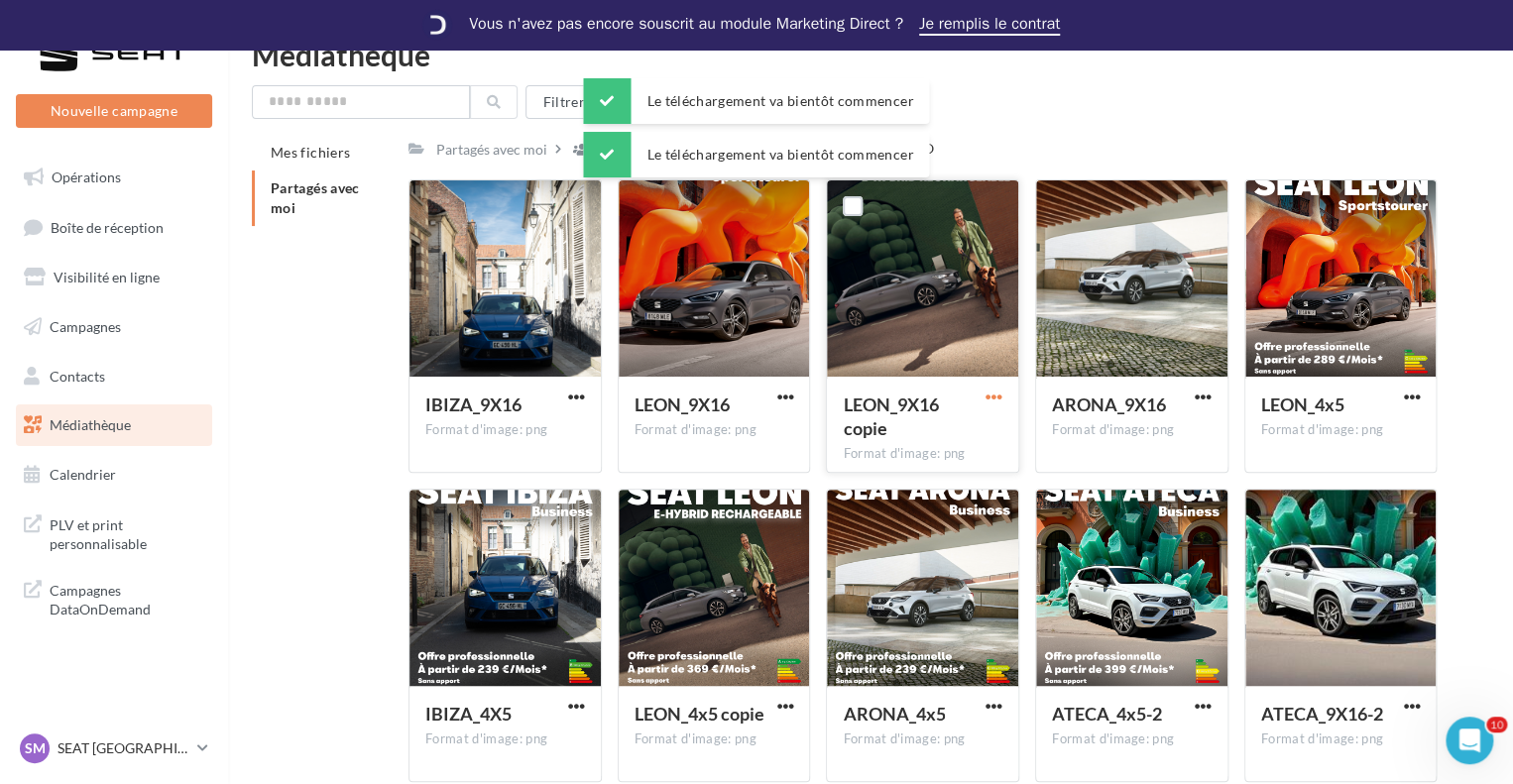 click at bounding box center (993, 396) 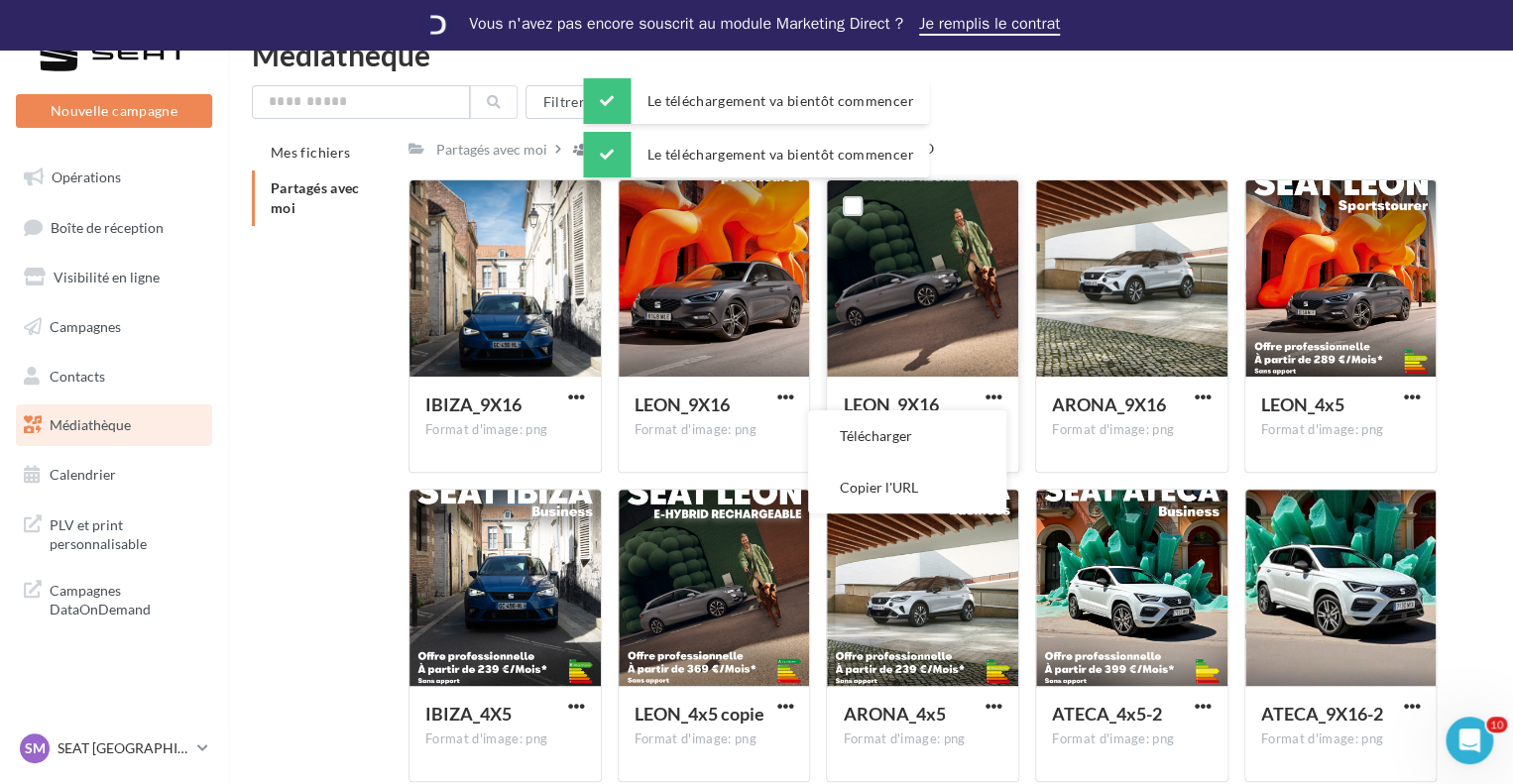 drag, startPoint x: 957, startPoint y: 445, endPoint x: 990, endPoint y: 439, distance: 33.54102 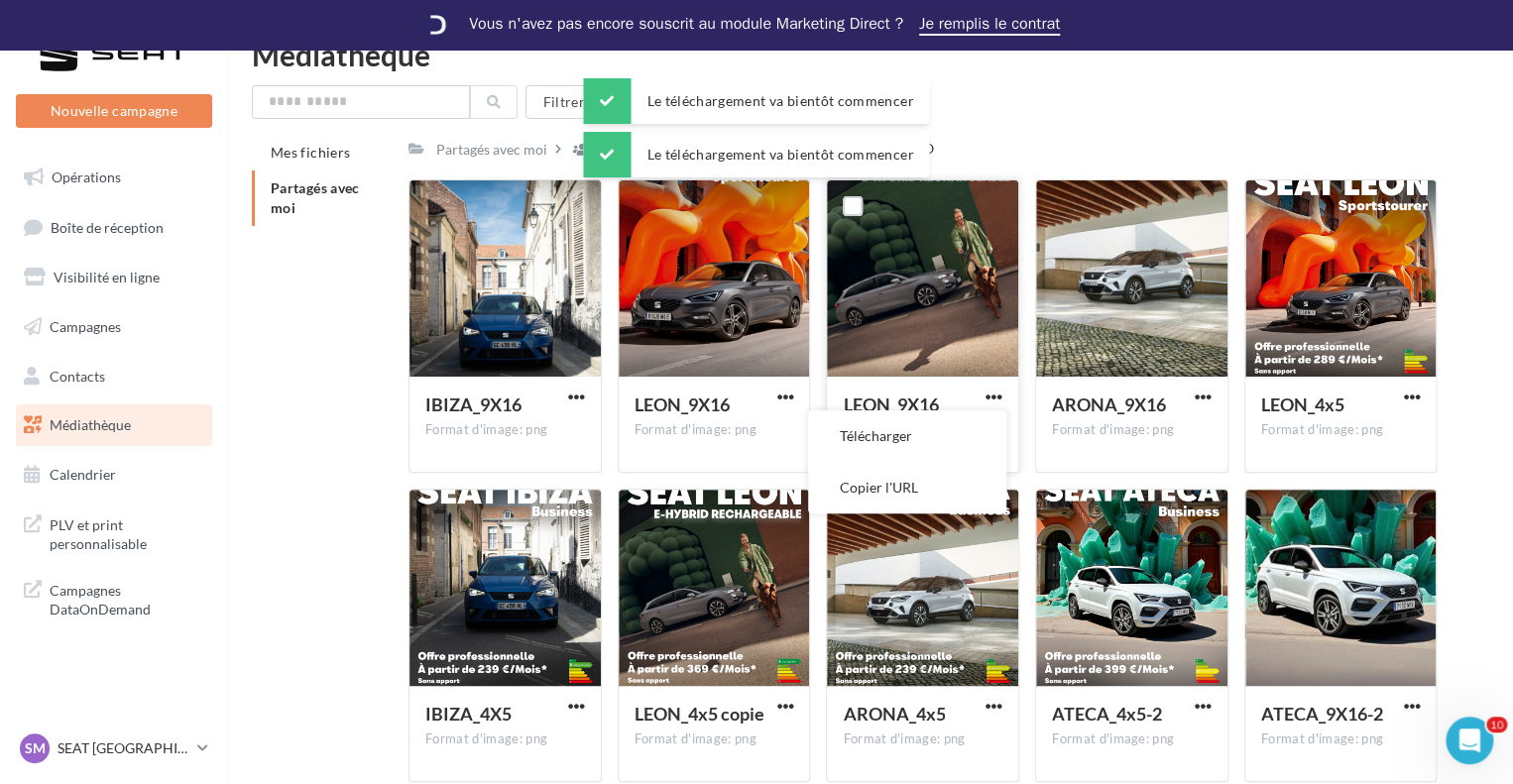 click on "Télécharger" at bounding box center [907, 436] 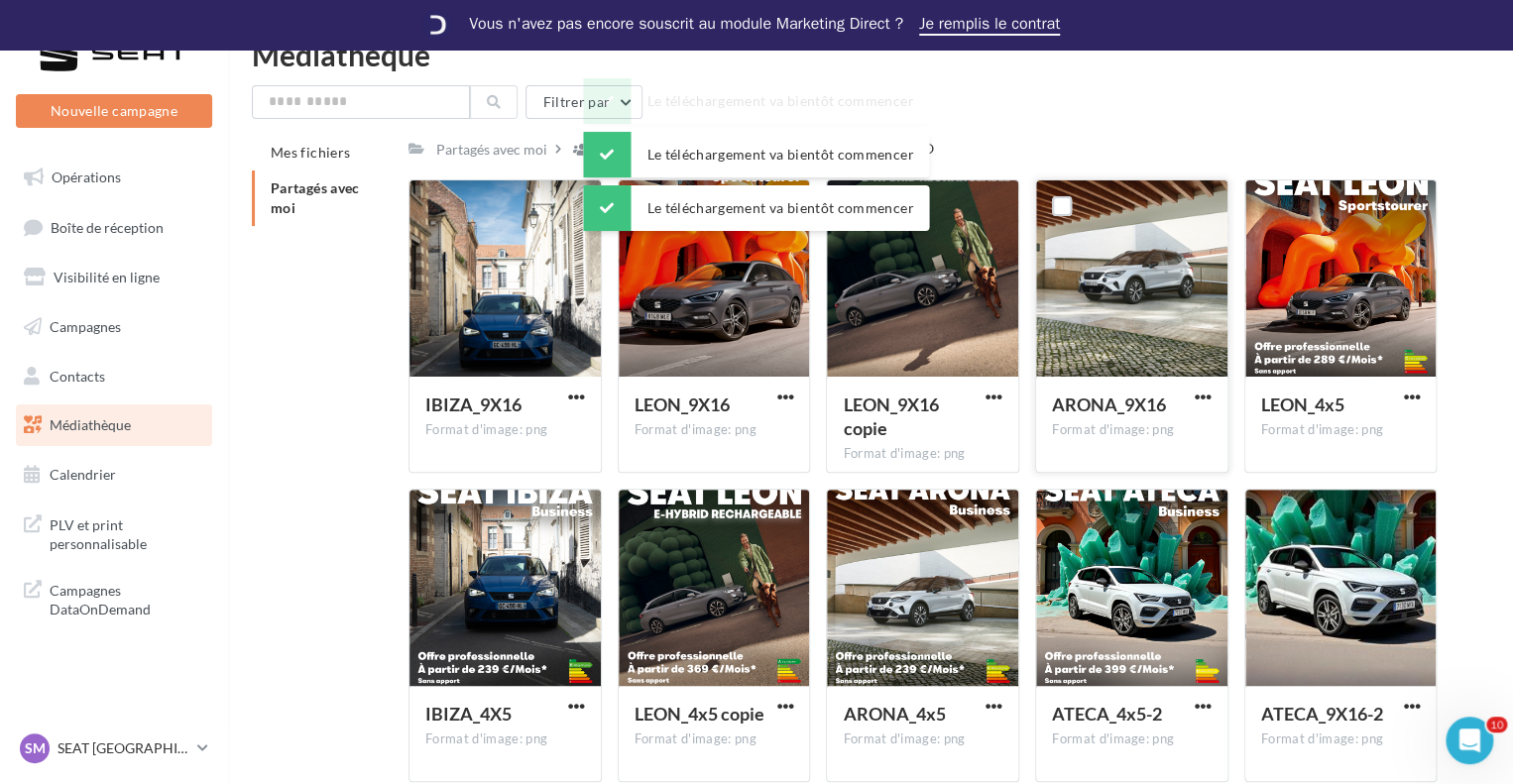 click at bounding box center (1203, 396) 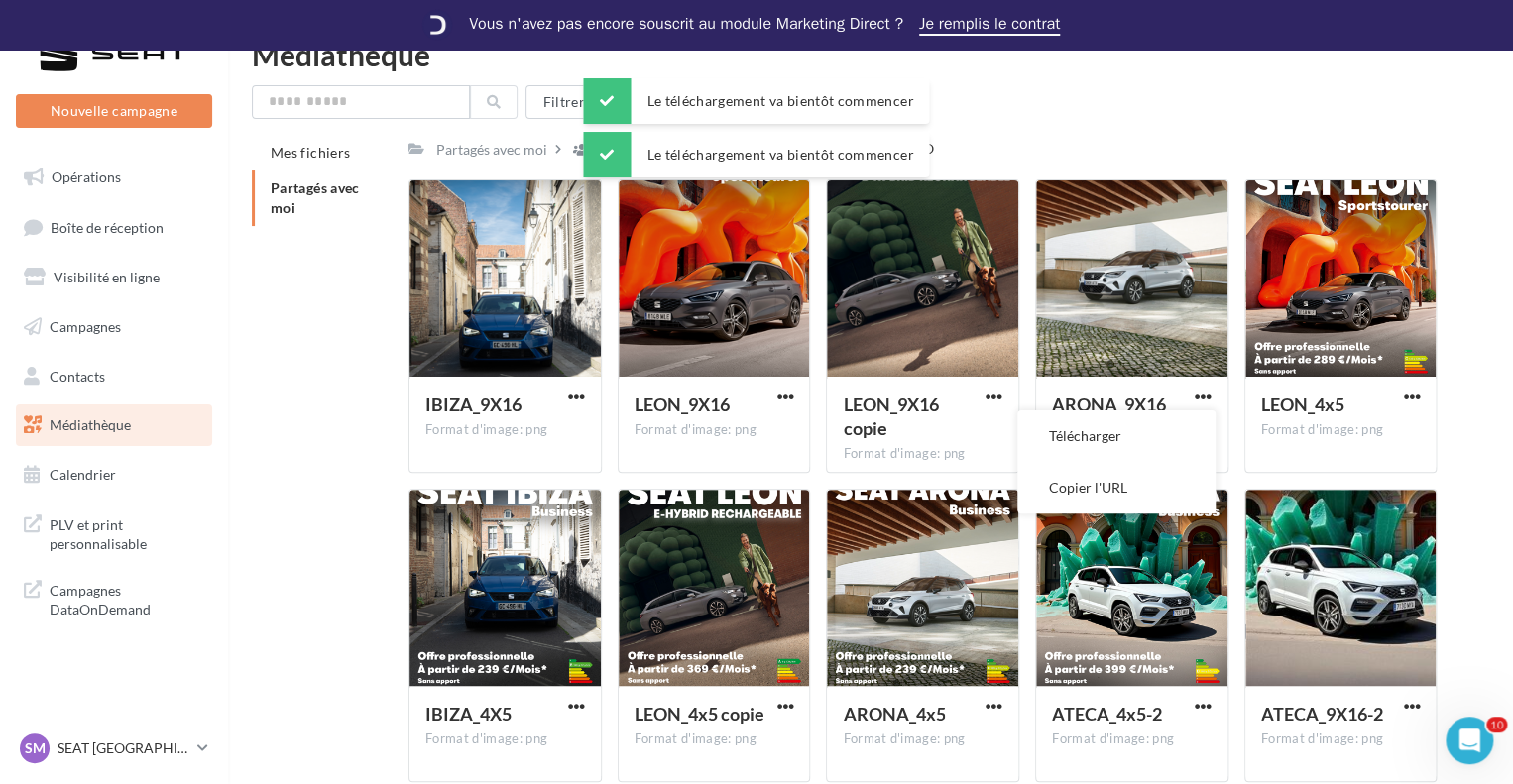 drag, startPoint x: 1167, startPoint y: 433, endPoint x: 1239, endPoint y: 416, distance: 73.979727 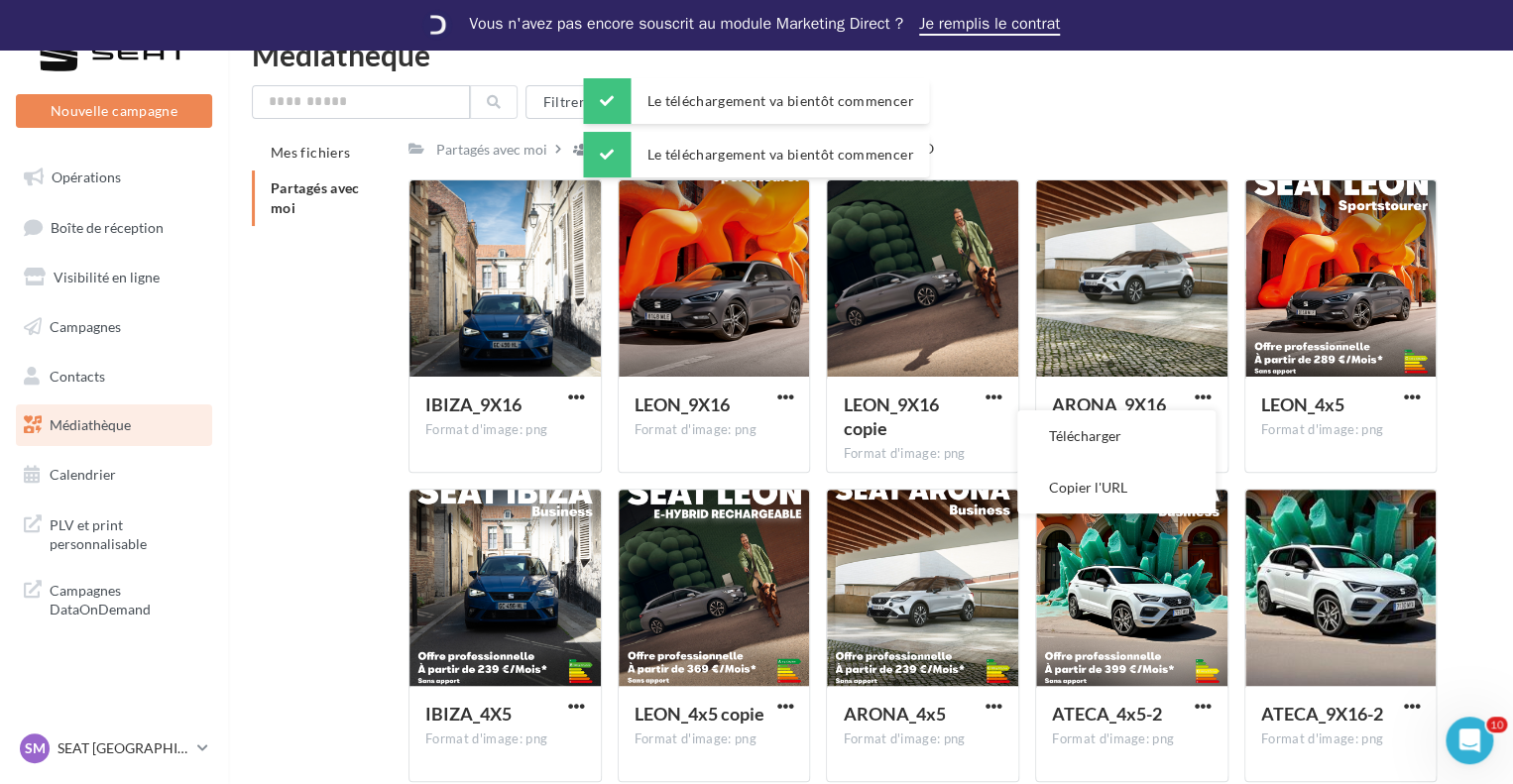 click on "Télécharger" at bounding box center [1116, 436] 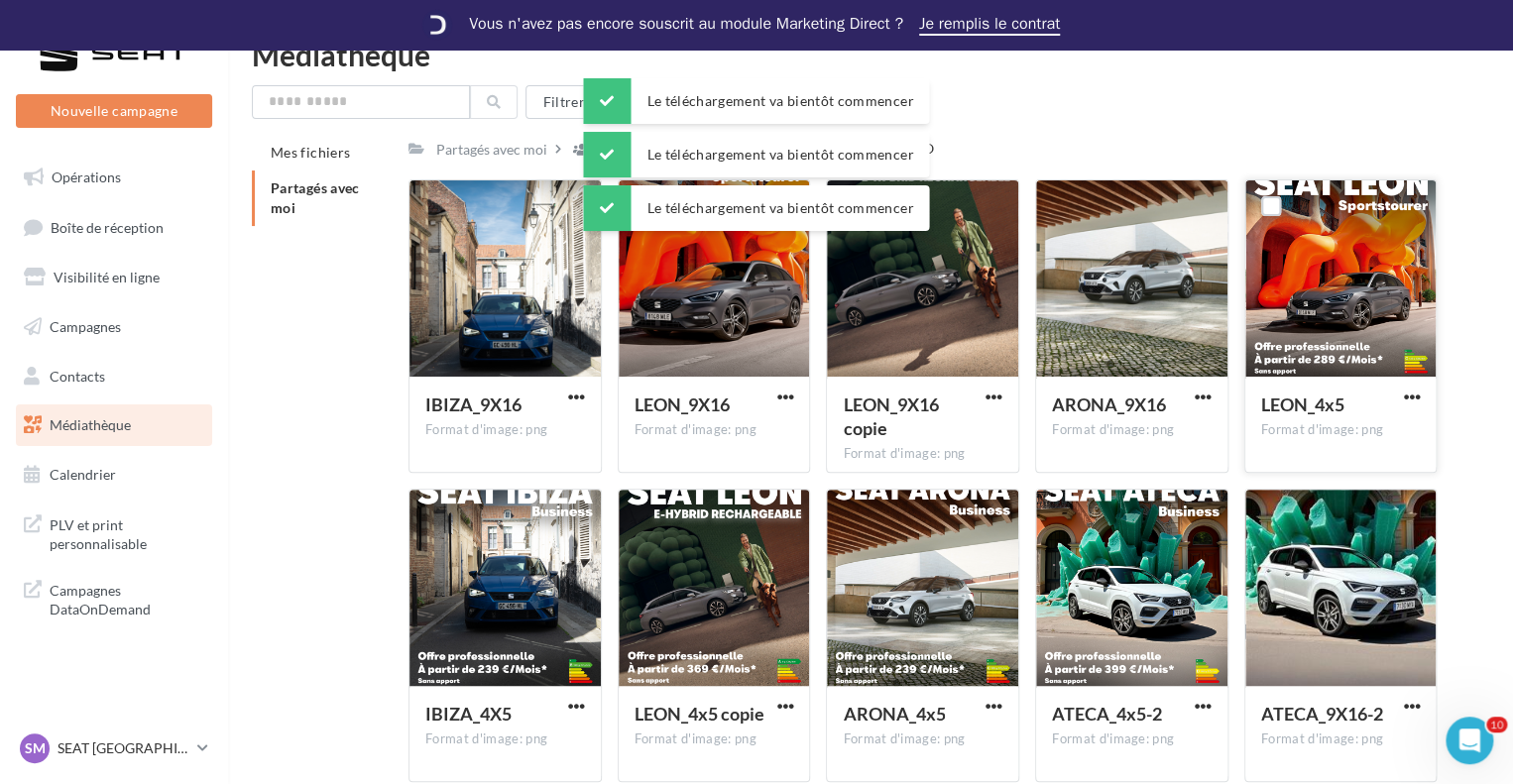 drag, startPoint x: 1397, startPoint y: 396, endPoint x: 1388, endPoint y: 403, distance: 11.401754 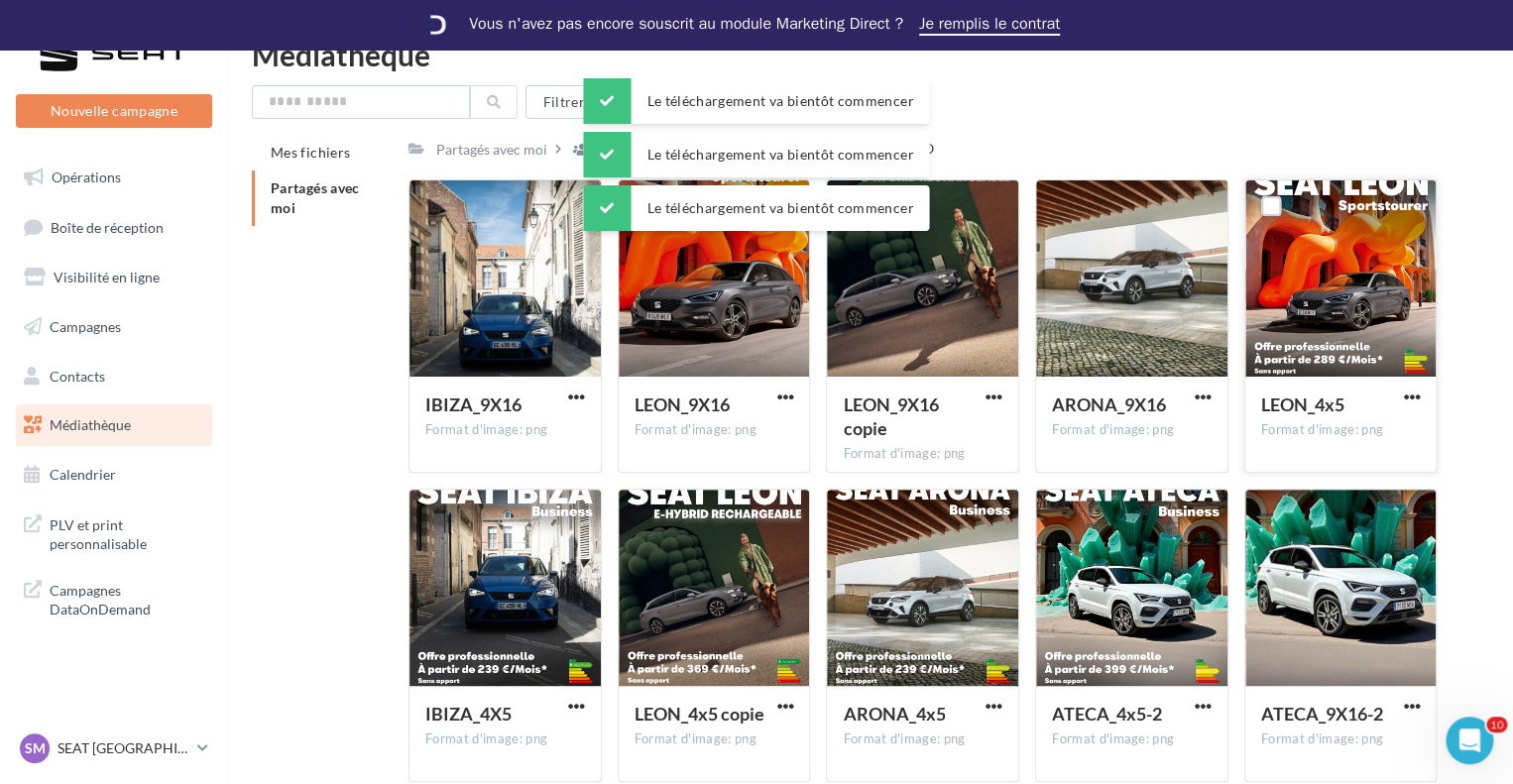 click on "LEON_4x5" at bounding box center (1340, 406) 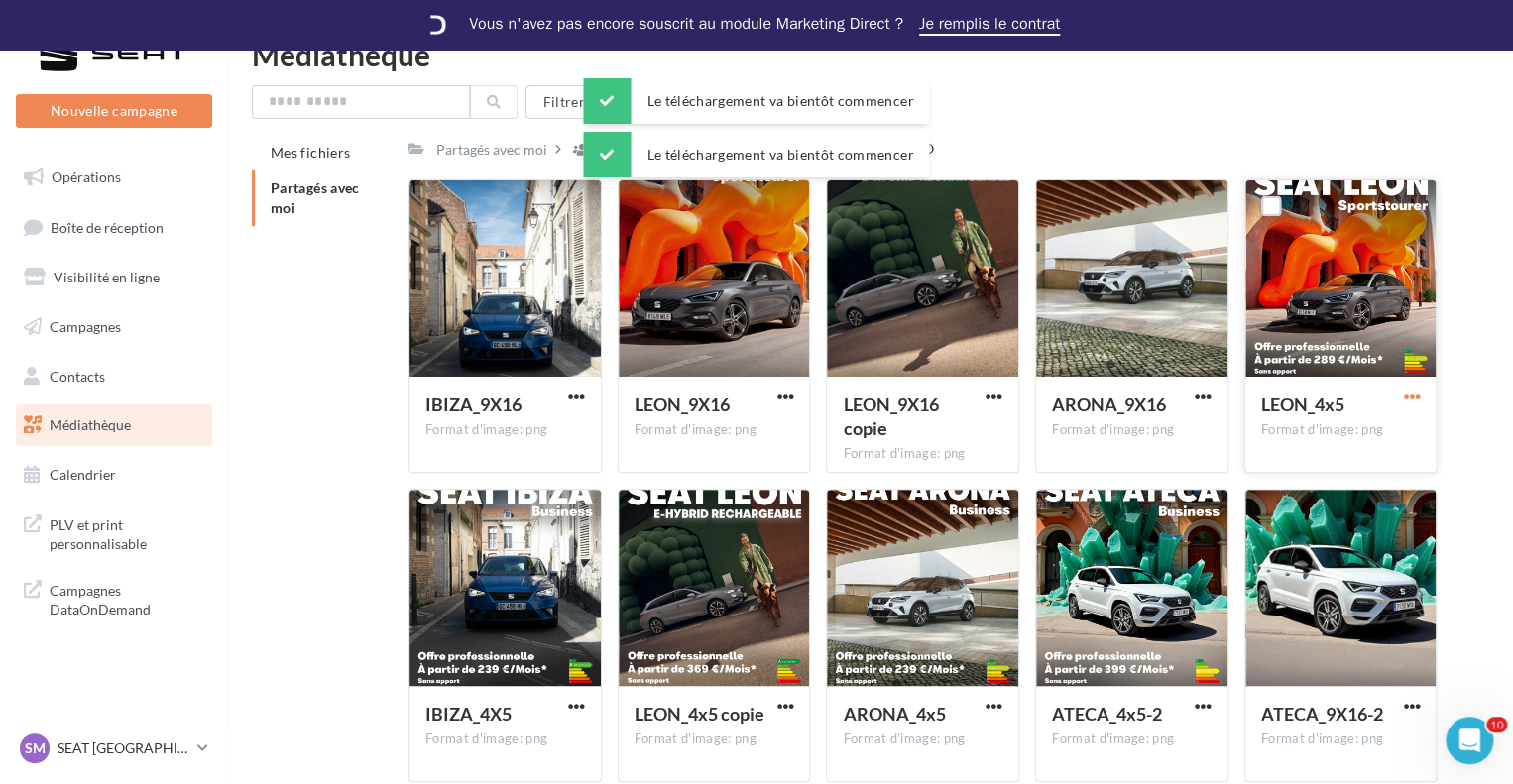 click at bounding box center [1411, 396] 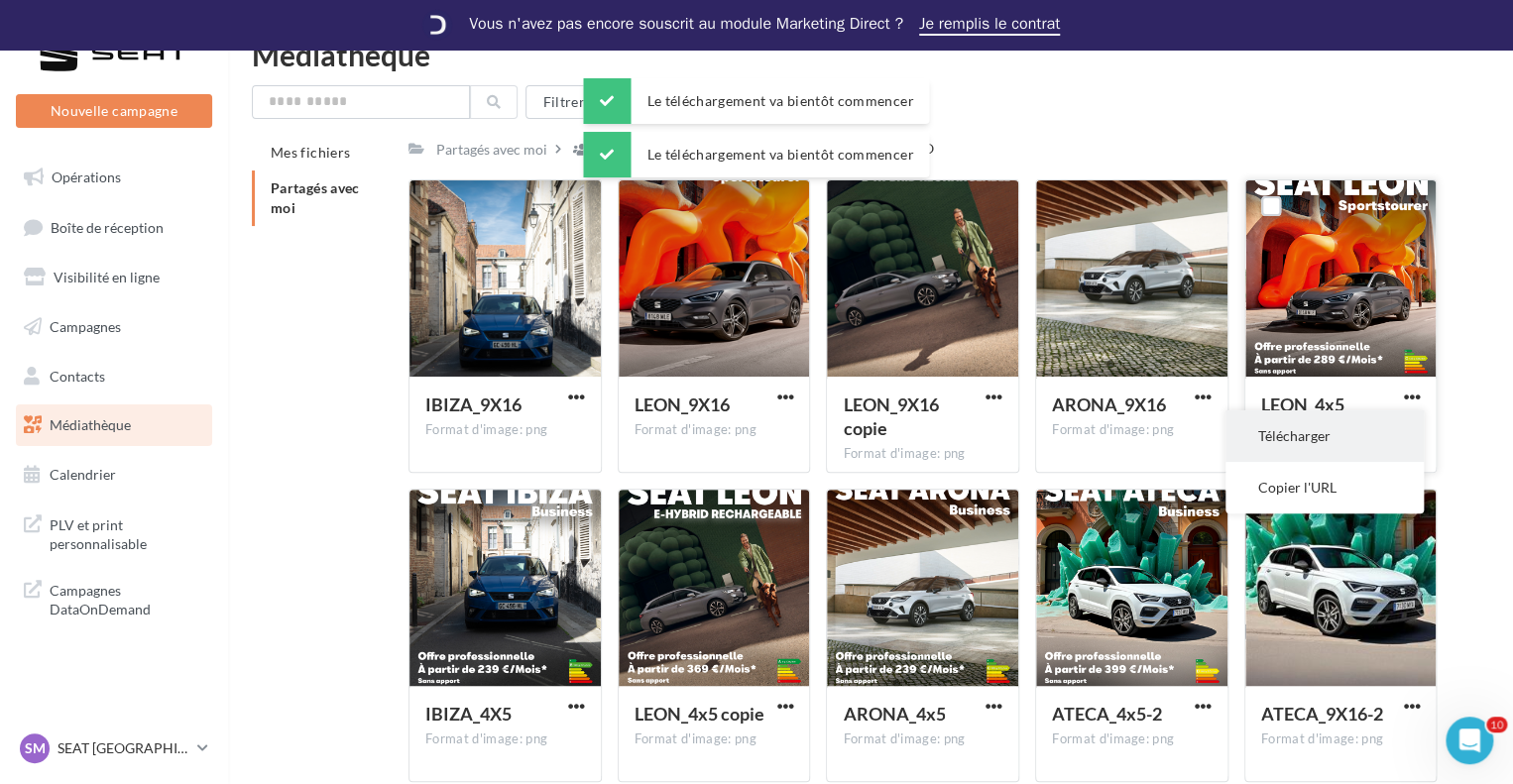 click on "Télécharger" at bounding box center (1325, 436) 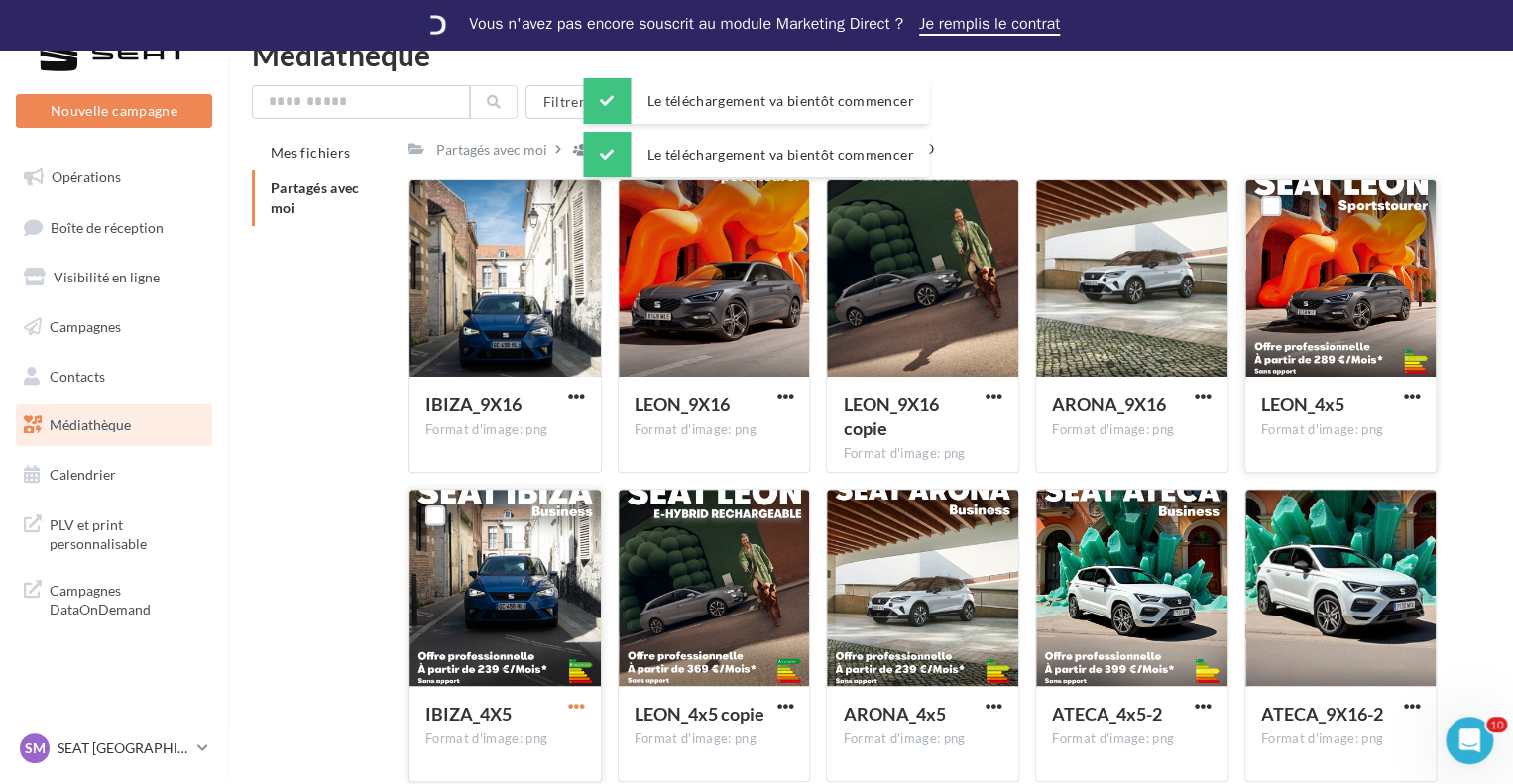 click at bounding box center (576, 706) 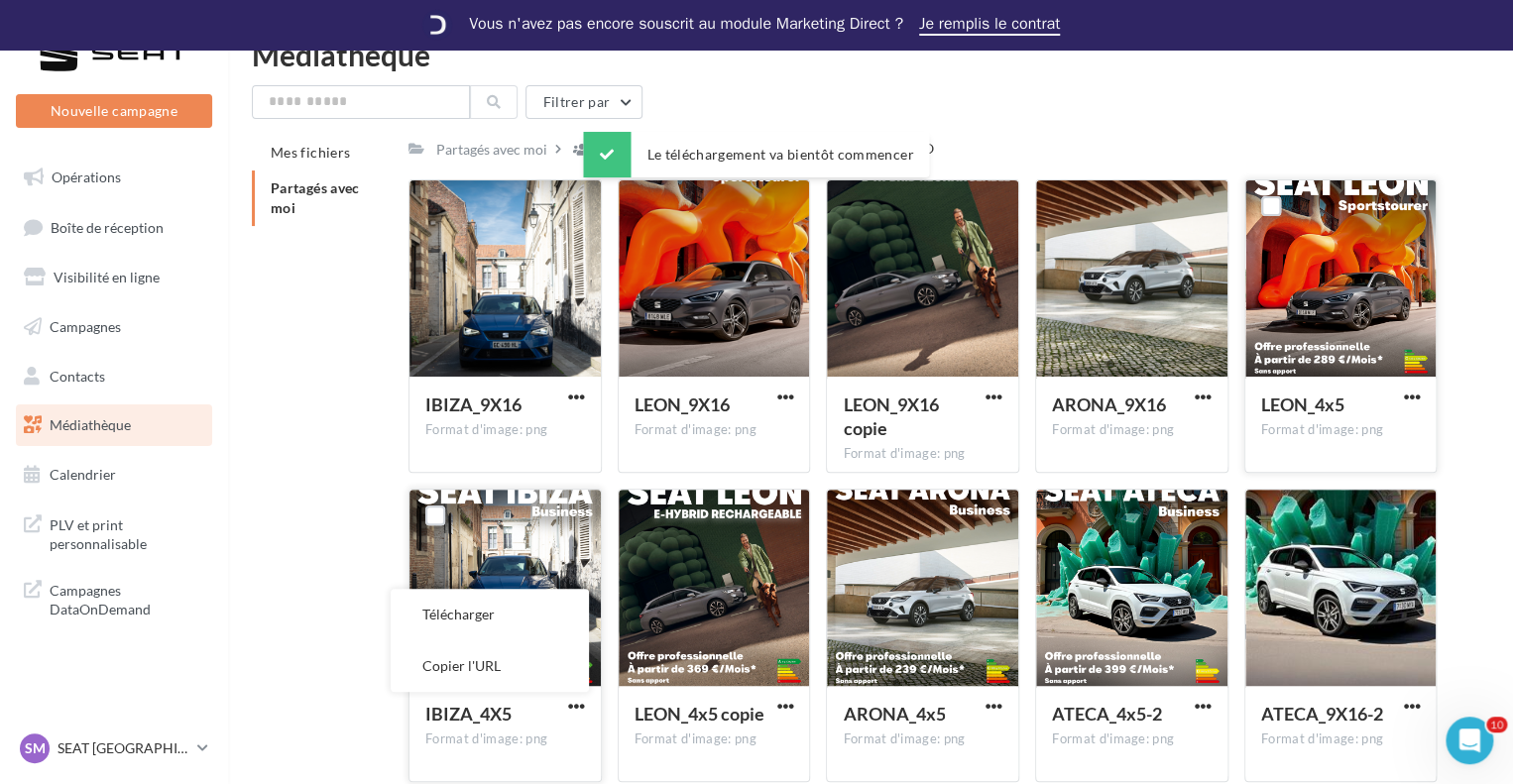 drag, startPoint x: 531, startPoint y: 616, endPoint x: 582, endPoint y: 626, distance: 51.97115 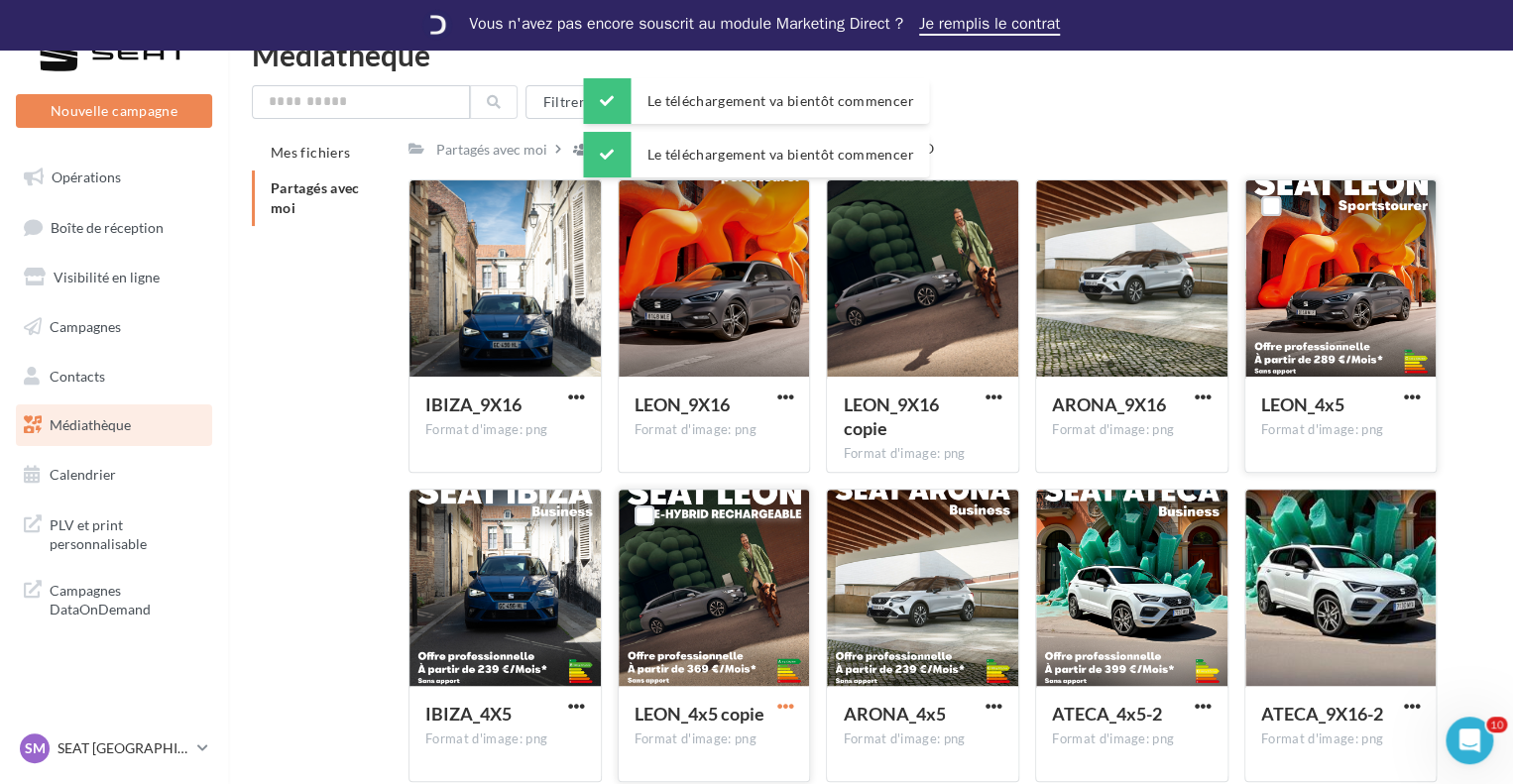 click at bounding box center [784, 706] 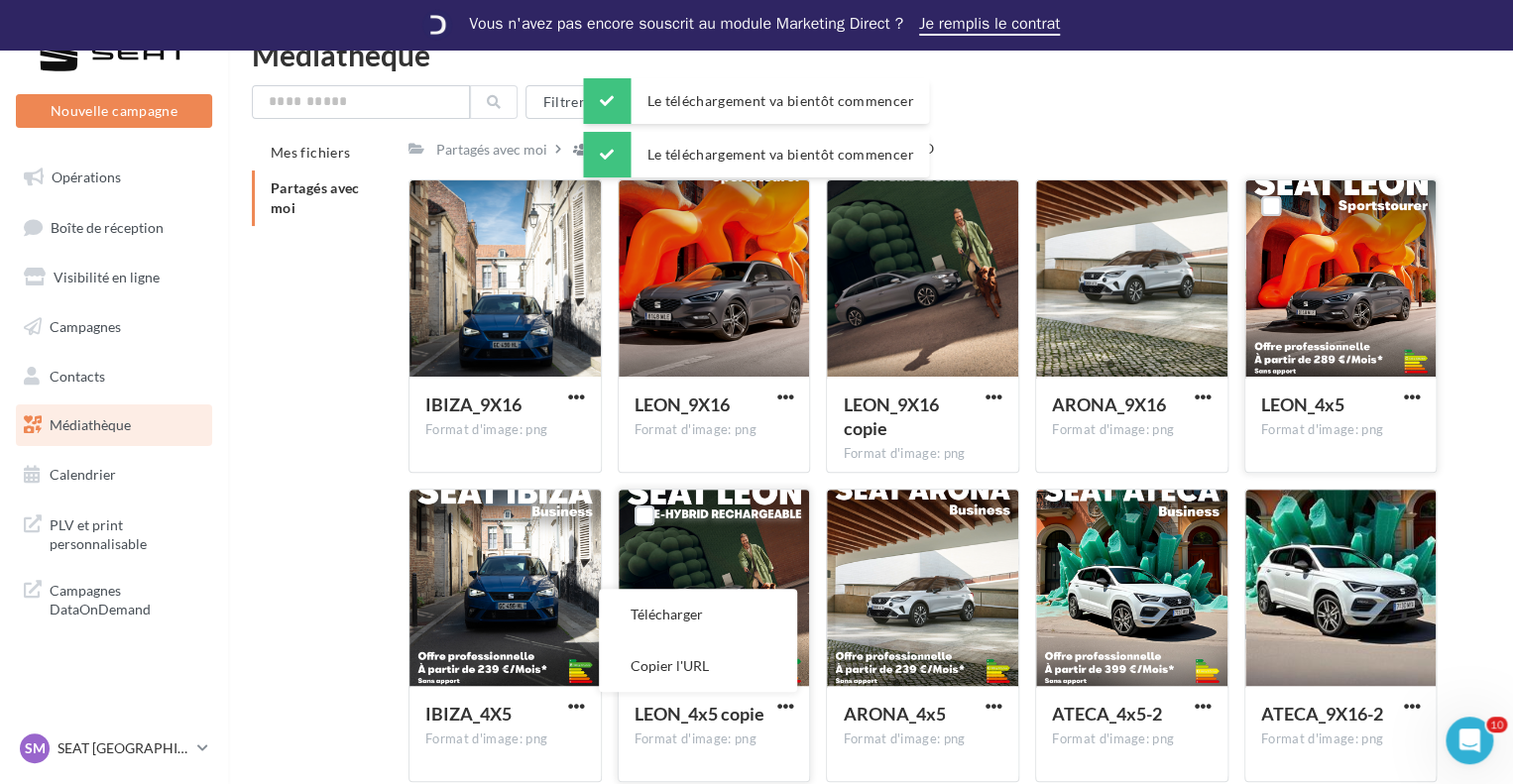click on "Télécharger" at bounding box center (698, 615) 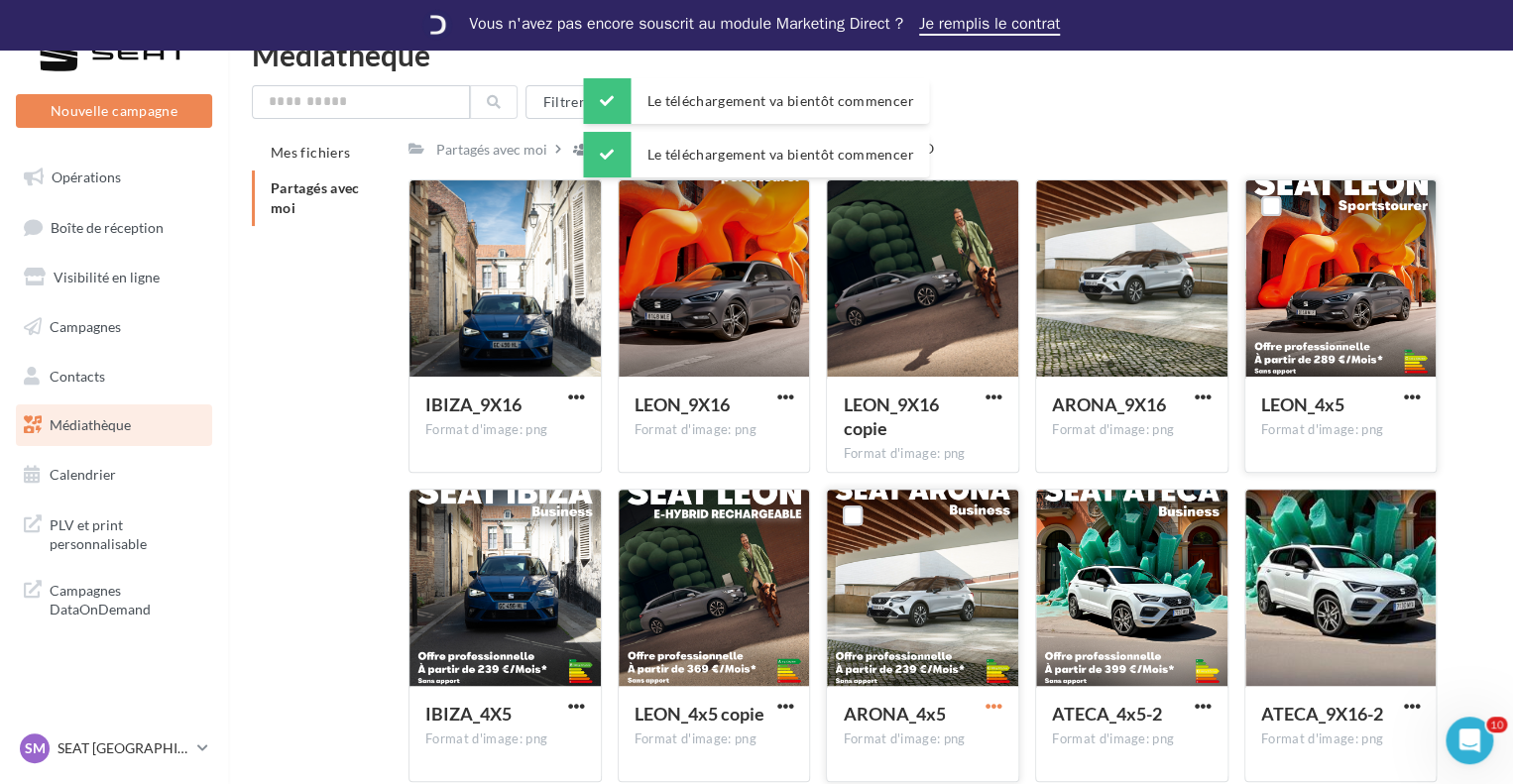 click at bounding box center (993, 706) 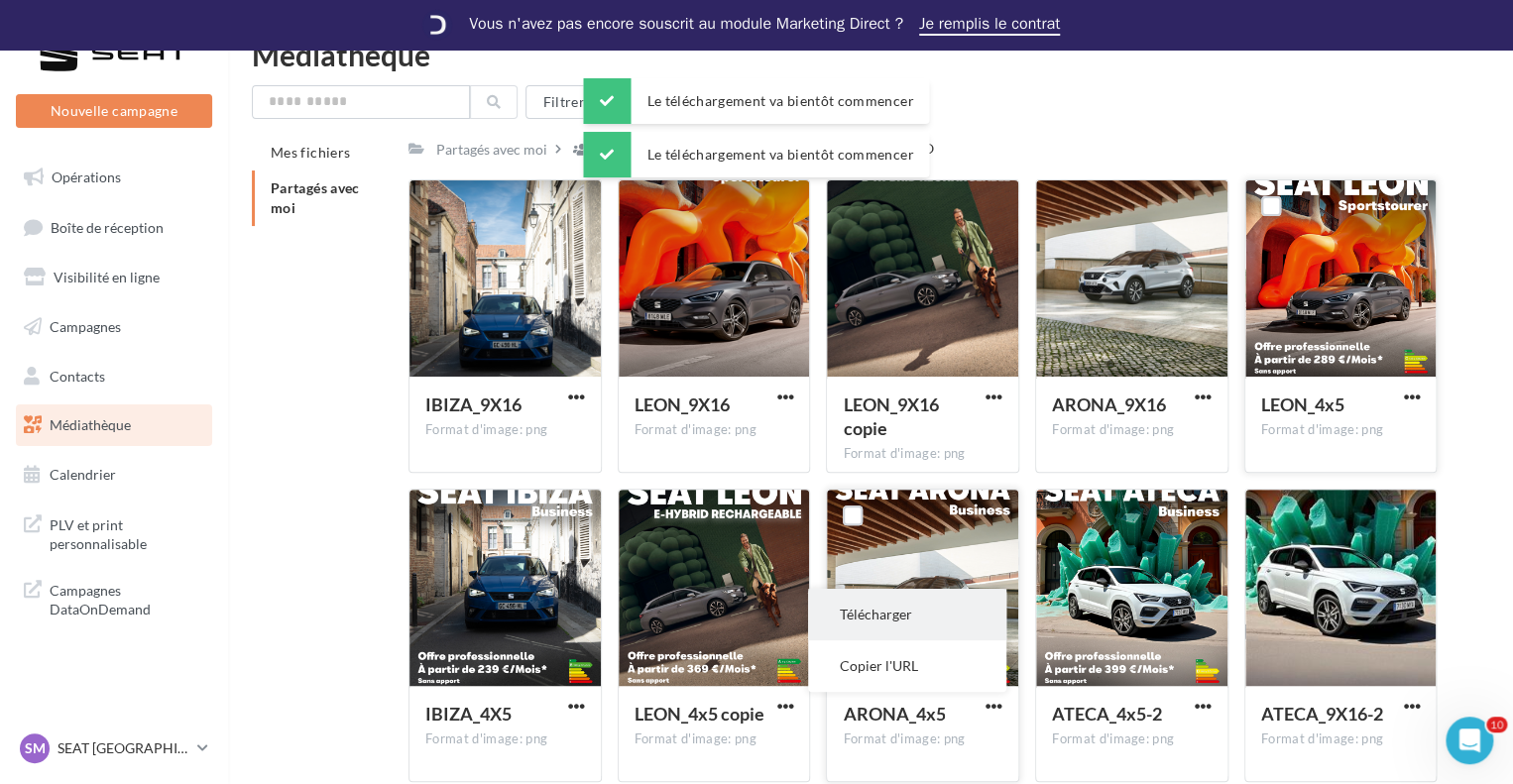 click on "Télécharger" at bounding box center (907, 615) 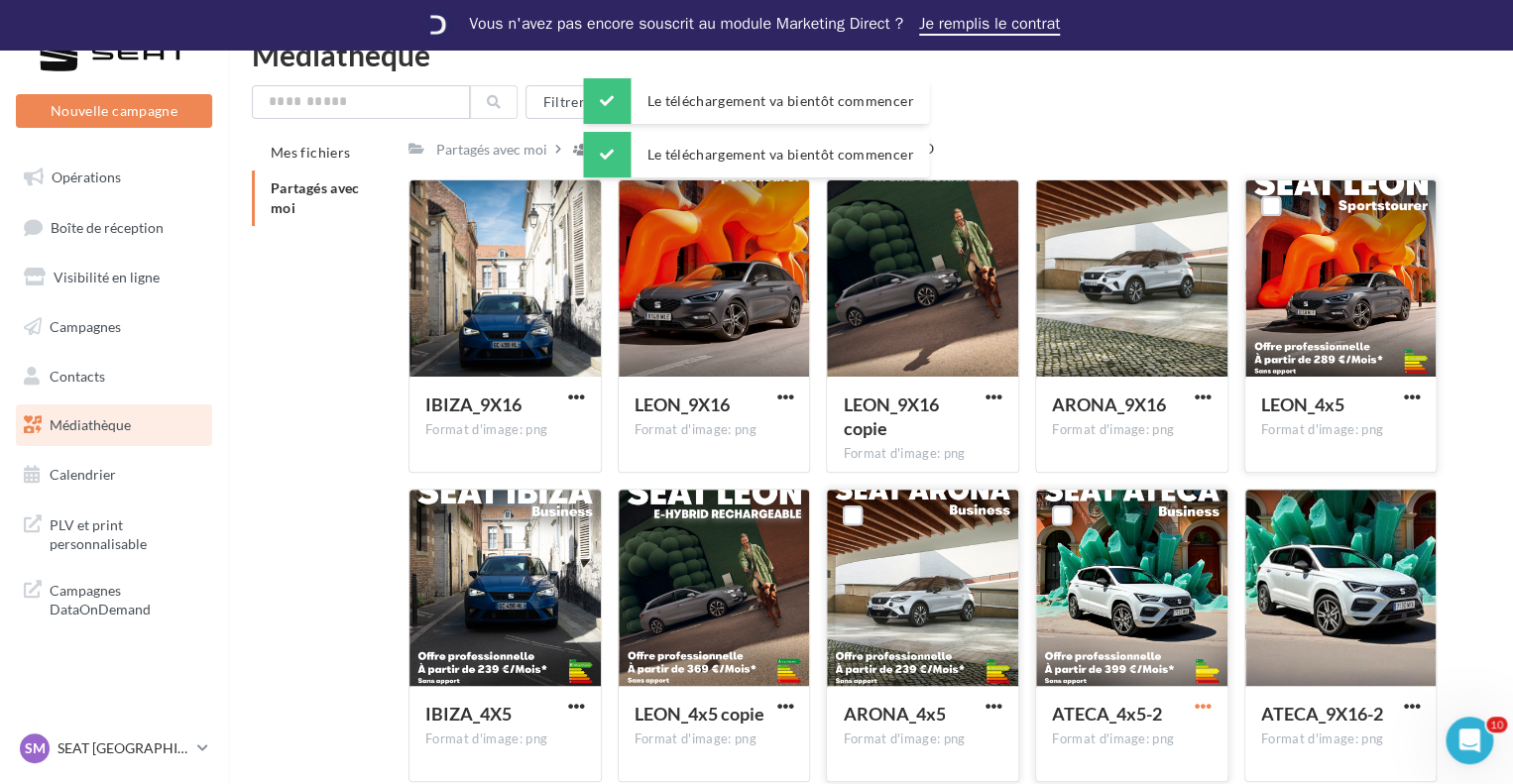 click at bounding box center (1203, 706) 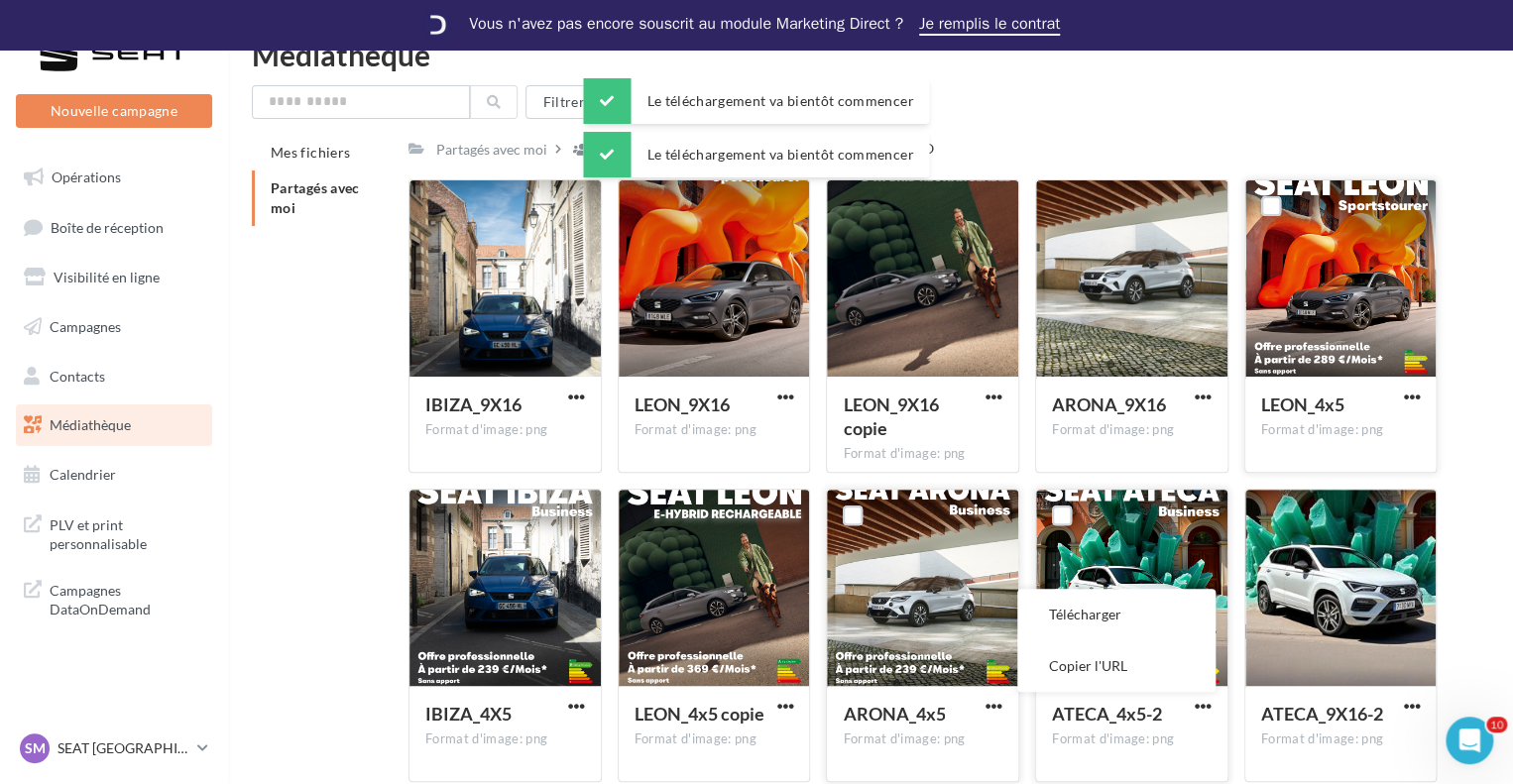drag, startPoint x: 1110, startPoint y: 606, endPoint x: 1130, endPoint y: 616, distance: 22.36068 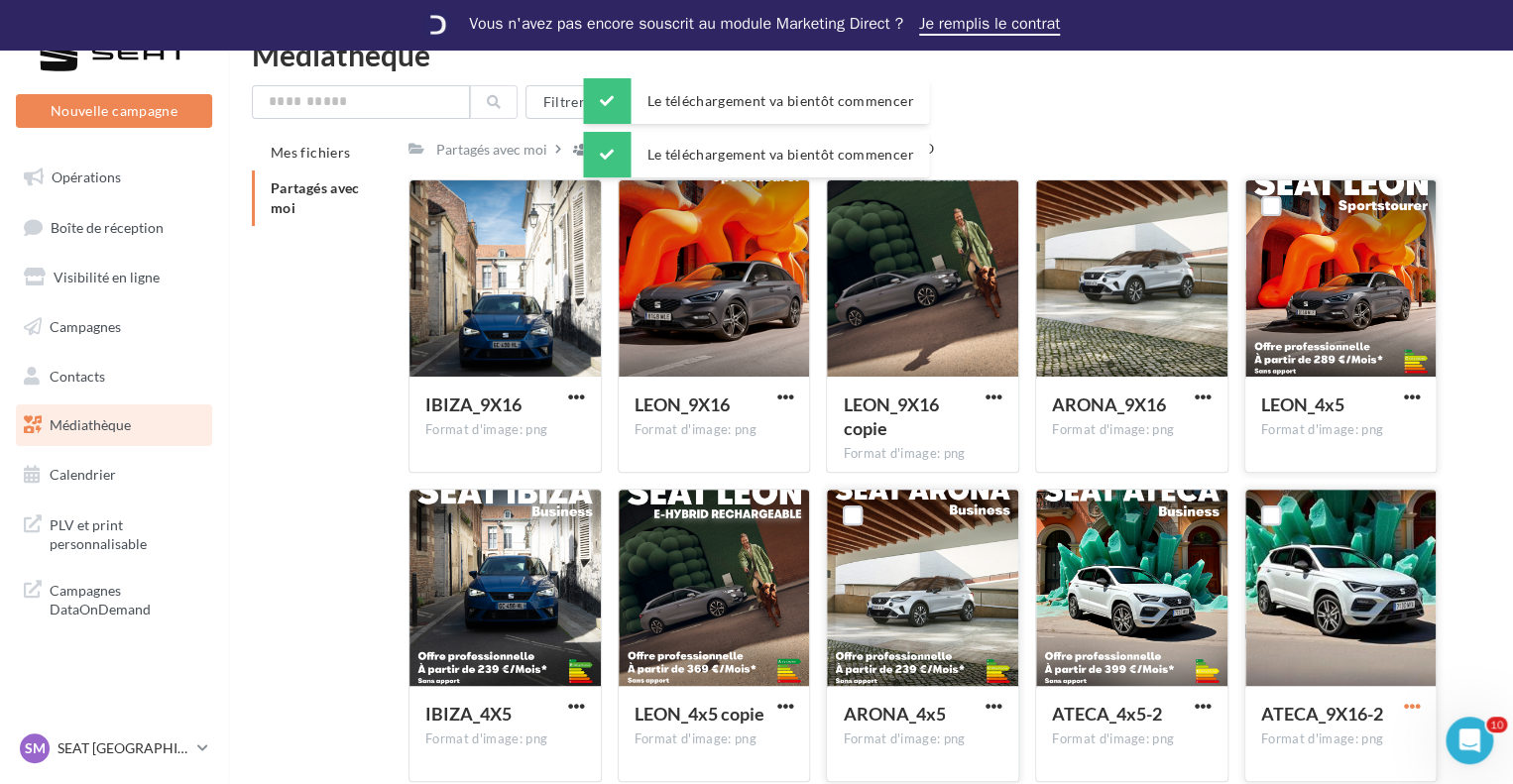 click at bounding box center [1411, 706] 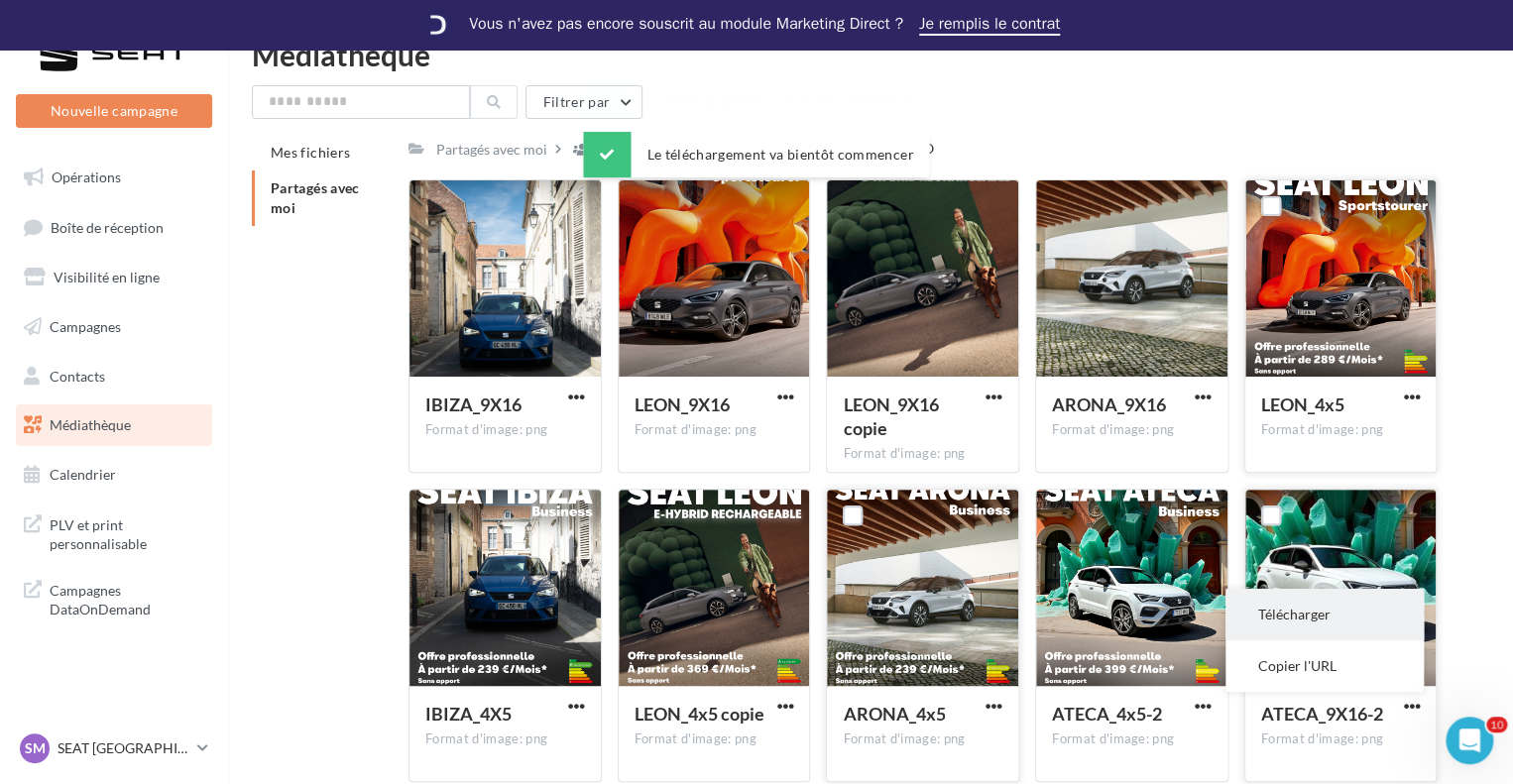 click on "Télécharger" at bounding box center (1325, 615) 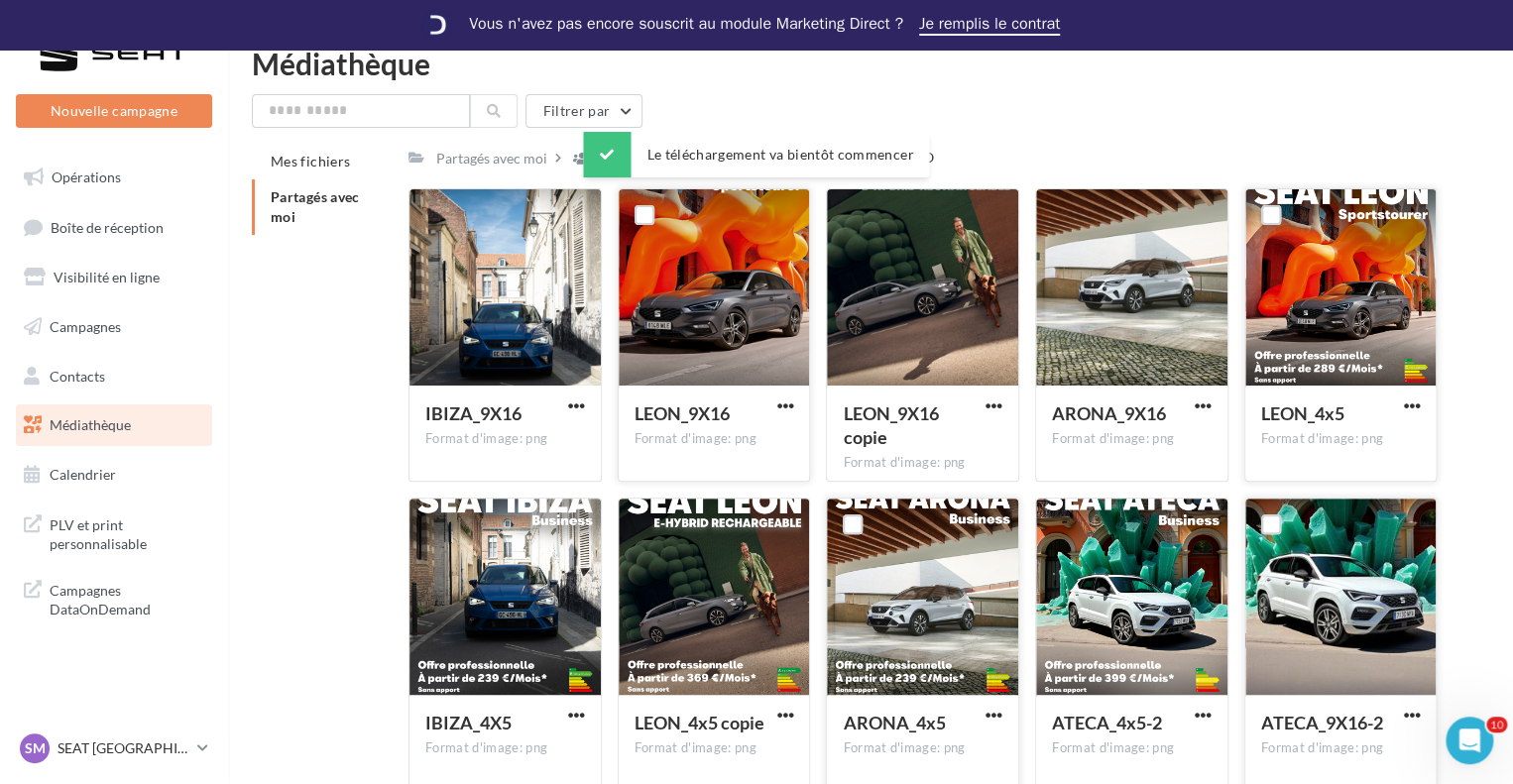 scroll, scrollTop: 0, scrollLeft: 0, axis: both 